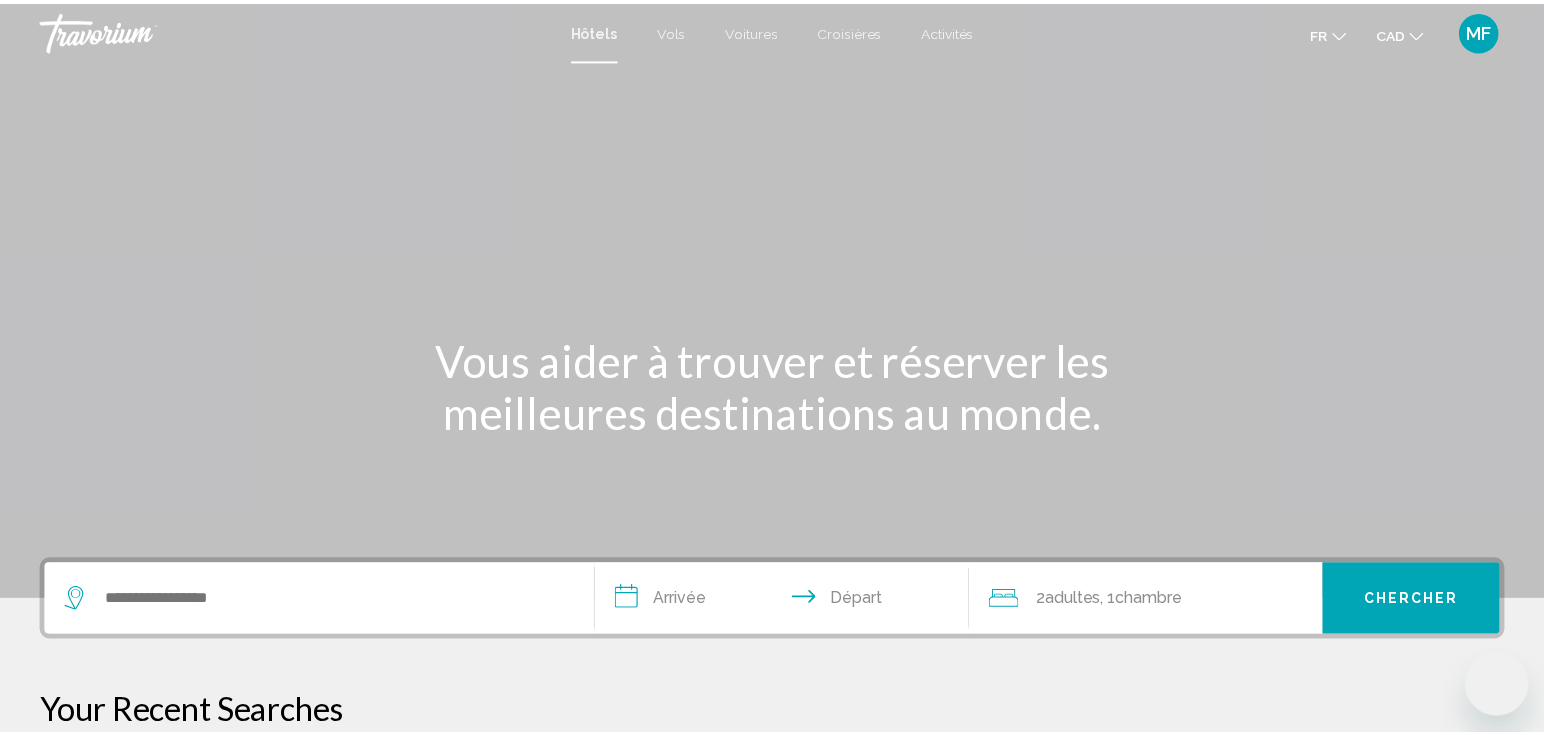 scroll, scrollTop: 0, scrollLeft: 0, axis: both 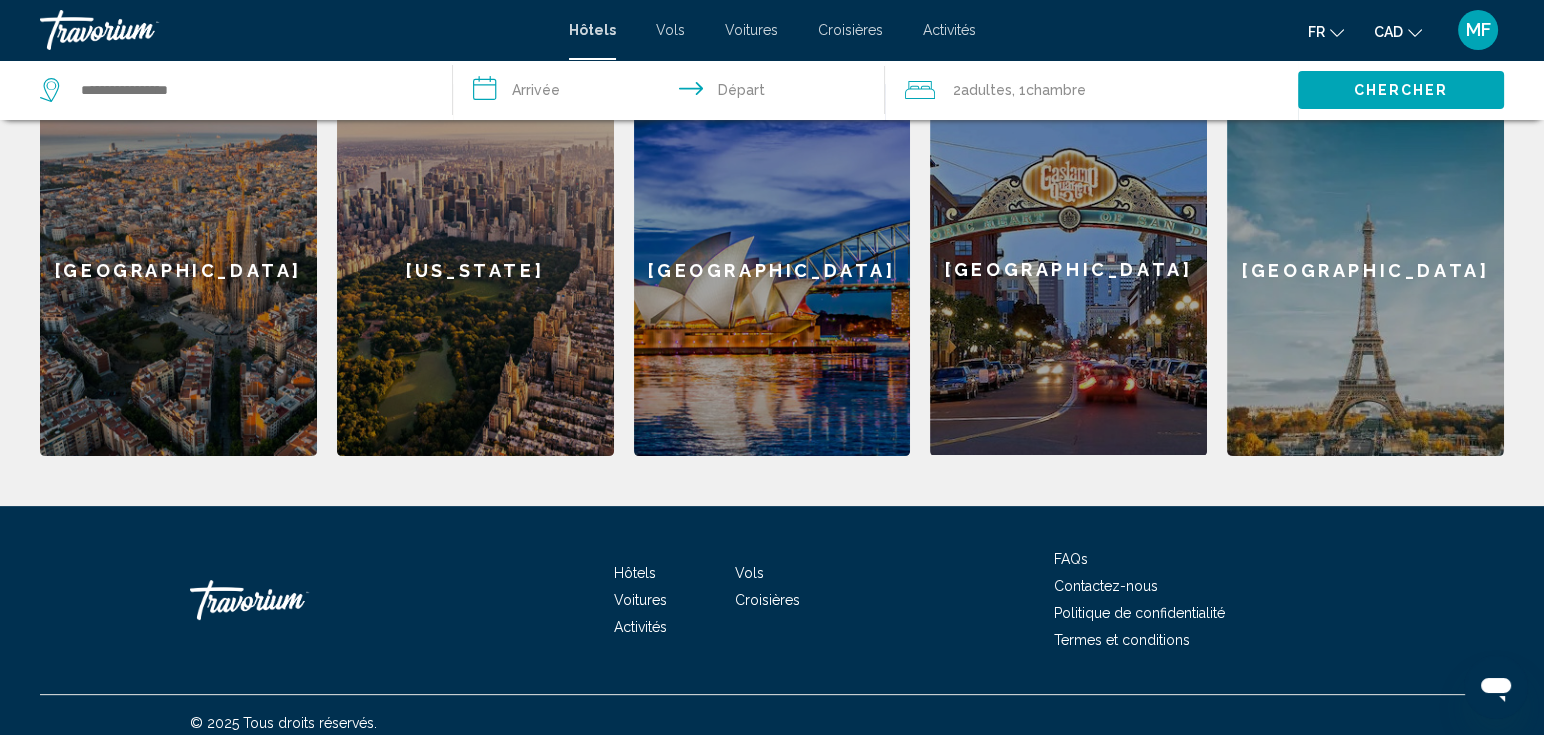 click on "New York" 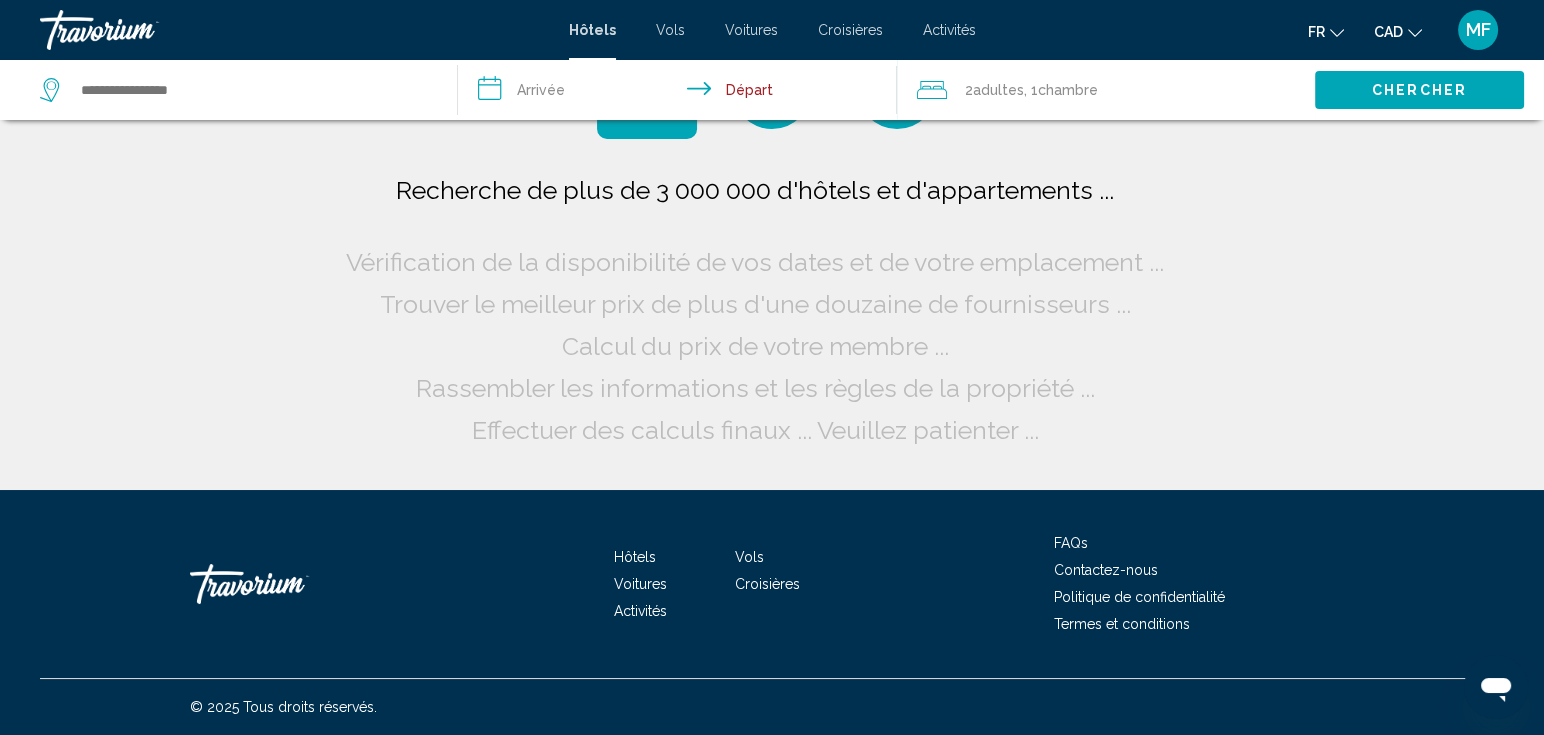 scroll, scrollTop: 0, scrollLeft: 0, axis: both 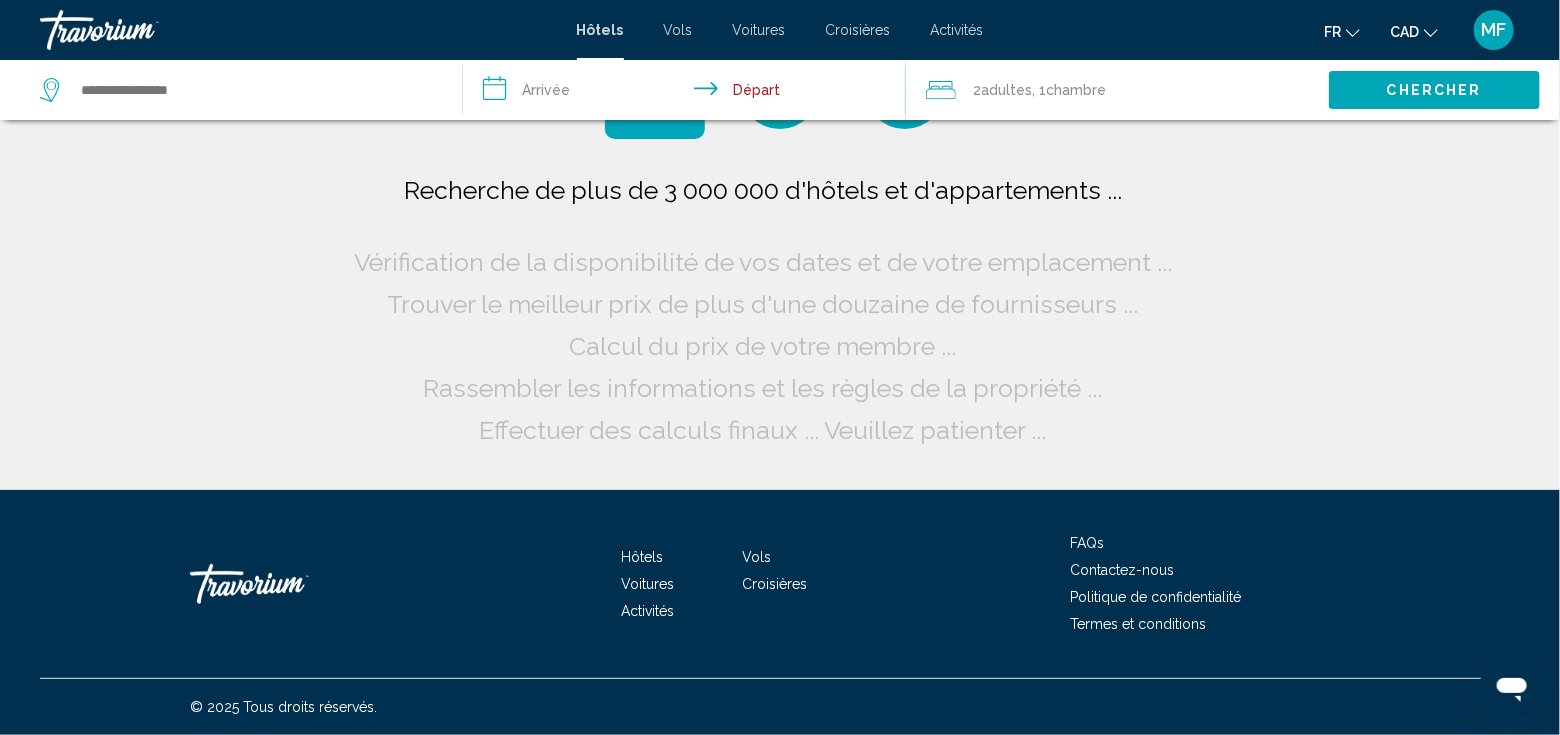 click on "**********" at bounding box center [688, 93] 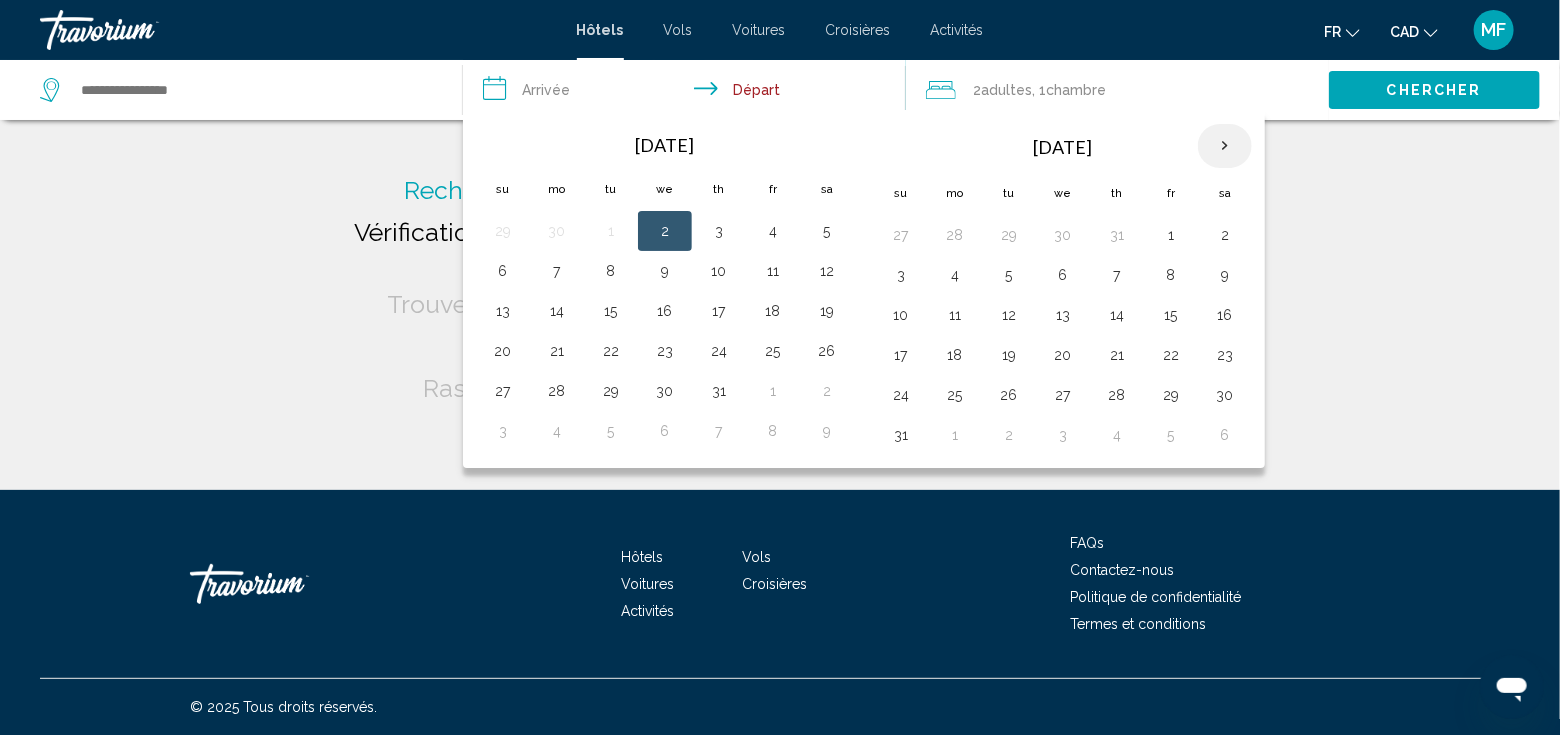 click at bounding box center [1225, 146] 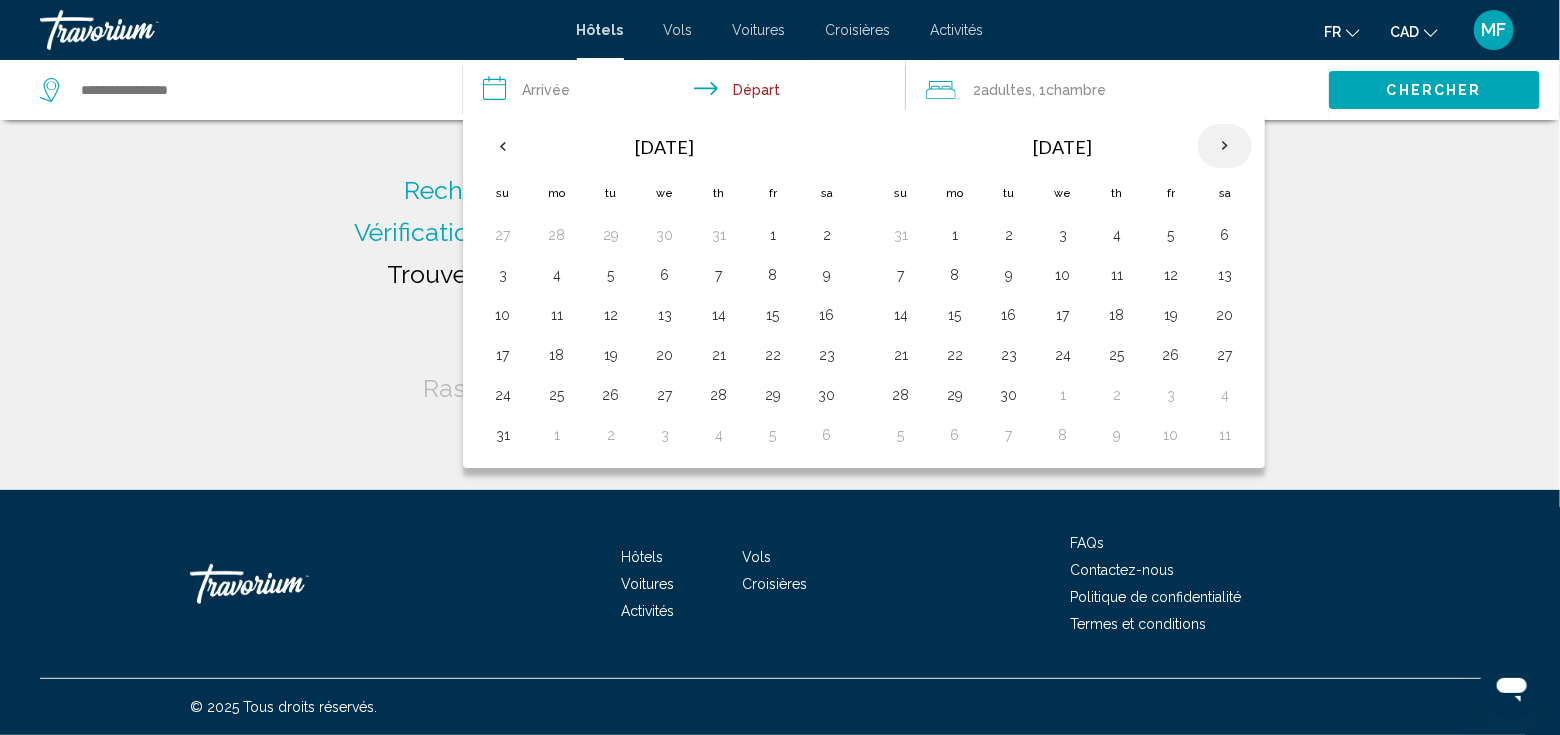 click at bounding box center [1225, 146] 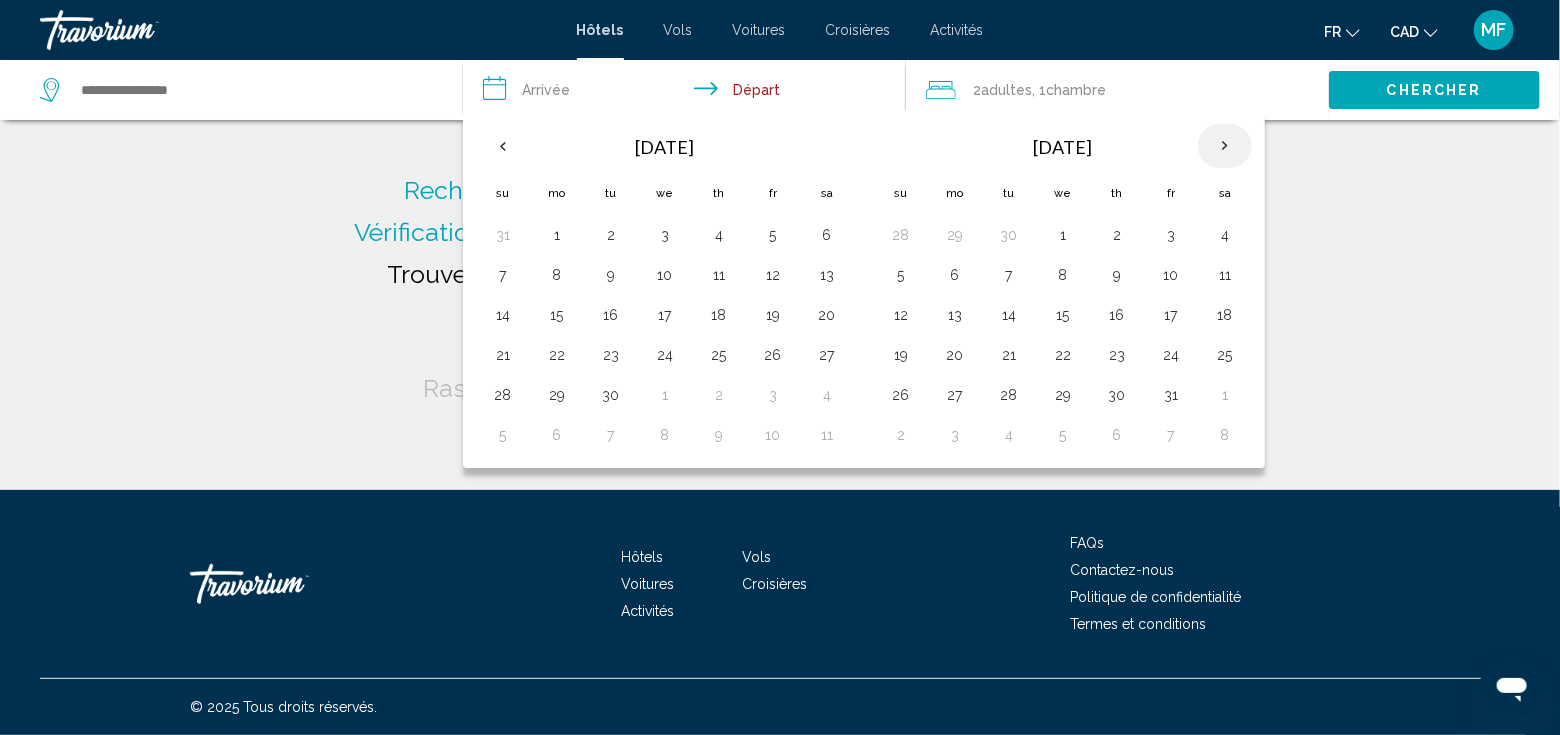 click at bounding box center [1225, 146] 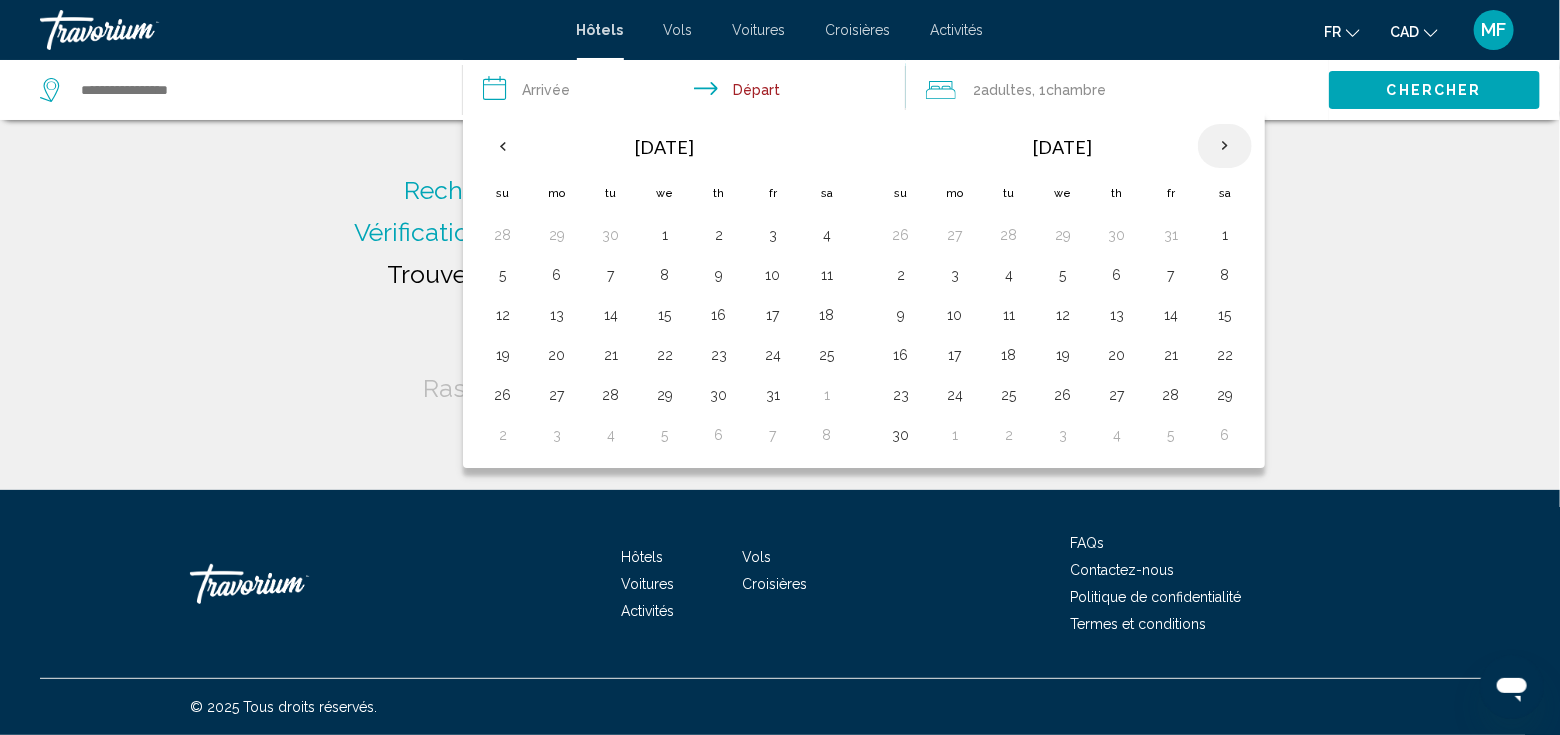 click at bounding box center (1225, 146) 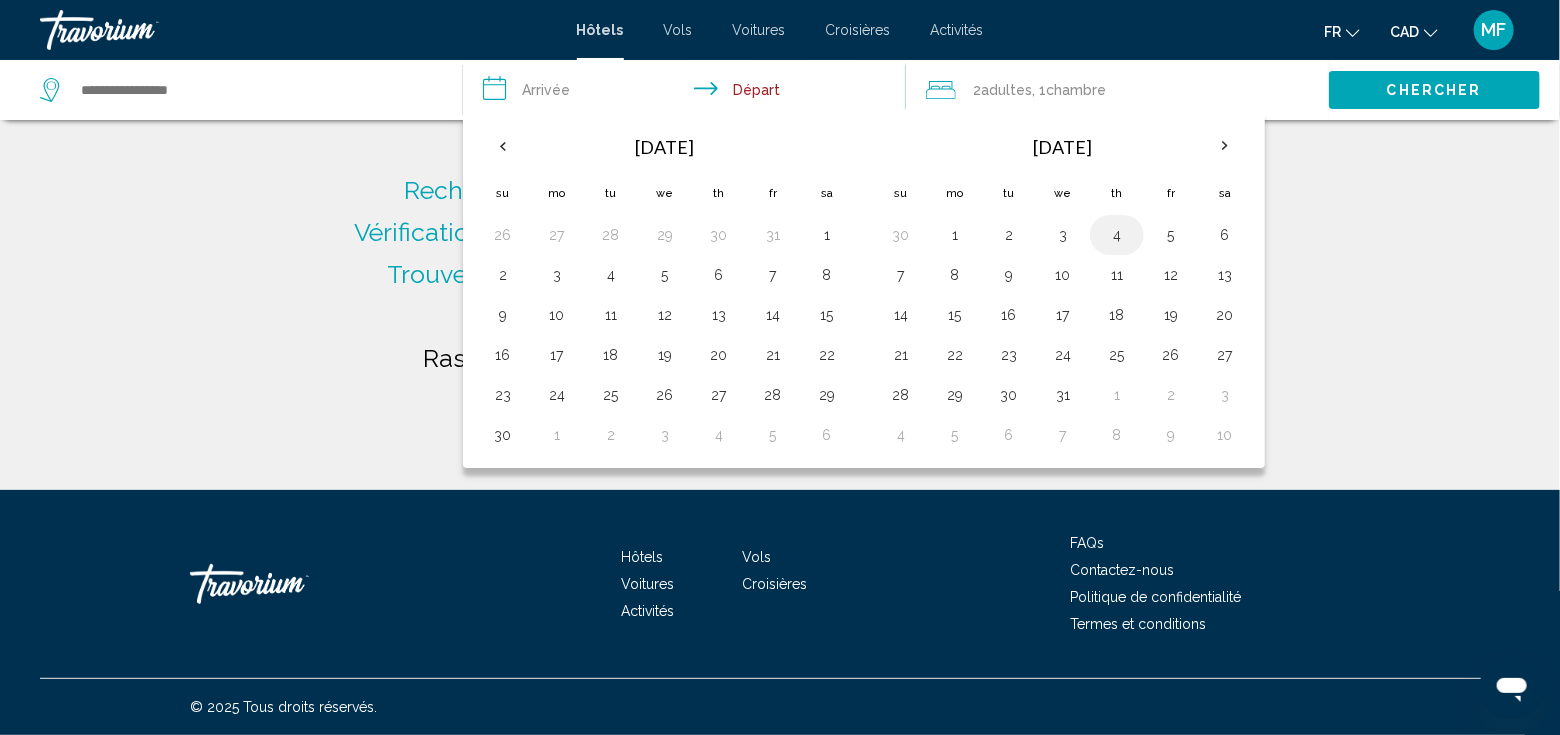 click on "4" at bounding box center (1117, 235) 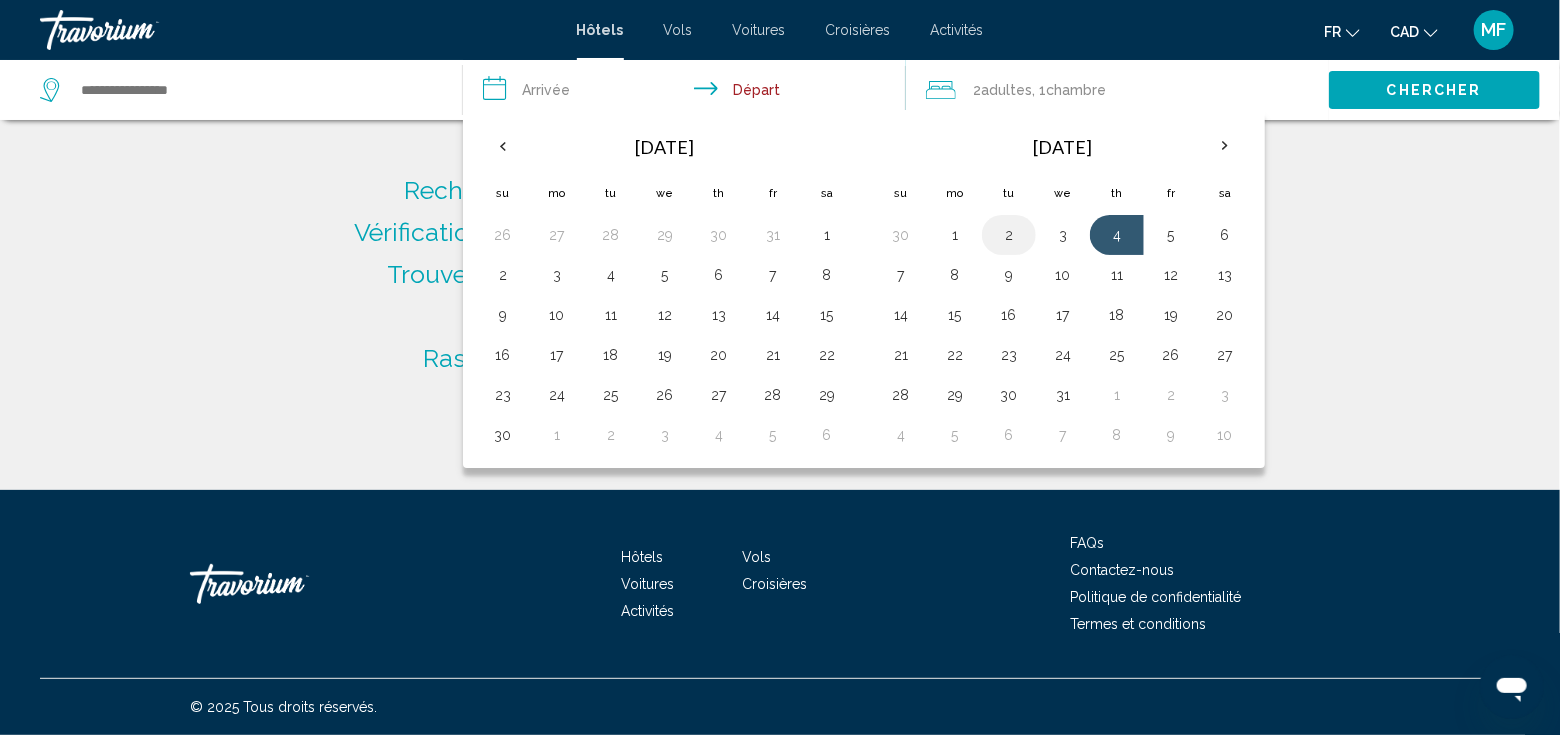 click on "2" at bounding box center [1009, 235] 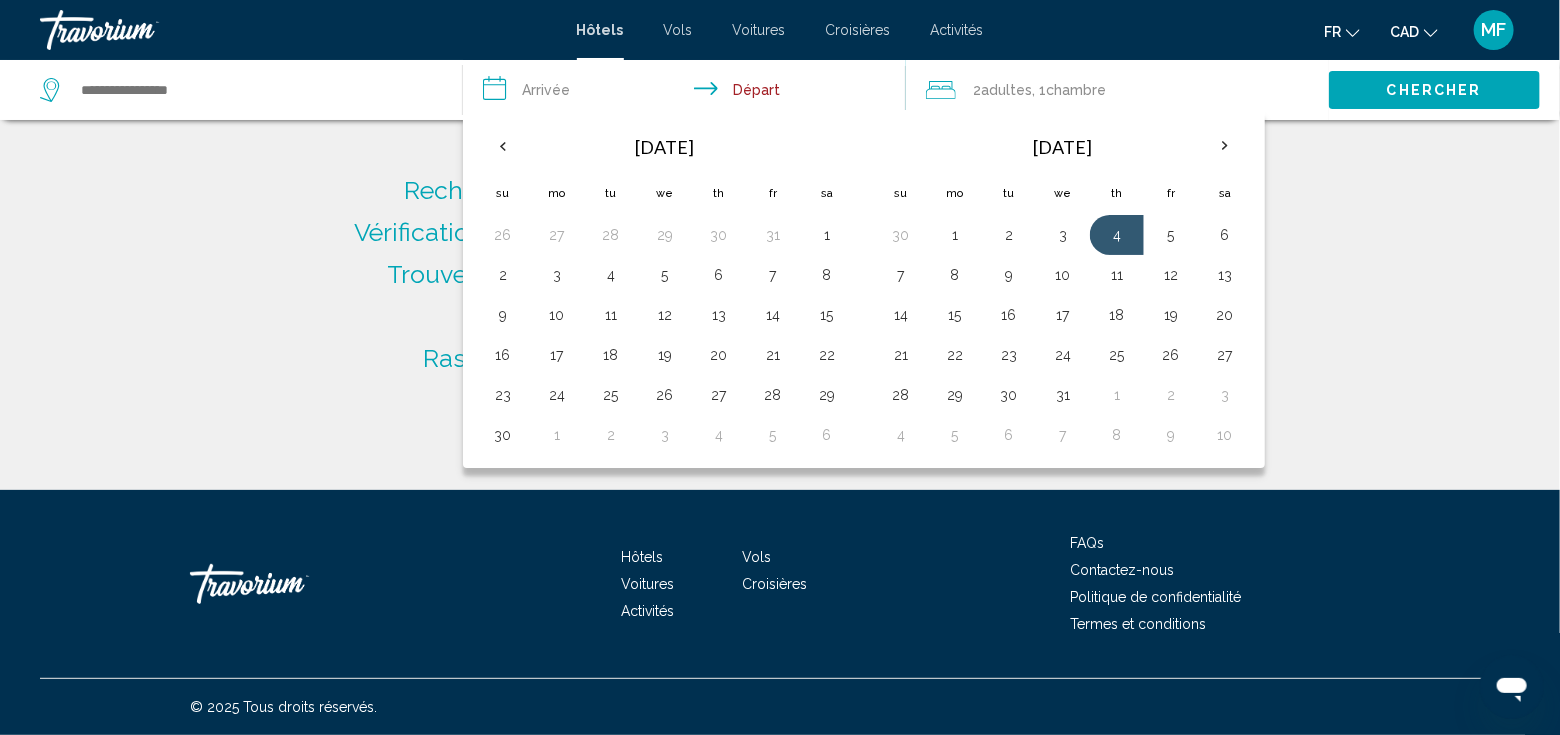 type on "**********" 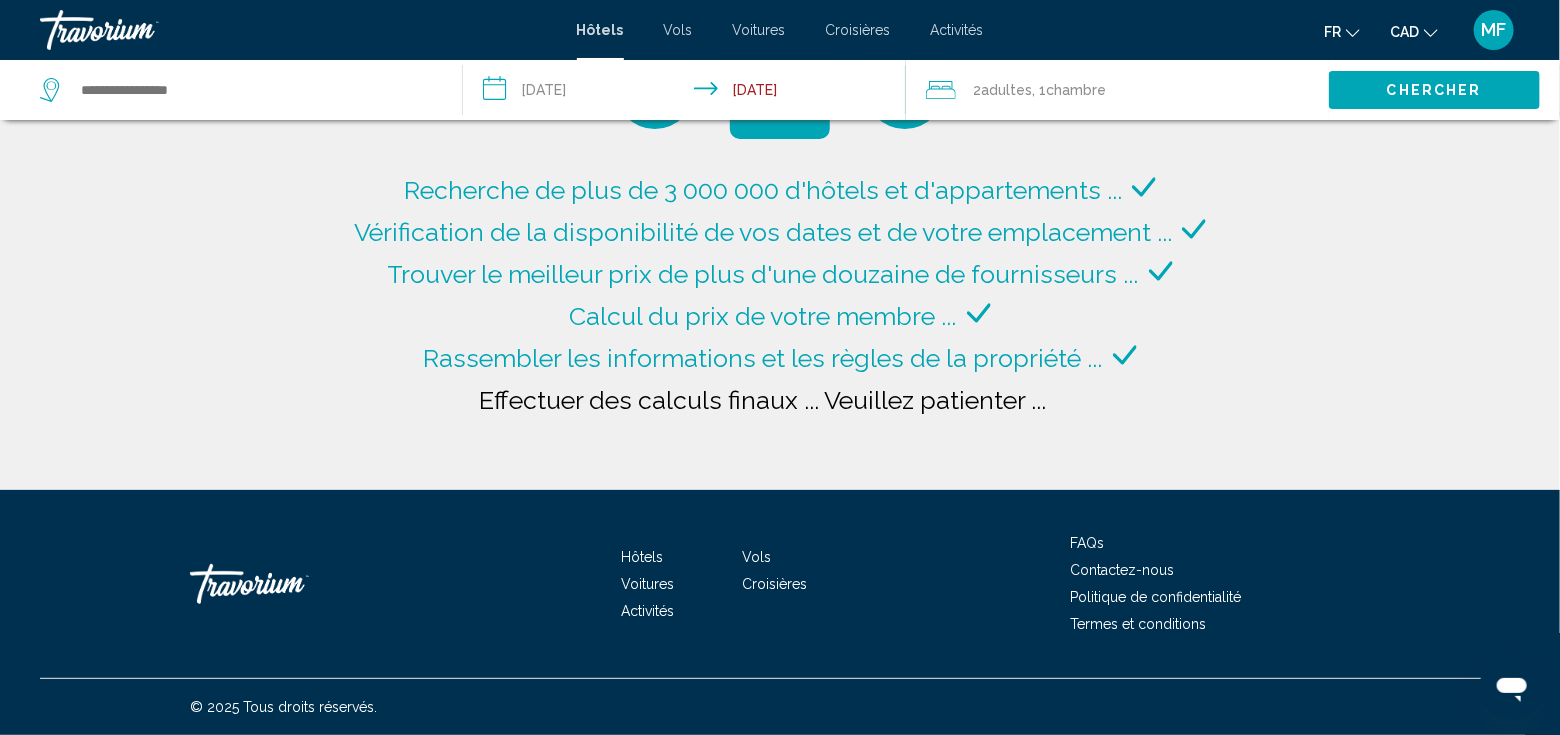 click on "**********" at bounding box center (688, 93) 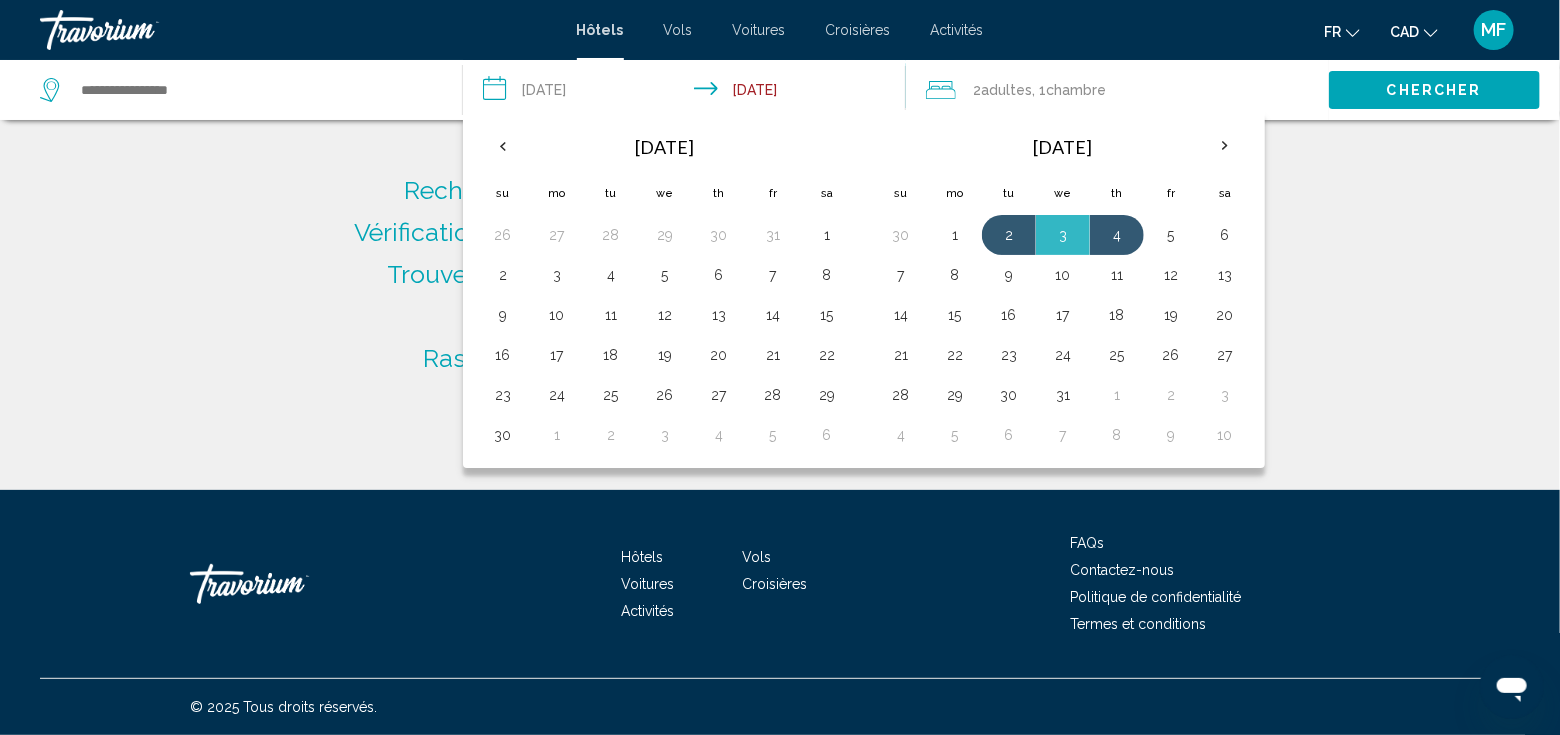 type on "**********" 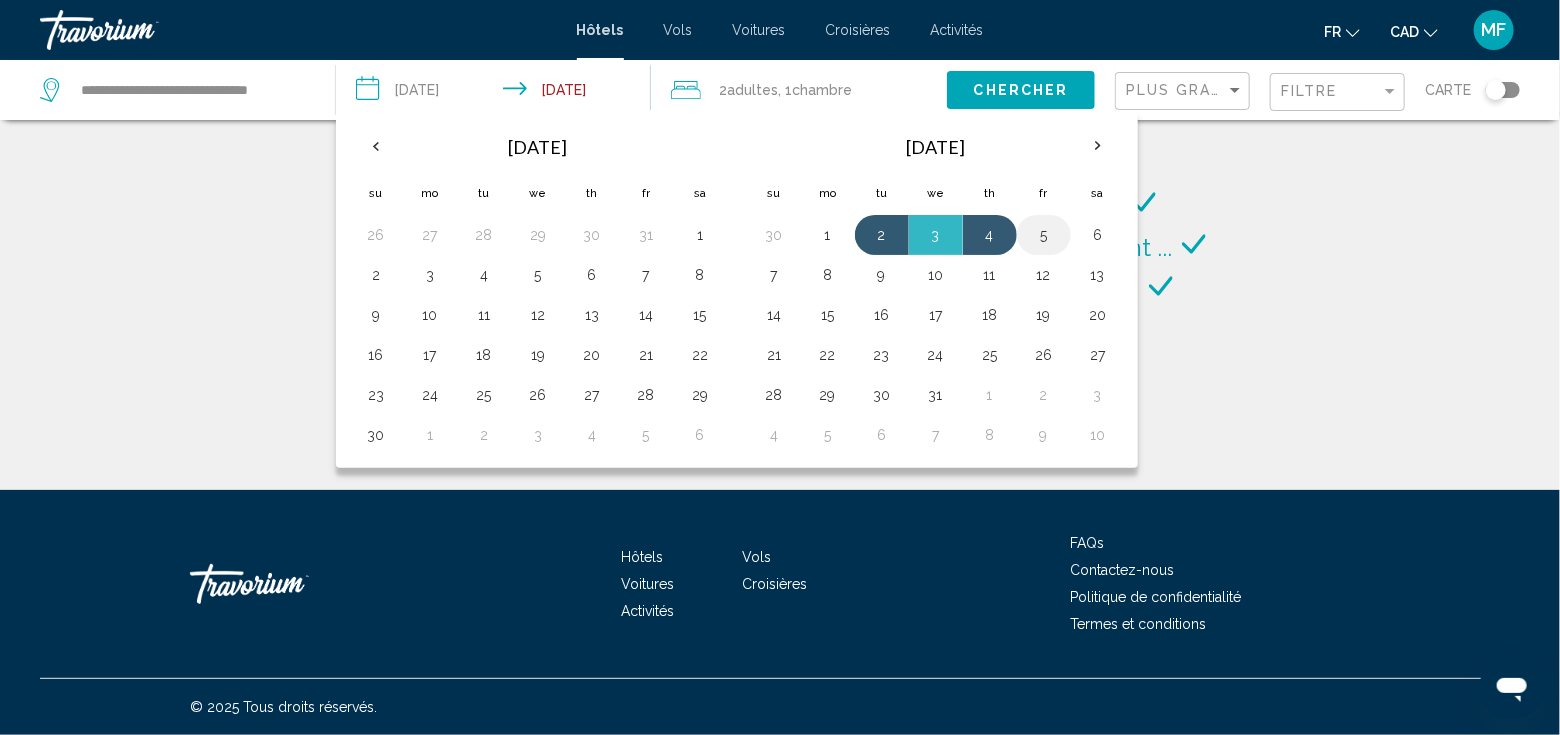click on "5" at bounding box center (1044, 235) 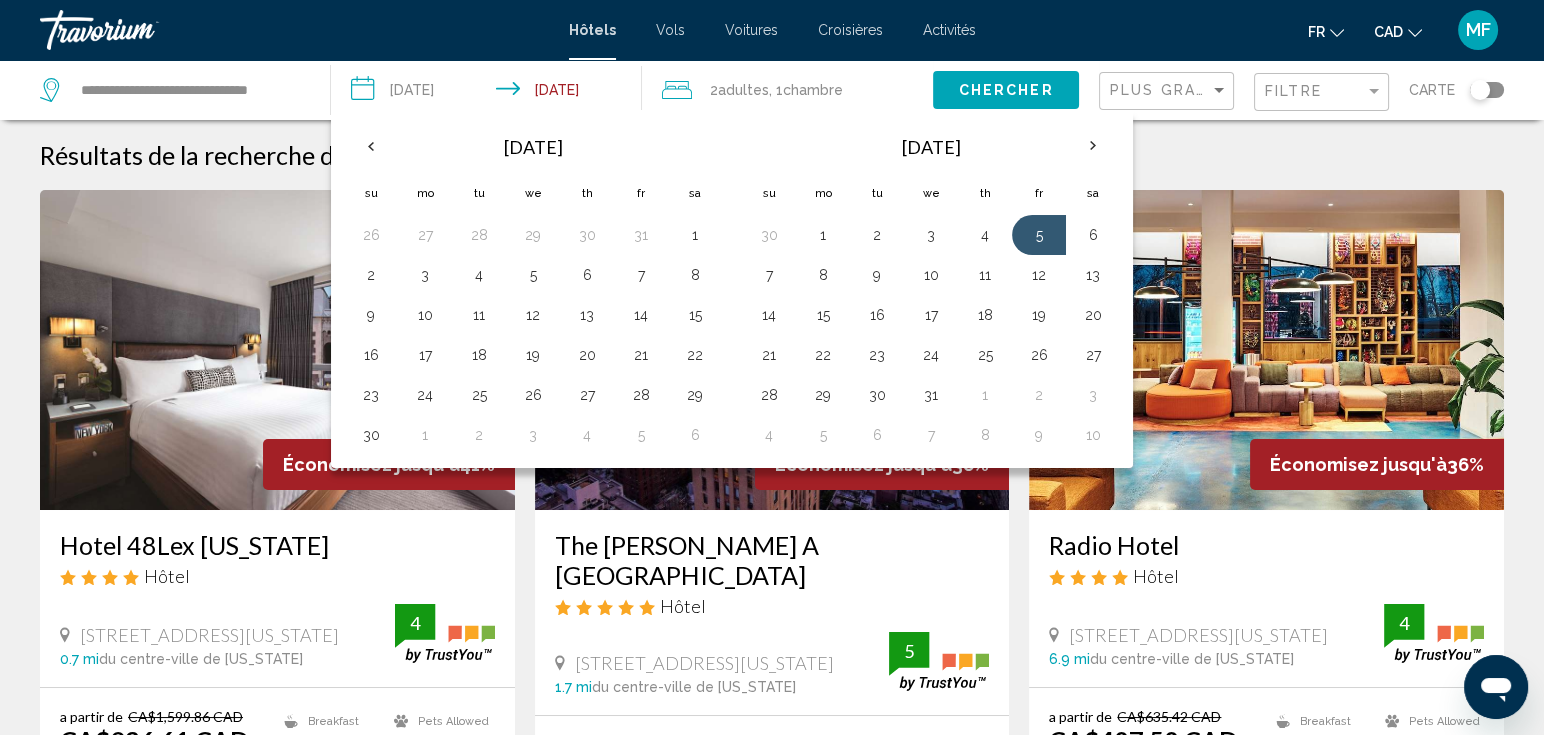 click on "**********" at bounding box center (490, 93) 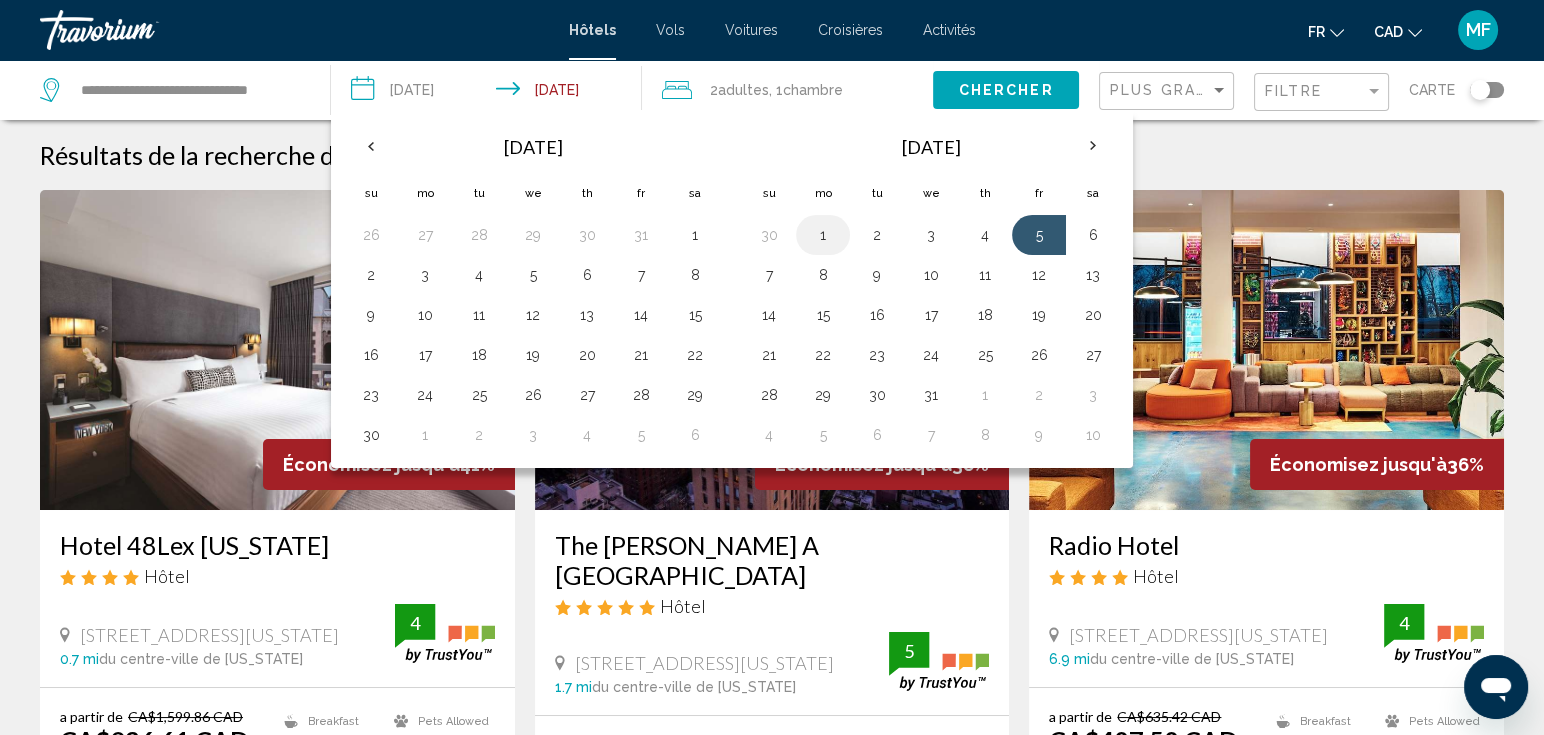 click on "1" at bounding box center (823, 235) 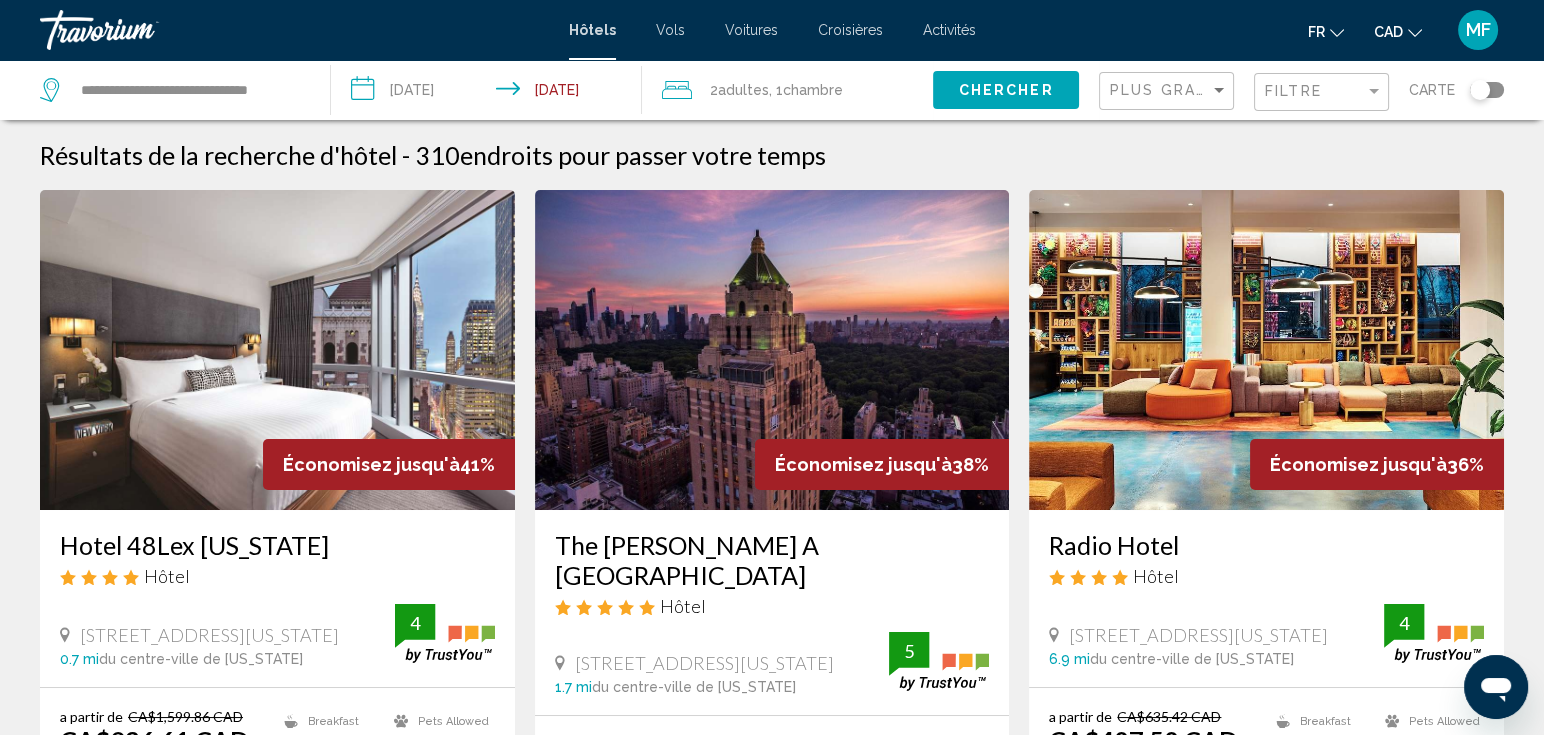 click on "Chercher" 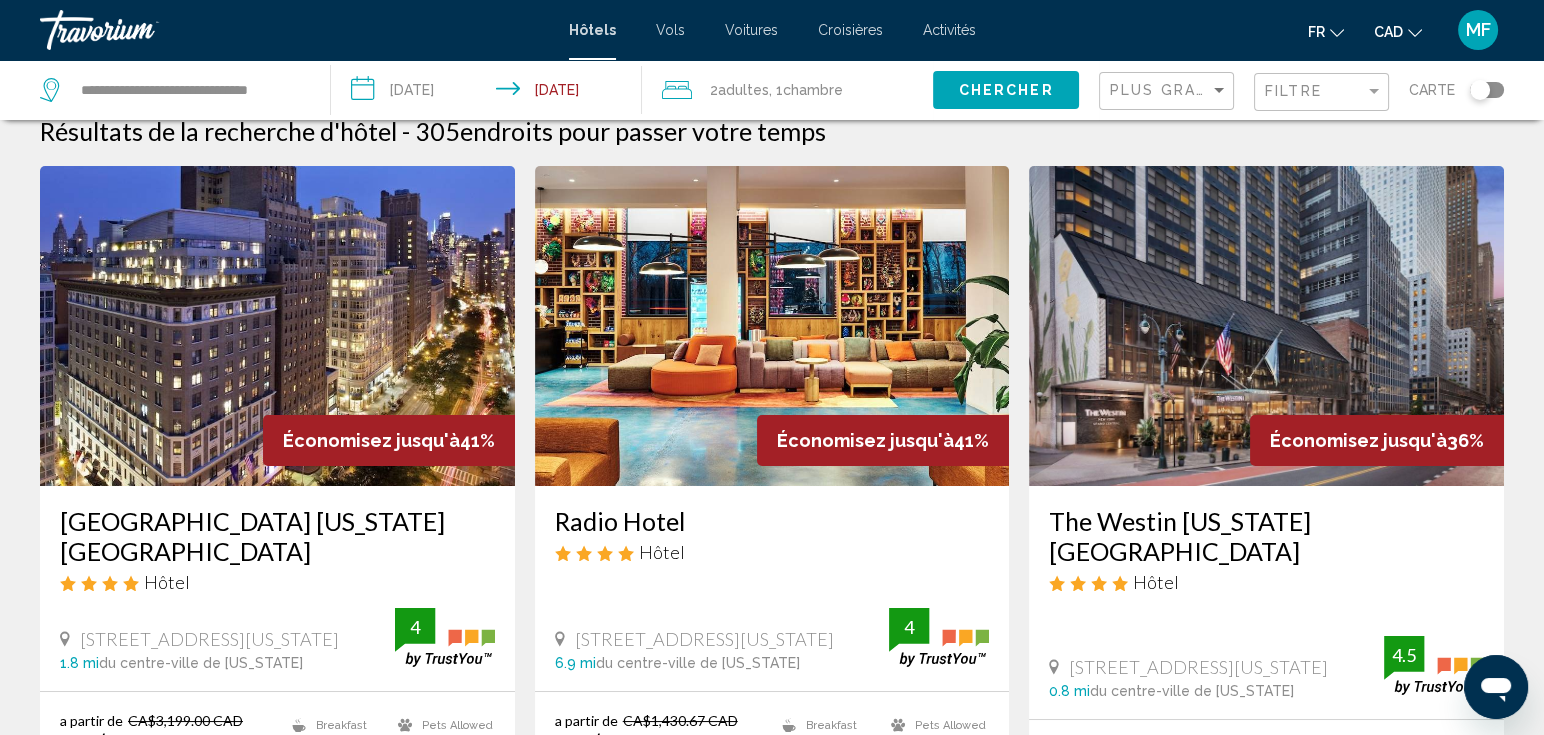 scroll, scrollTop: 0, scrollLeft: 0, axis: both 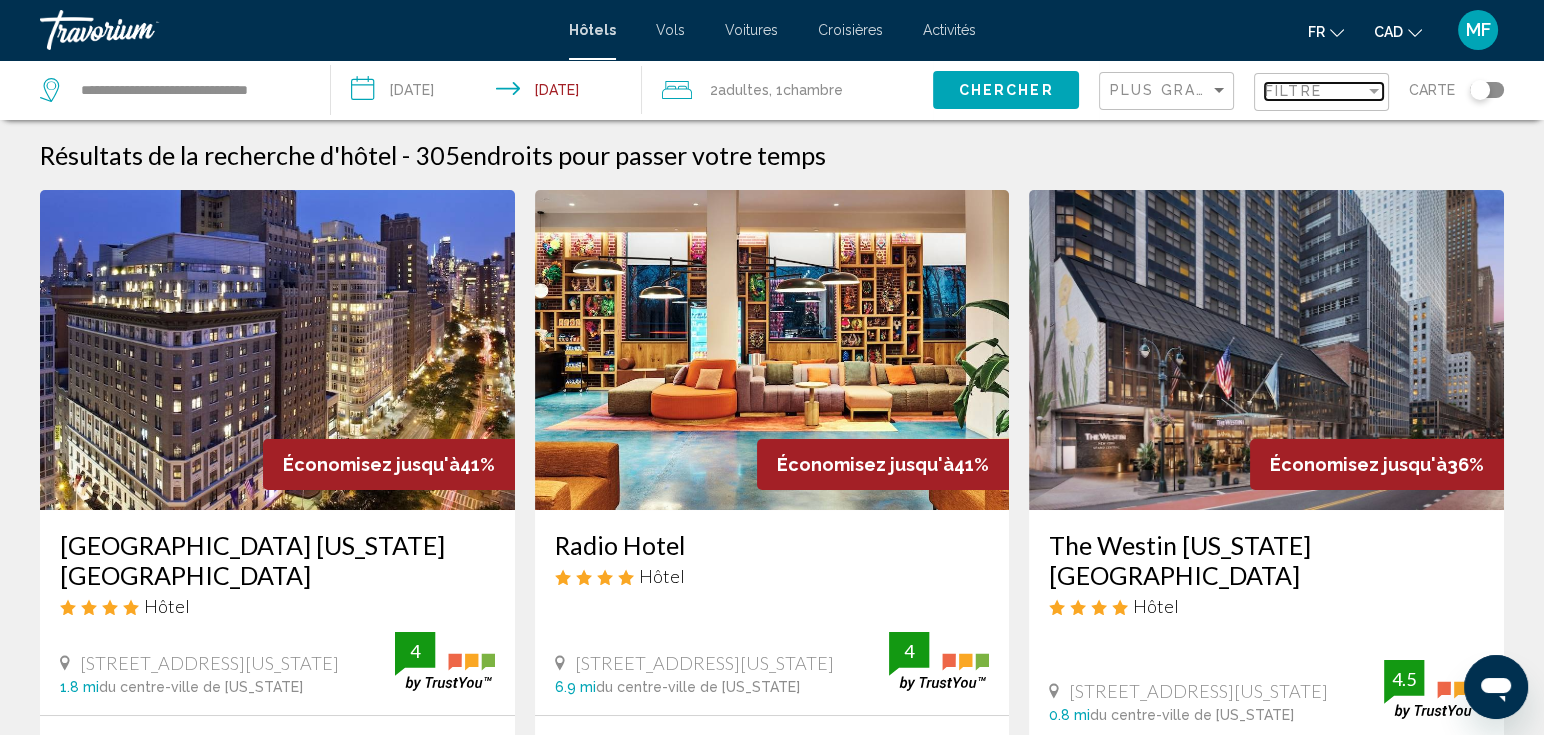 click on "Filtre" at bounding box center [1315, 91] 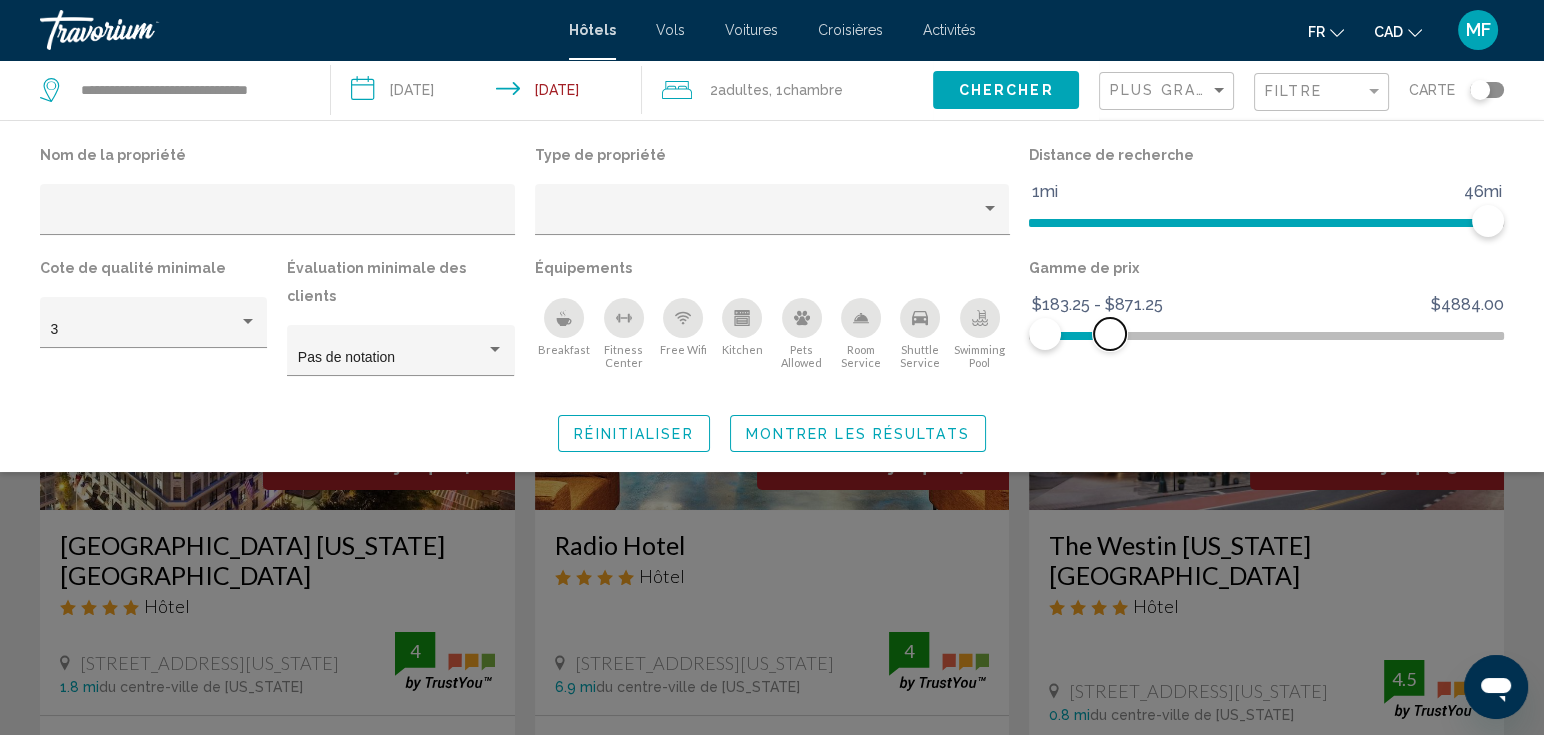drag, startPoint x: 1493, startPoint y: 334, endPoint x: 1110, endPoint y: 337, distance: 383.01175 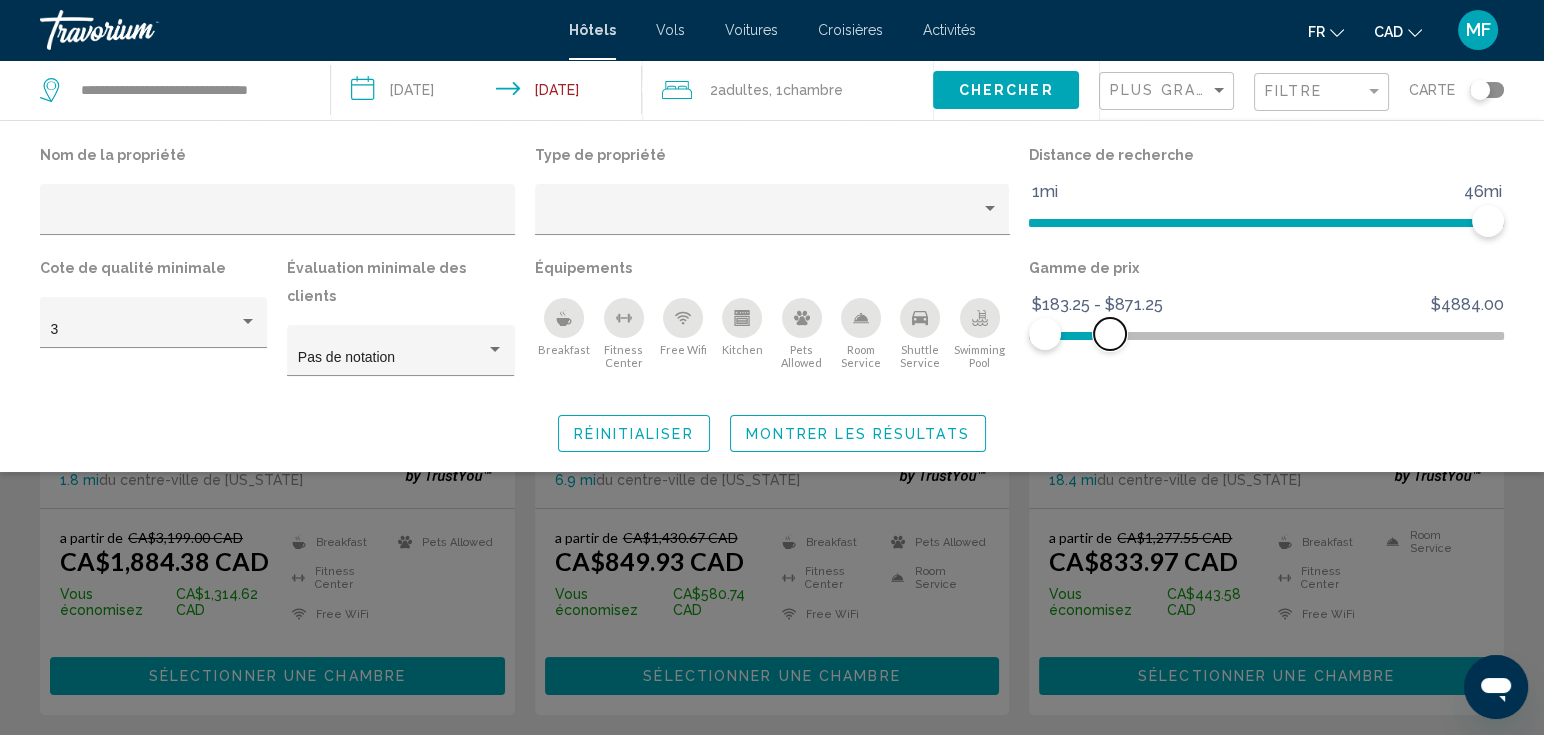 scroll, scrollTop: 222, scrollLeft: 0, axis: vertical 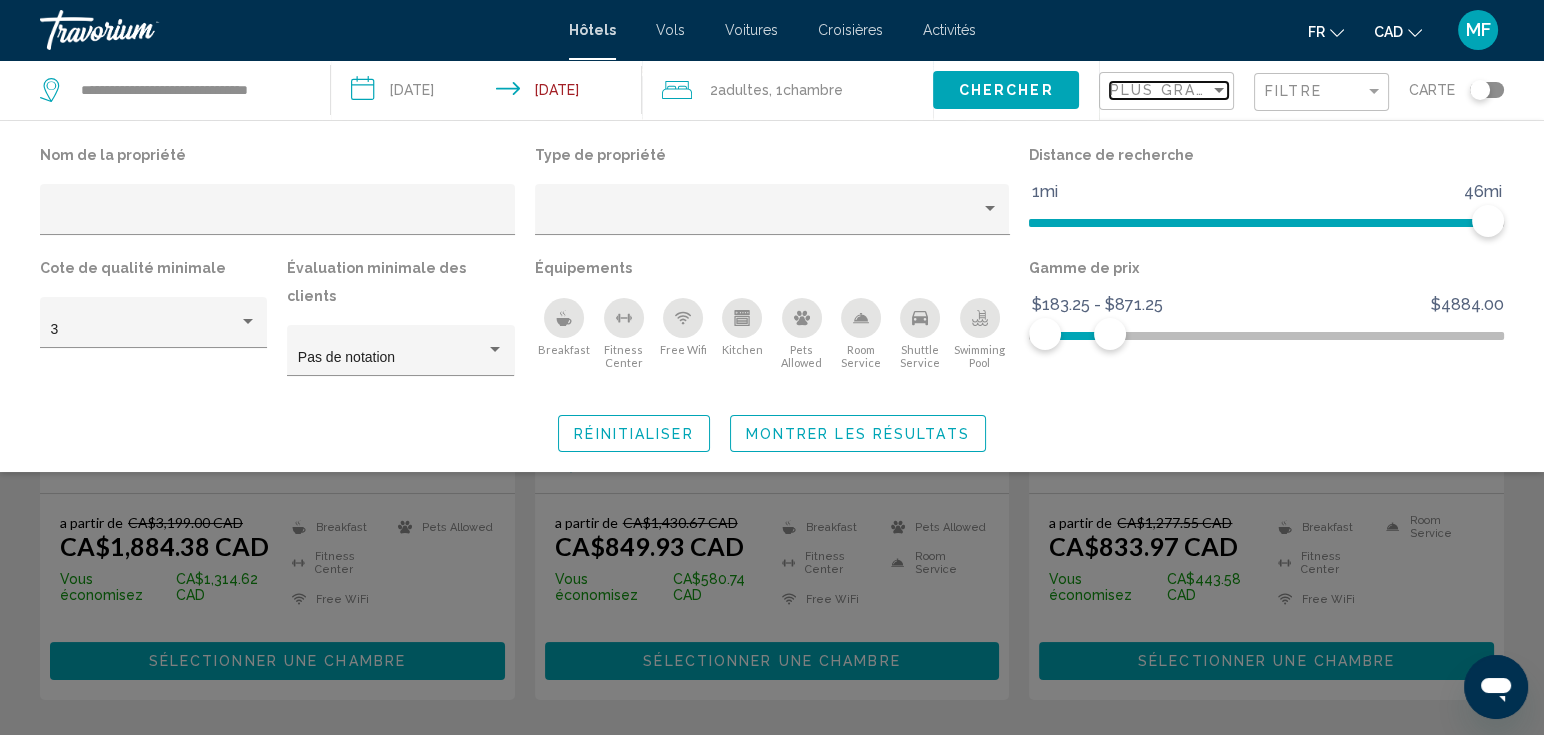 click on "Plus grandes économies" at bounding box center (1229, 90) 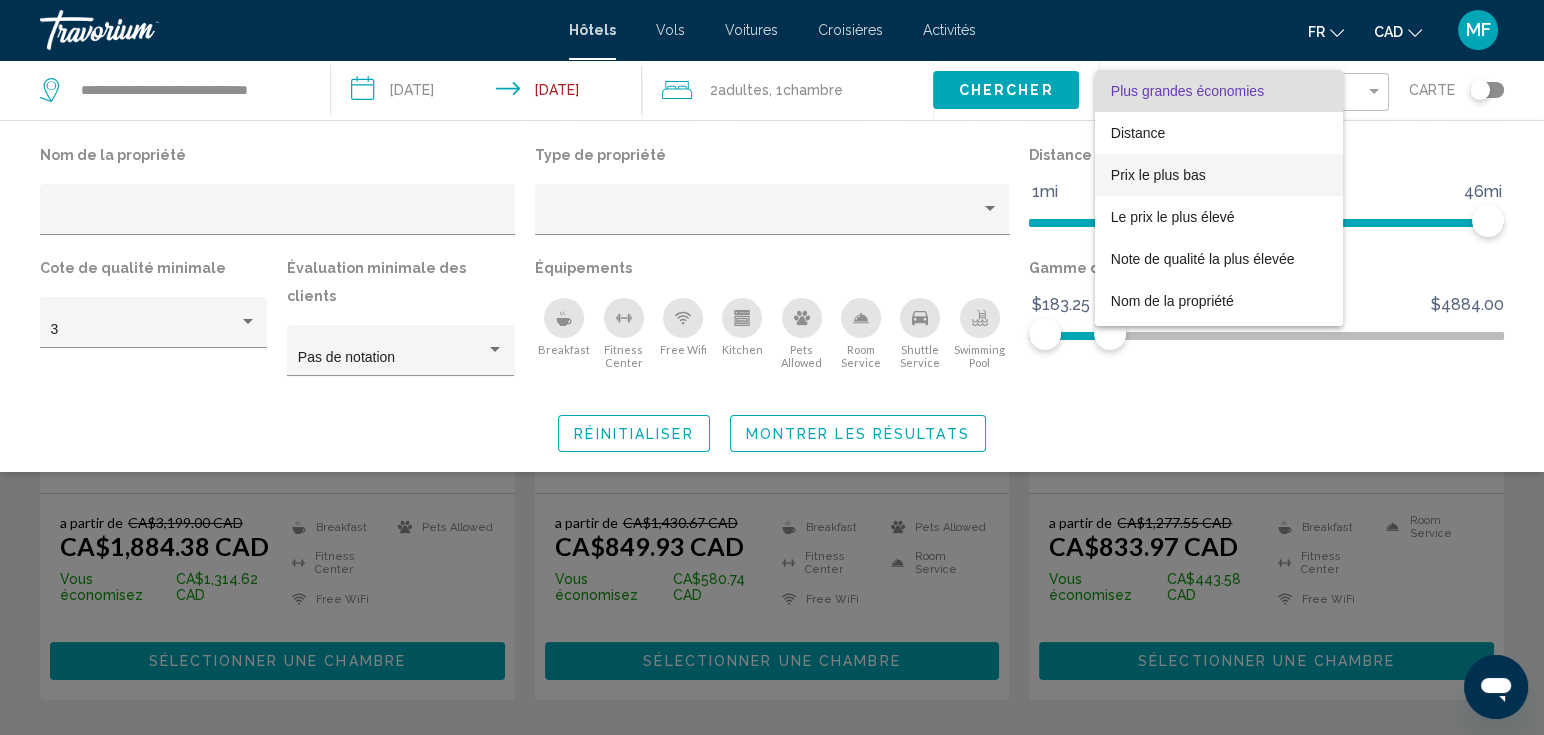 click on "Prix le plus bas" at bounding box center [1158, 175] 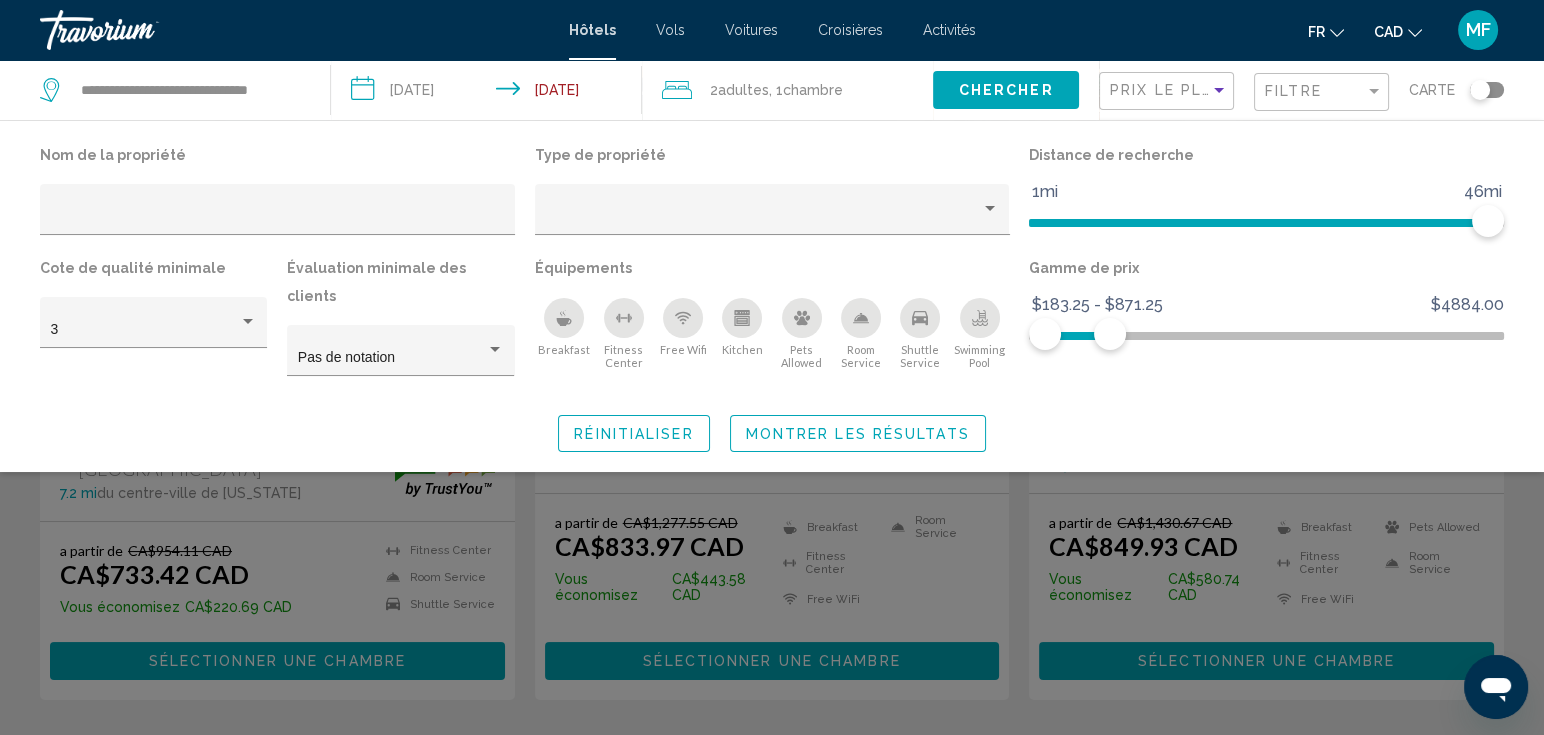 click on "Montrer les résultats" 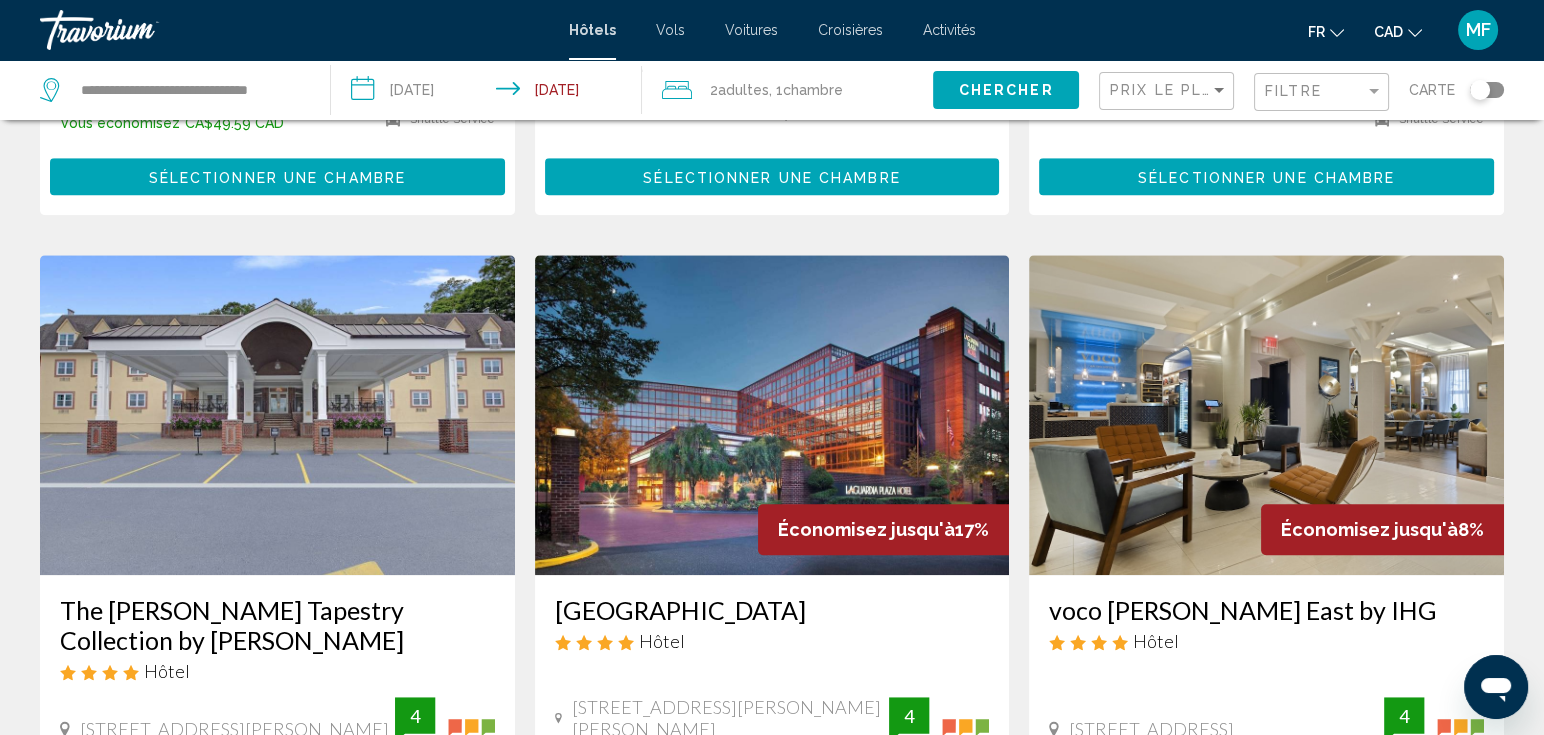 scroll, scrollTop: 2333, scrollLeft: 0, axis: vertical 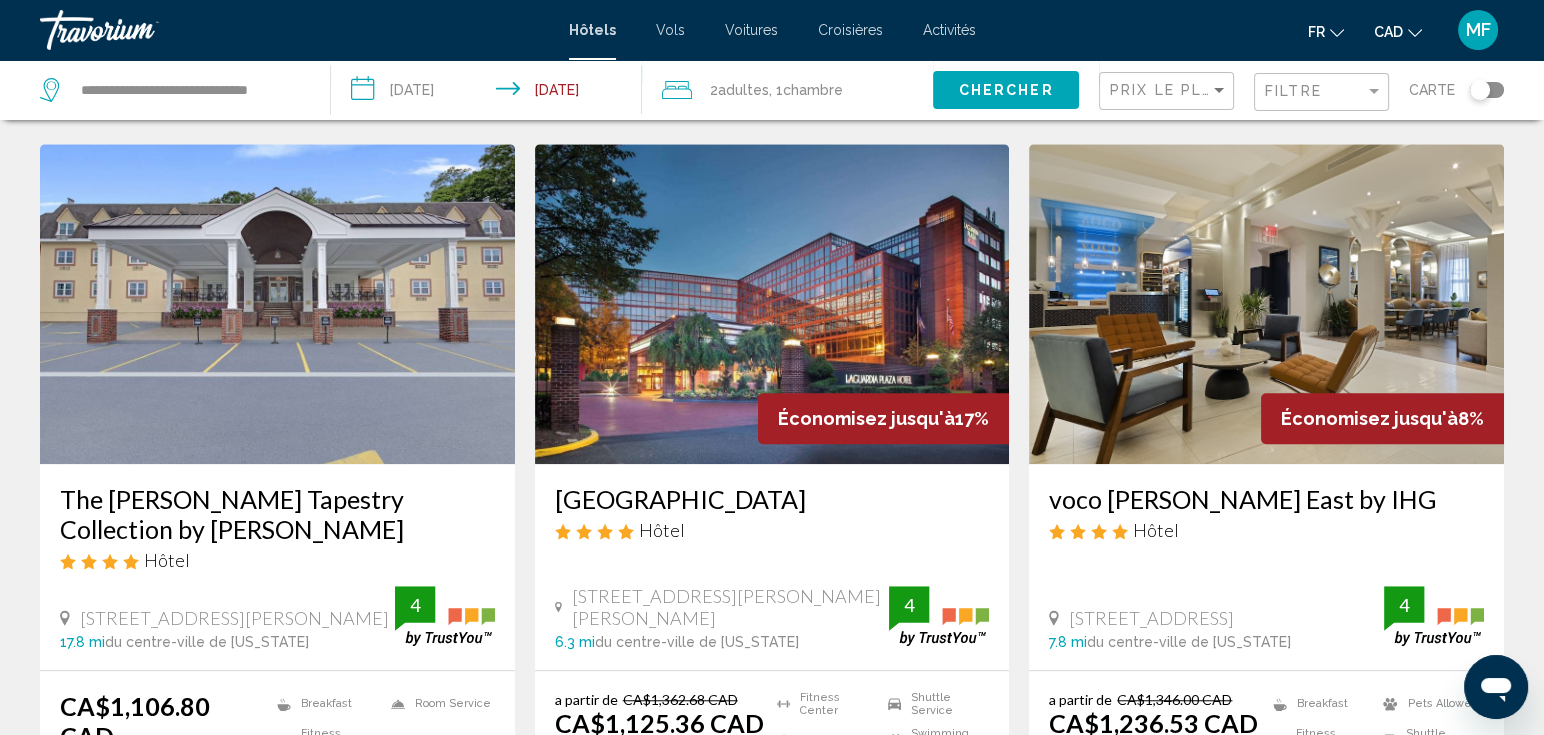 click at bounding box center [772, 304] 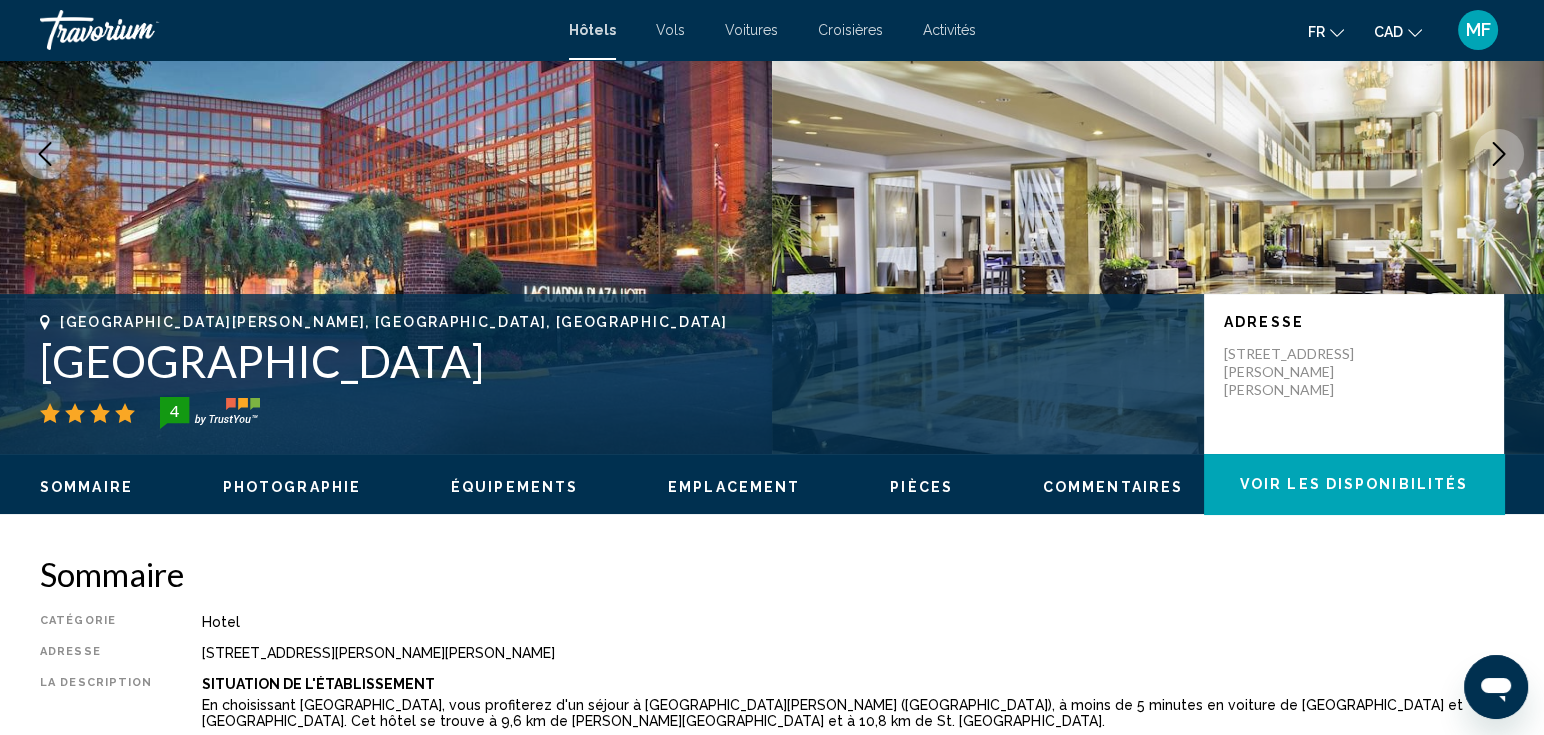 scroll, scrollTop: 222, scrollLeft: 0, axis: vertical 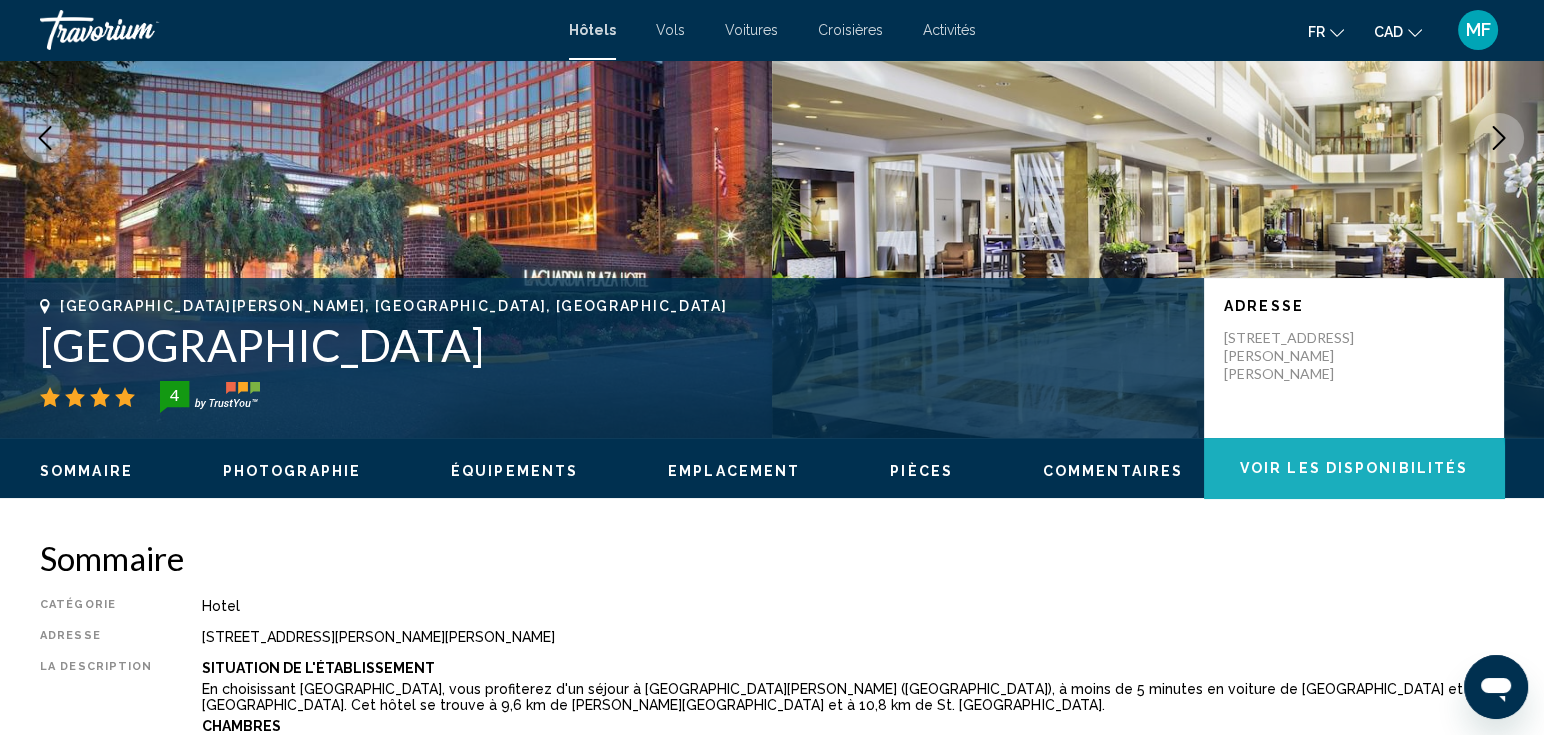 click on "Voir les disponibilités" 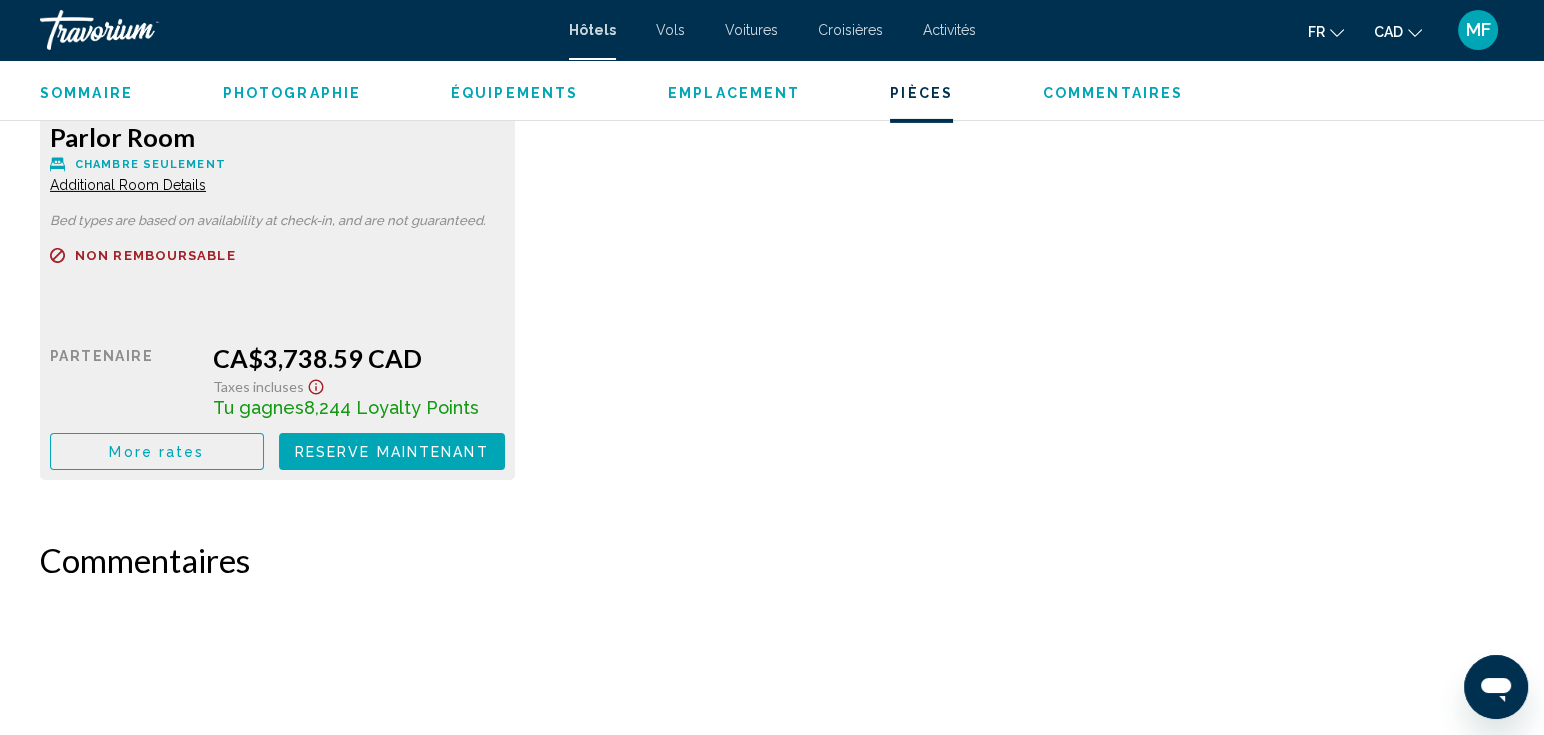 scroll, scrollTop: 9881, scrollLeft: 0, axis: vertical 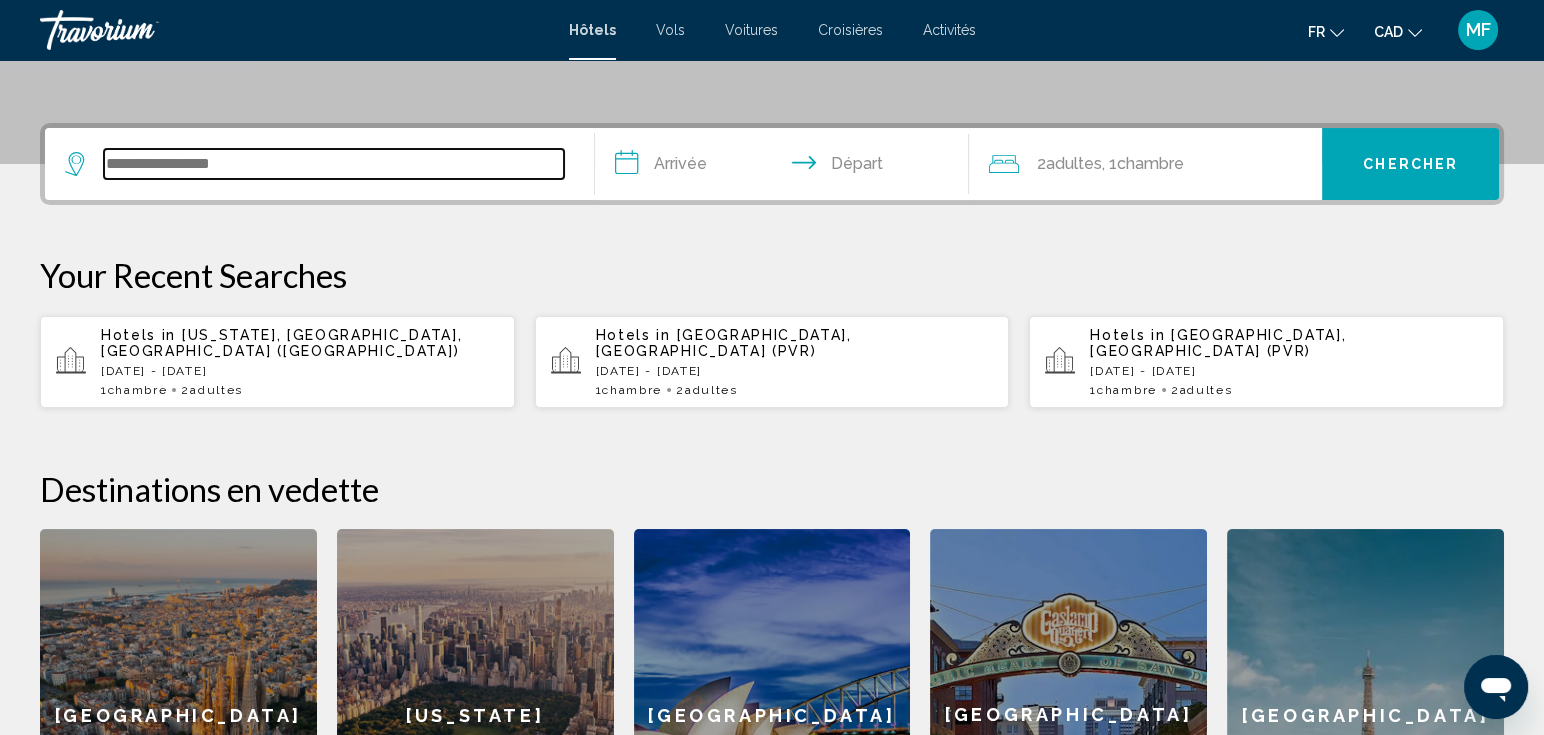 click at bounding box center [334, 164] 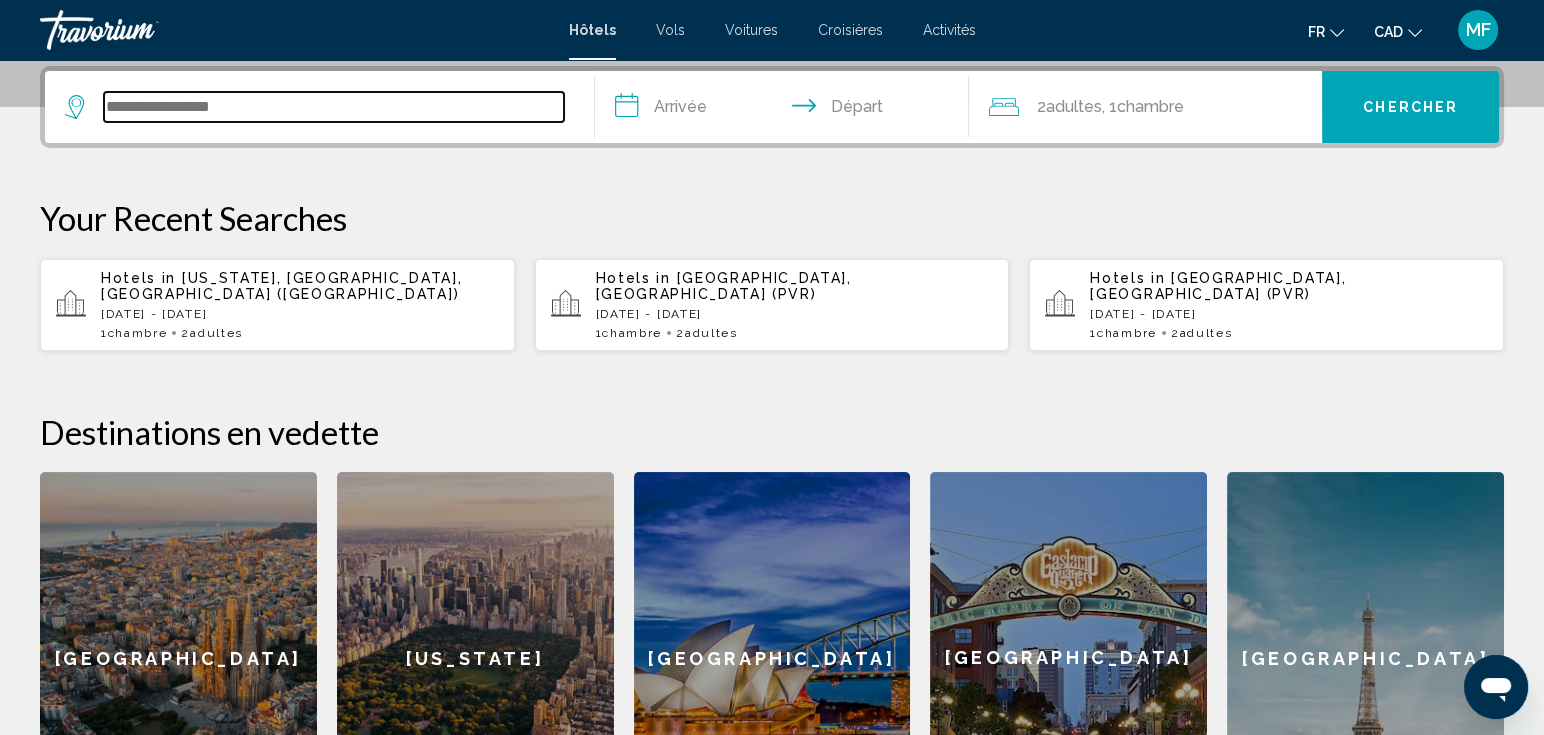 scroll, scrollTop: 494, scrollLeft: 0, axis: vertical 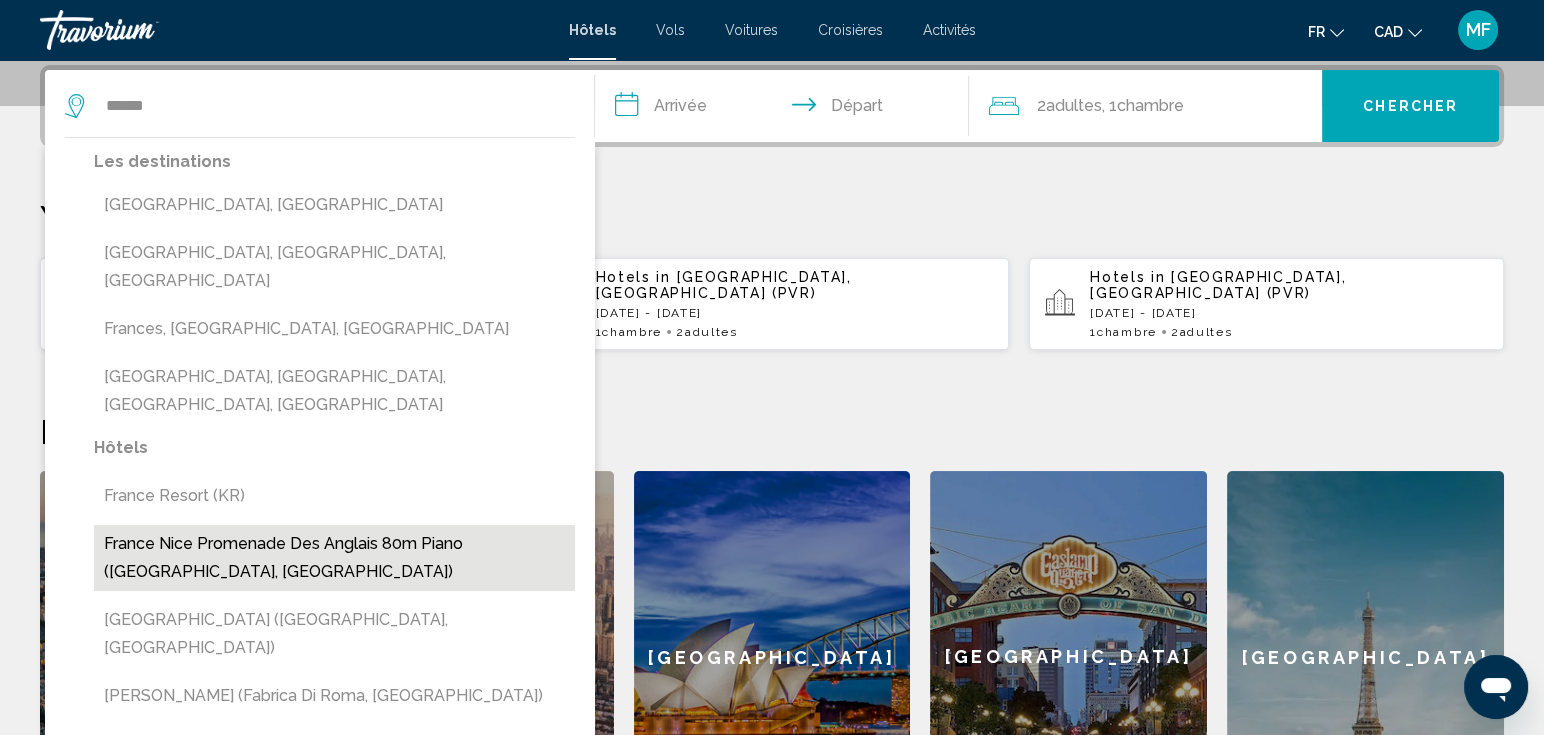 click on "France Nice Promenade Des Anglais 80m Piano ([GEOGRAPHIC_DATA], [GEOGRAPHIC_DATA])" at bounding box center [334, 558] 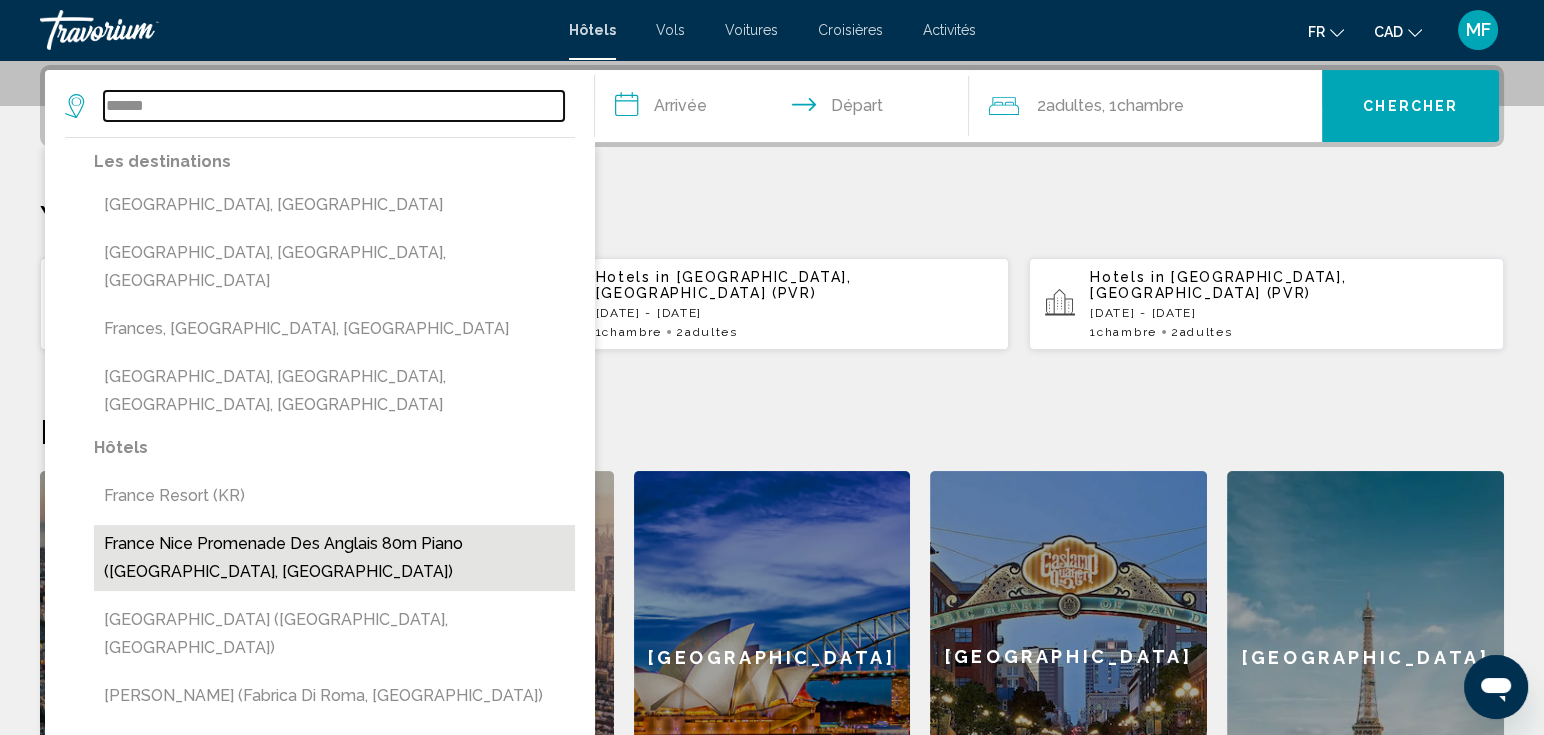 type on "**********" 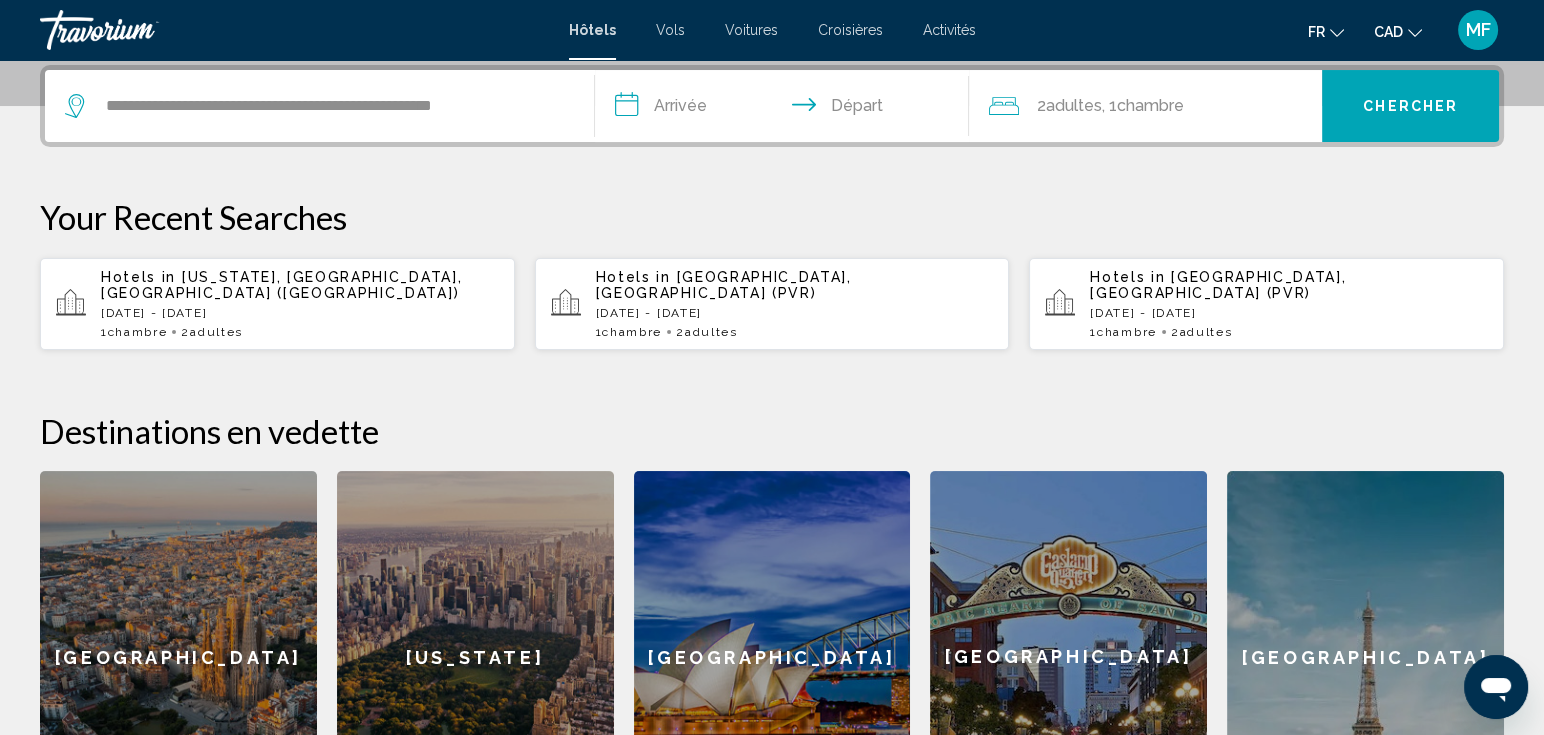 click on "**********" at bounding box center (786, 109) 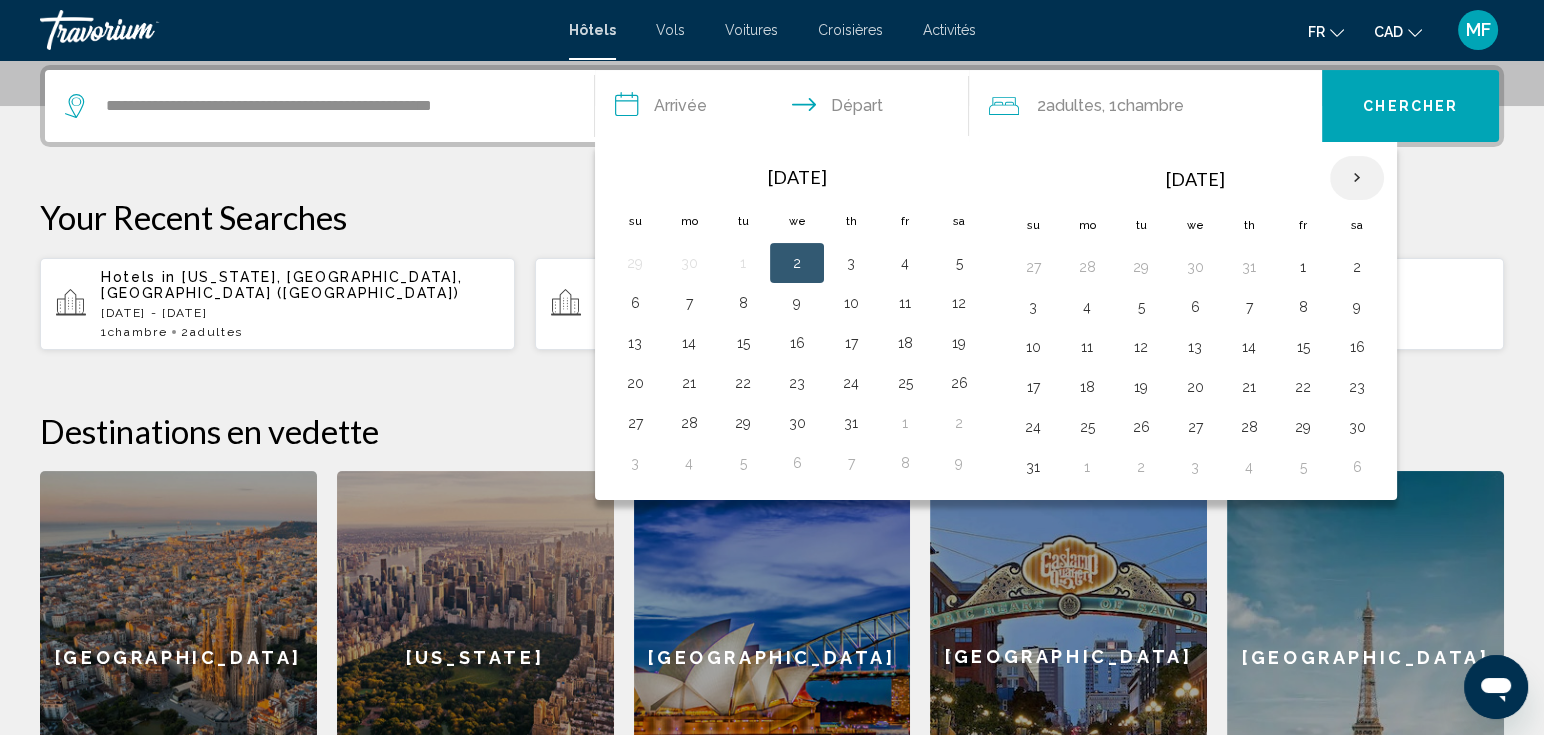 click at bounding box center (1357, 178) 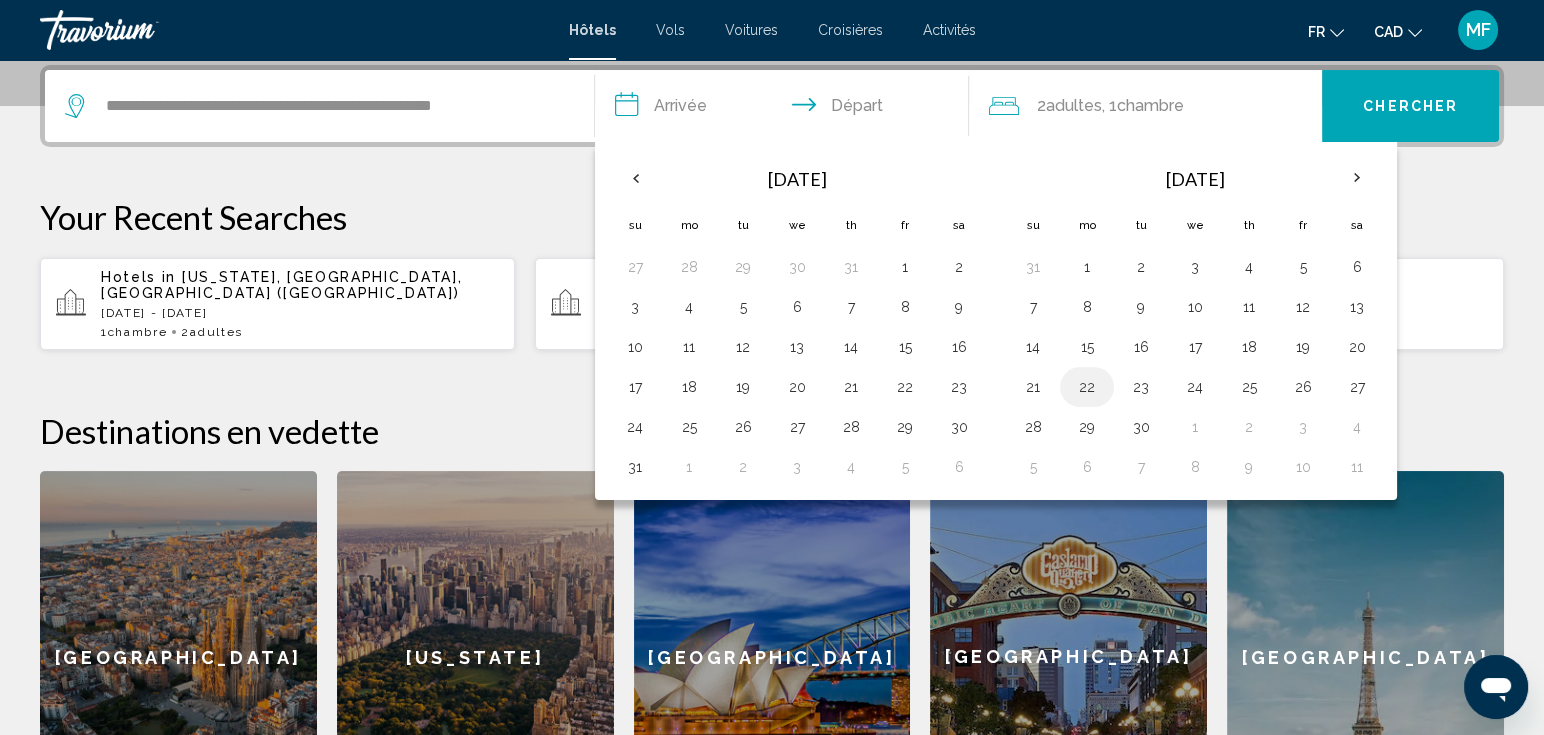 click on "22" at bounding box center (1087, 387) 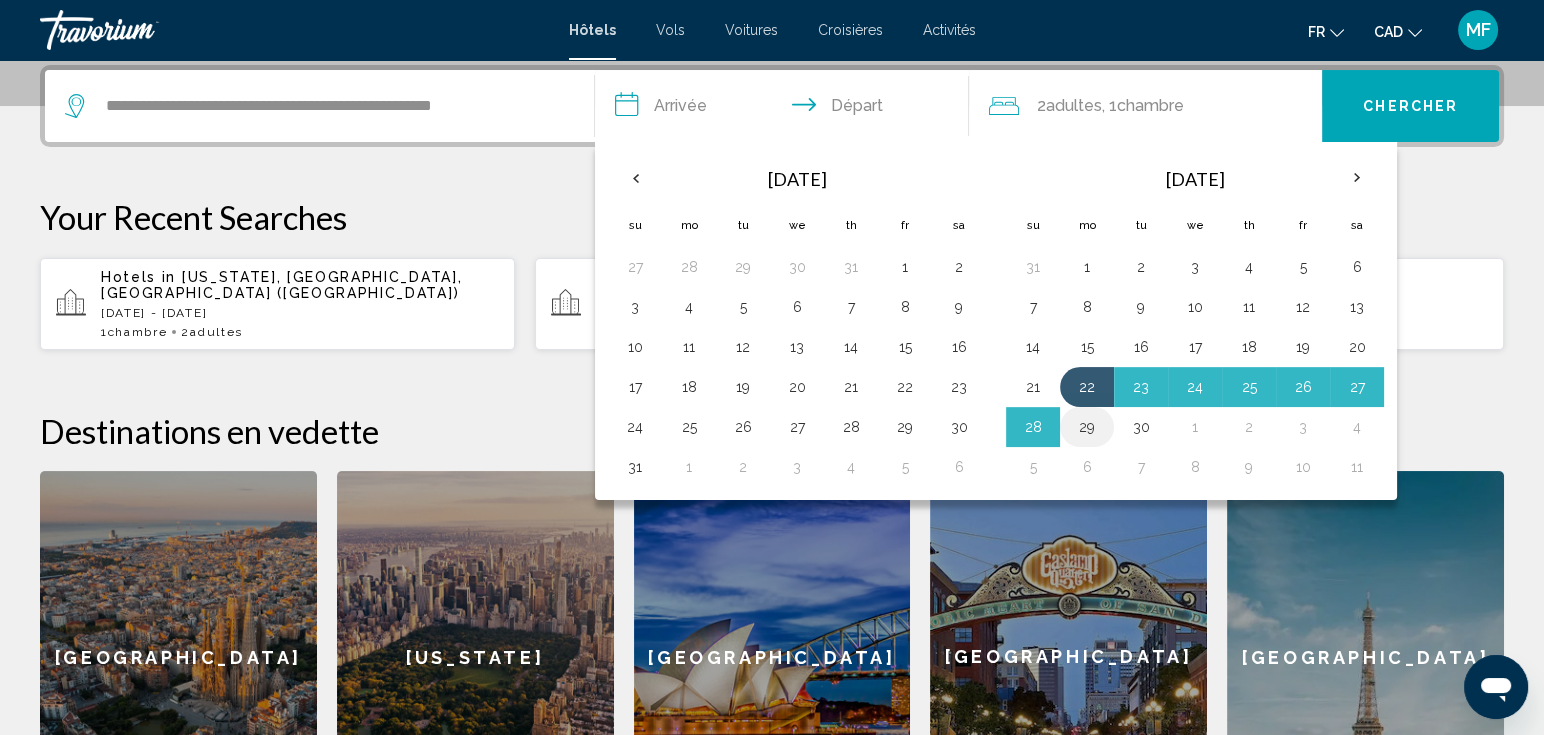 click on "29" at bounding box center (1087, 427) 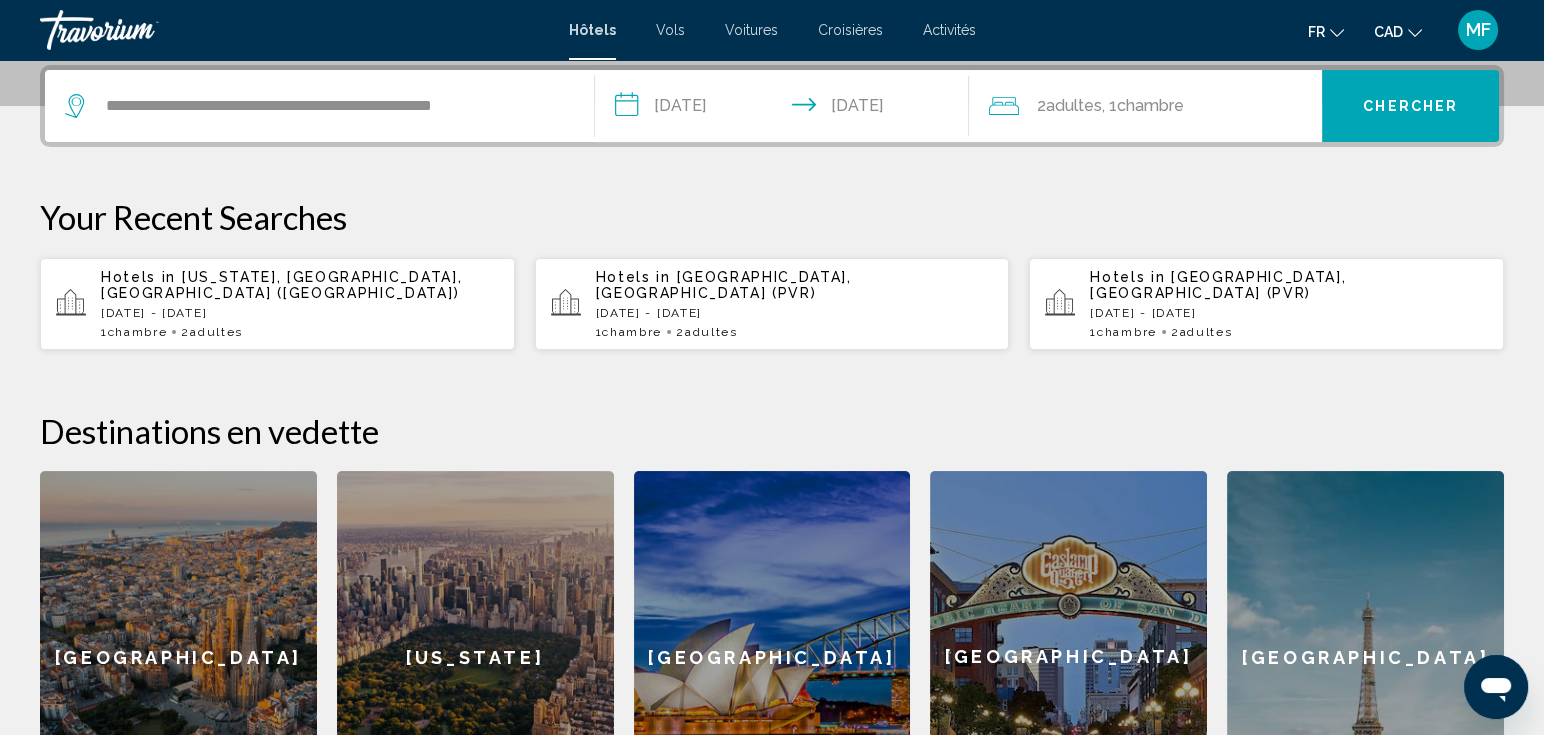 click on "Chercher" at bounding box center (1410, 107) 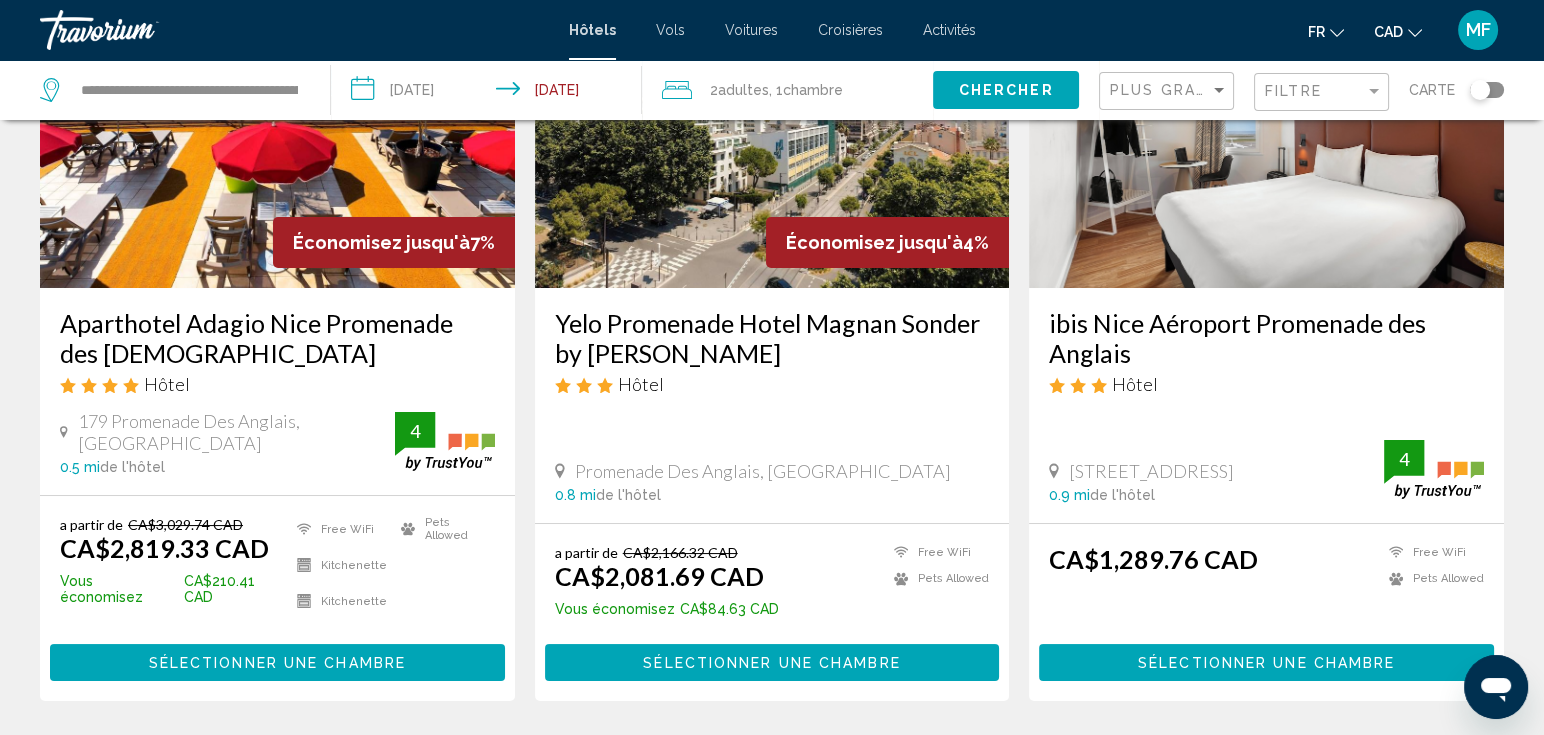 scroll, scrollTop: 111, scrollLeft: 0, axis: vertical 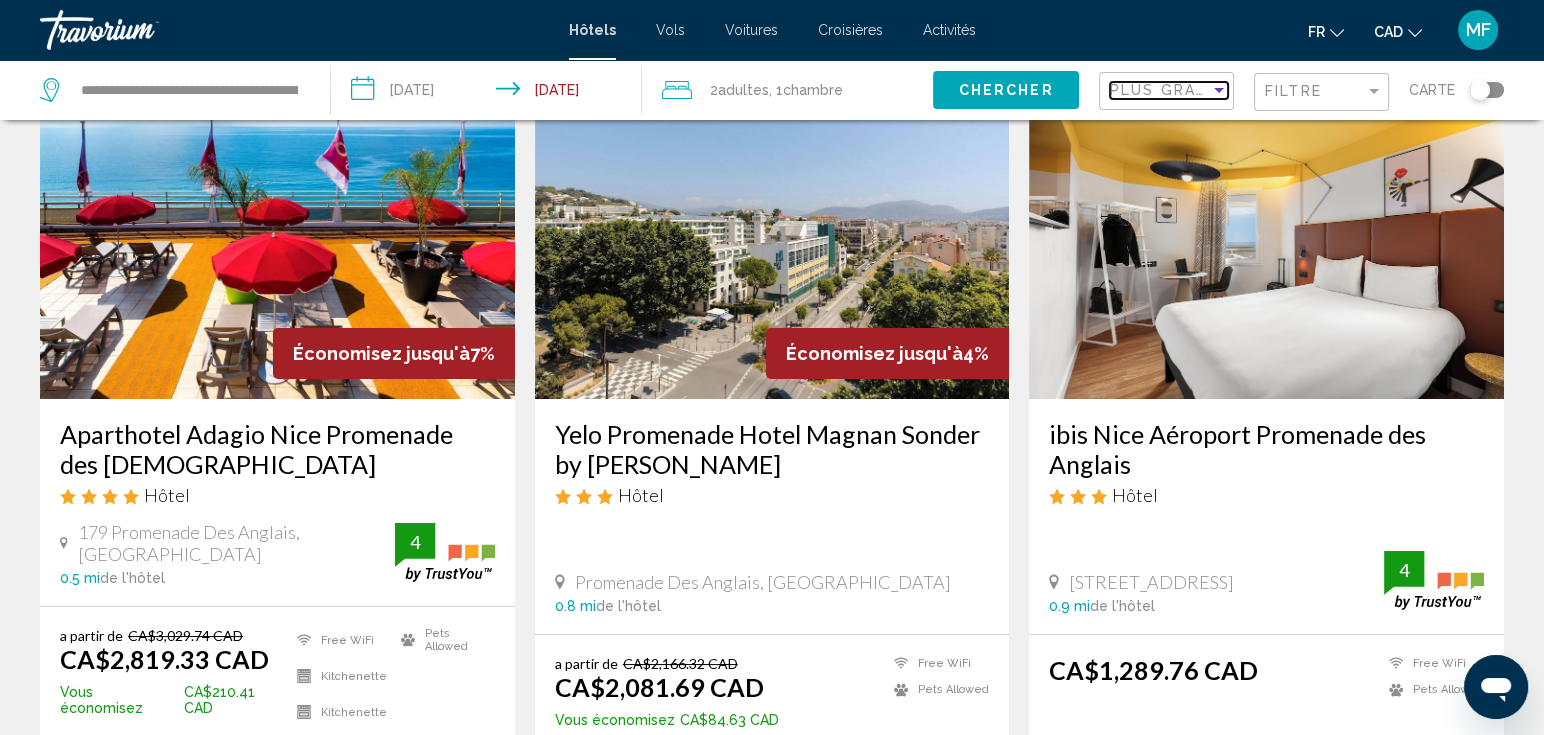 click on "Plus grandes économies" at bounding box center [1229, 90] 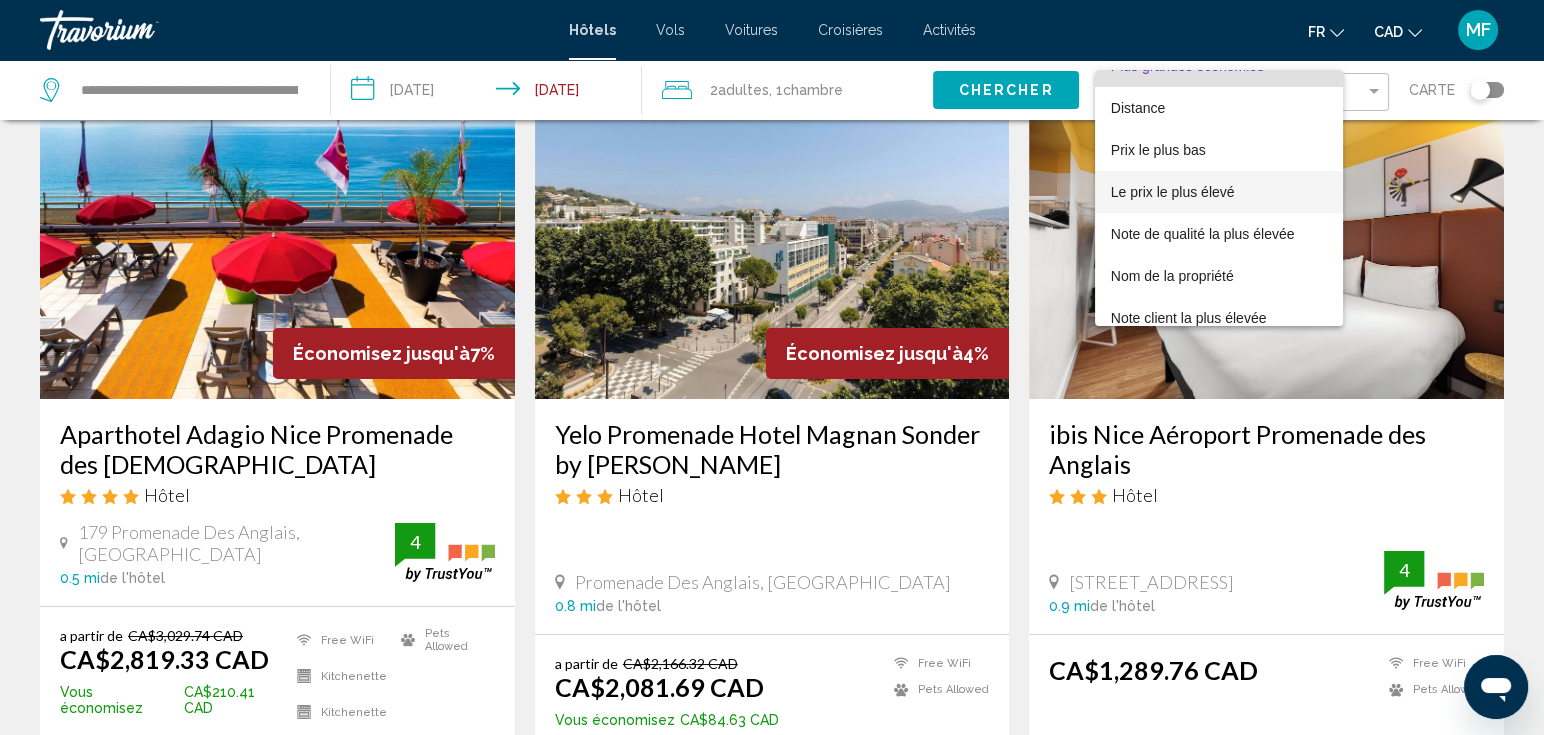 scroll, scrollTop: 38, scrollLeft: 0, axis: vertical 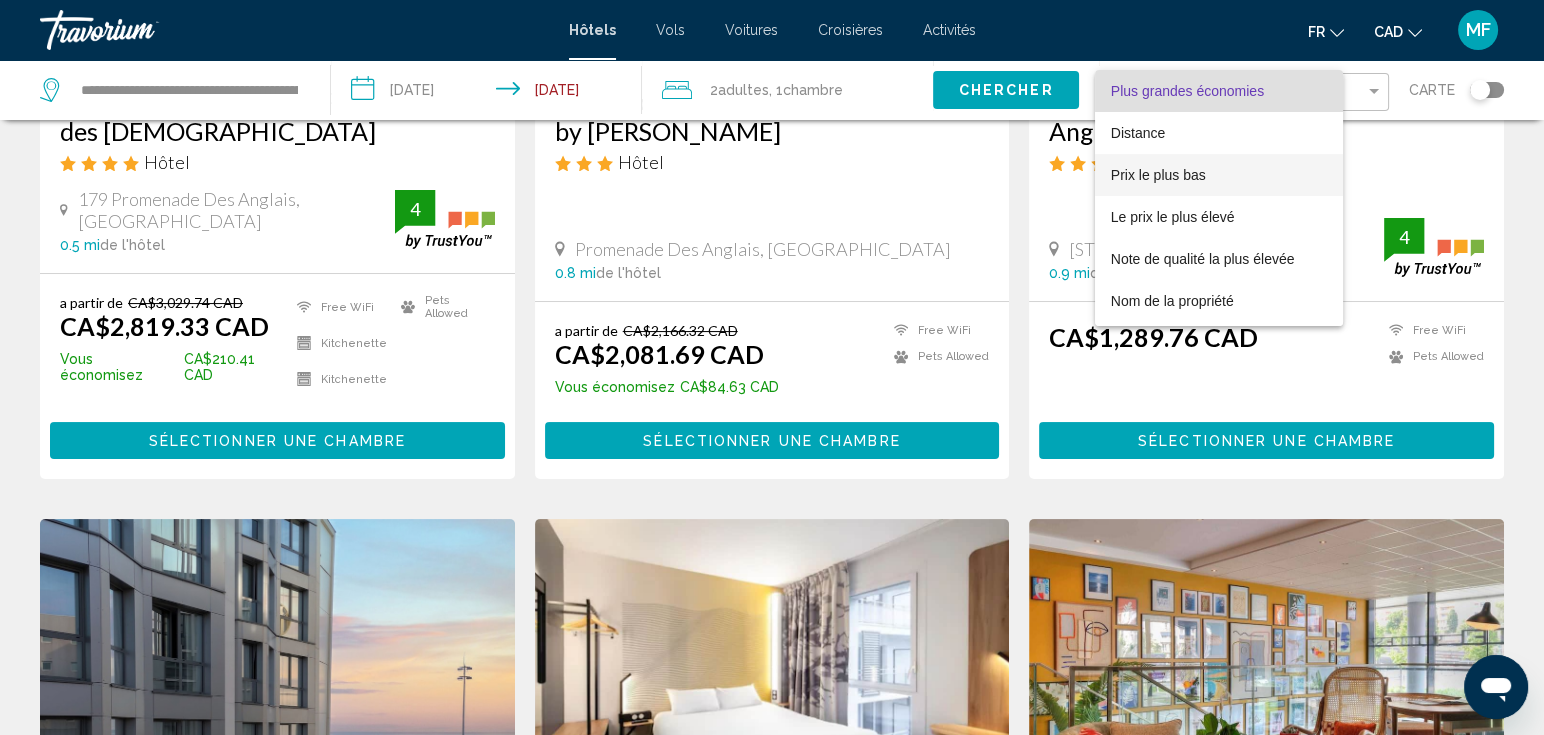 click on "Prix le plus bas" at bounding box center (1219, 175) 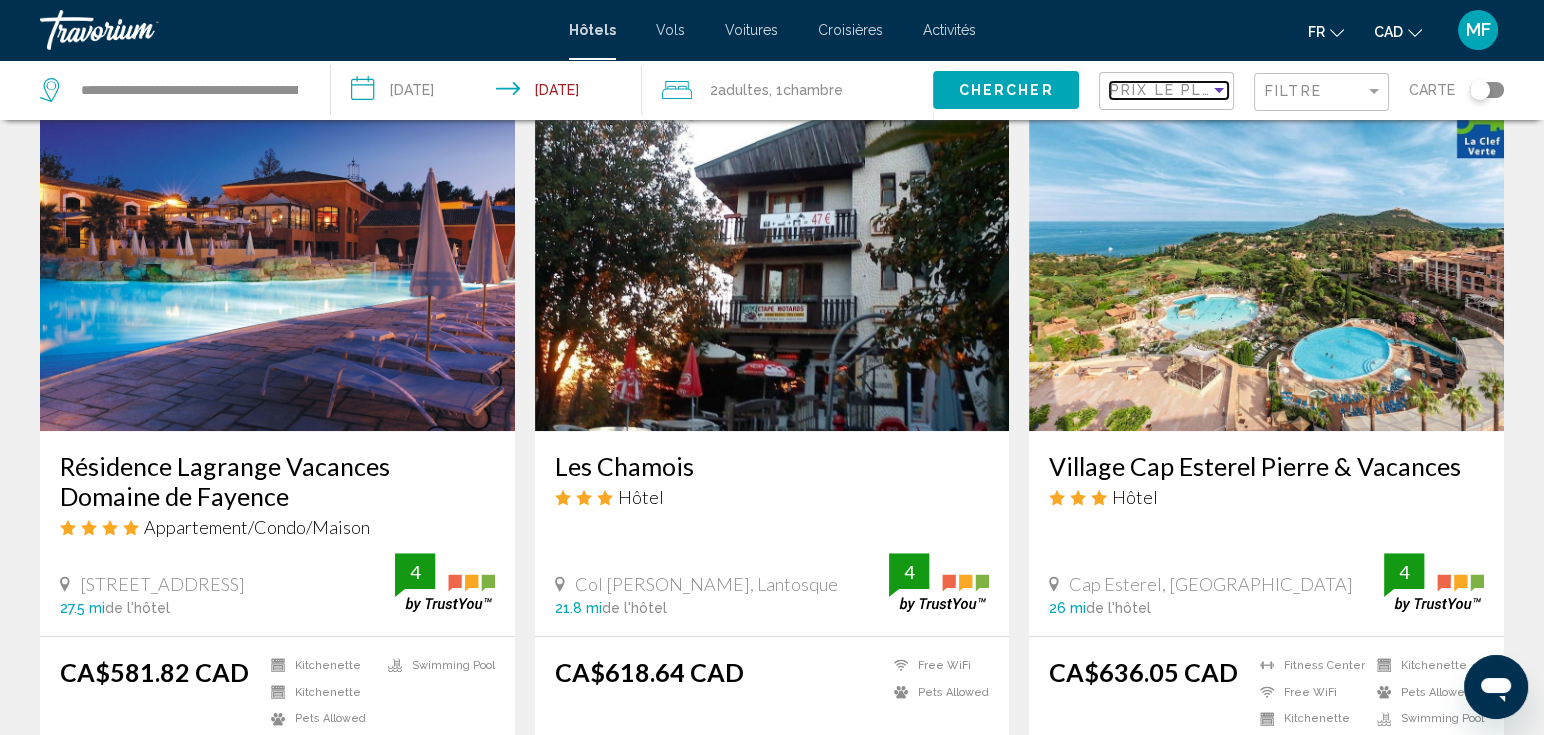 scroll, scrollTop: 1666, scrollLeft: 0, axis: vertical 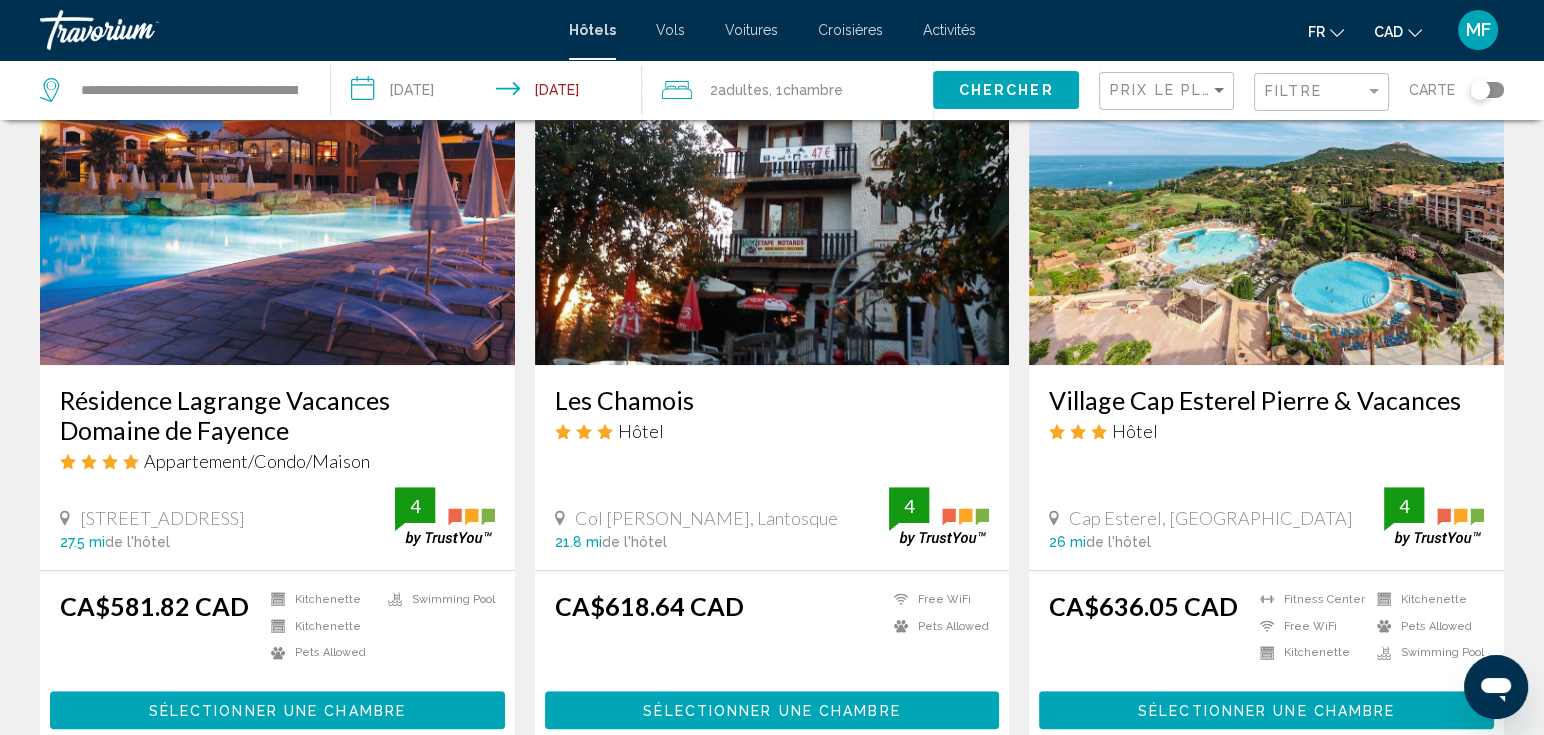 click on "Village Cap Esterel Pierre & Vacances
Hôtel" at bounding box center (1266, 421) 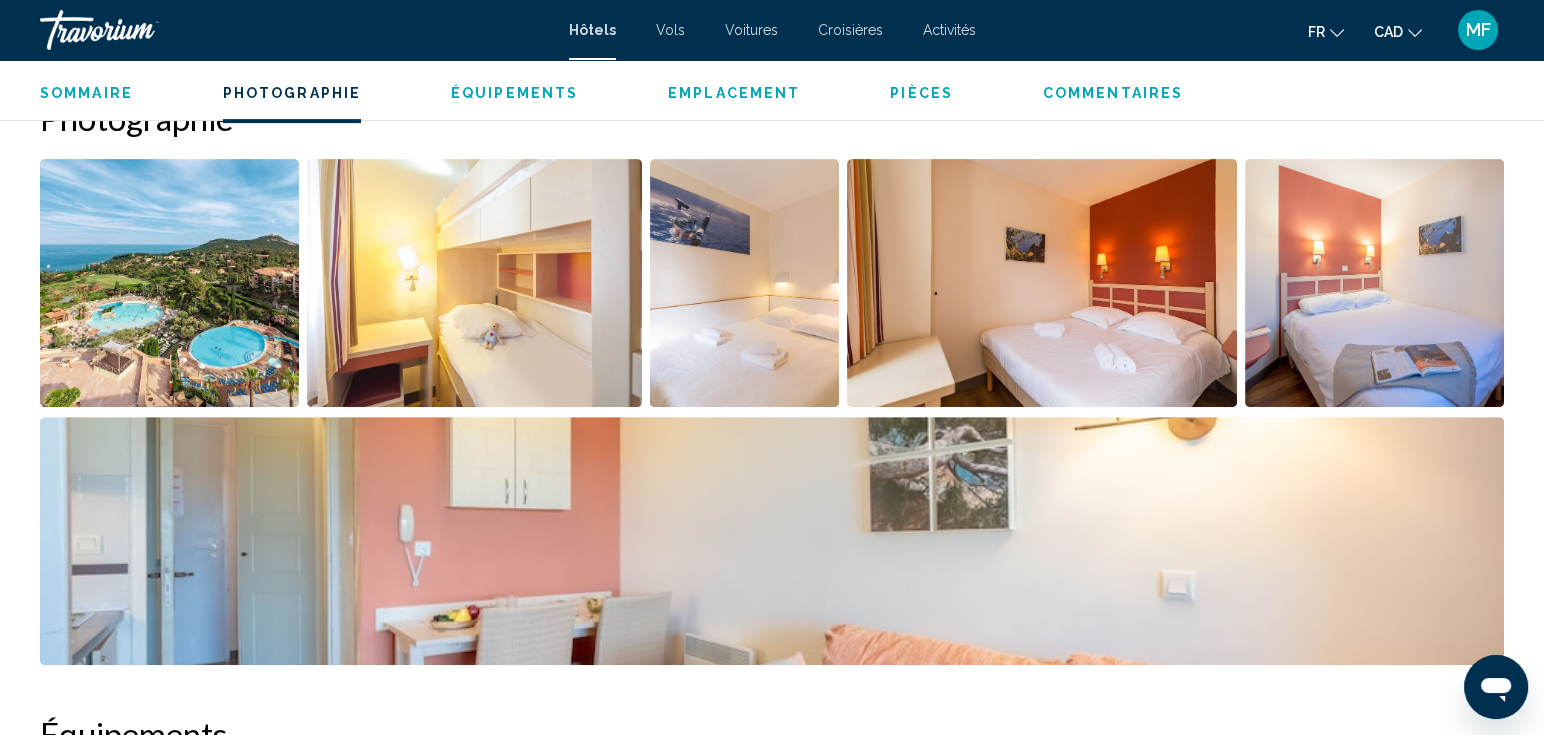scroll, scrollTop: 1333, scrollLeft: 0, axis: vertical 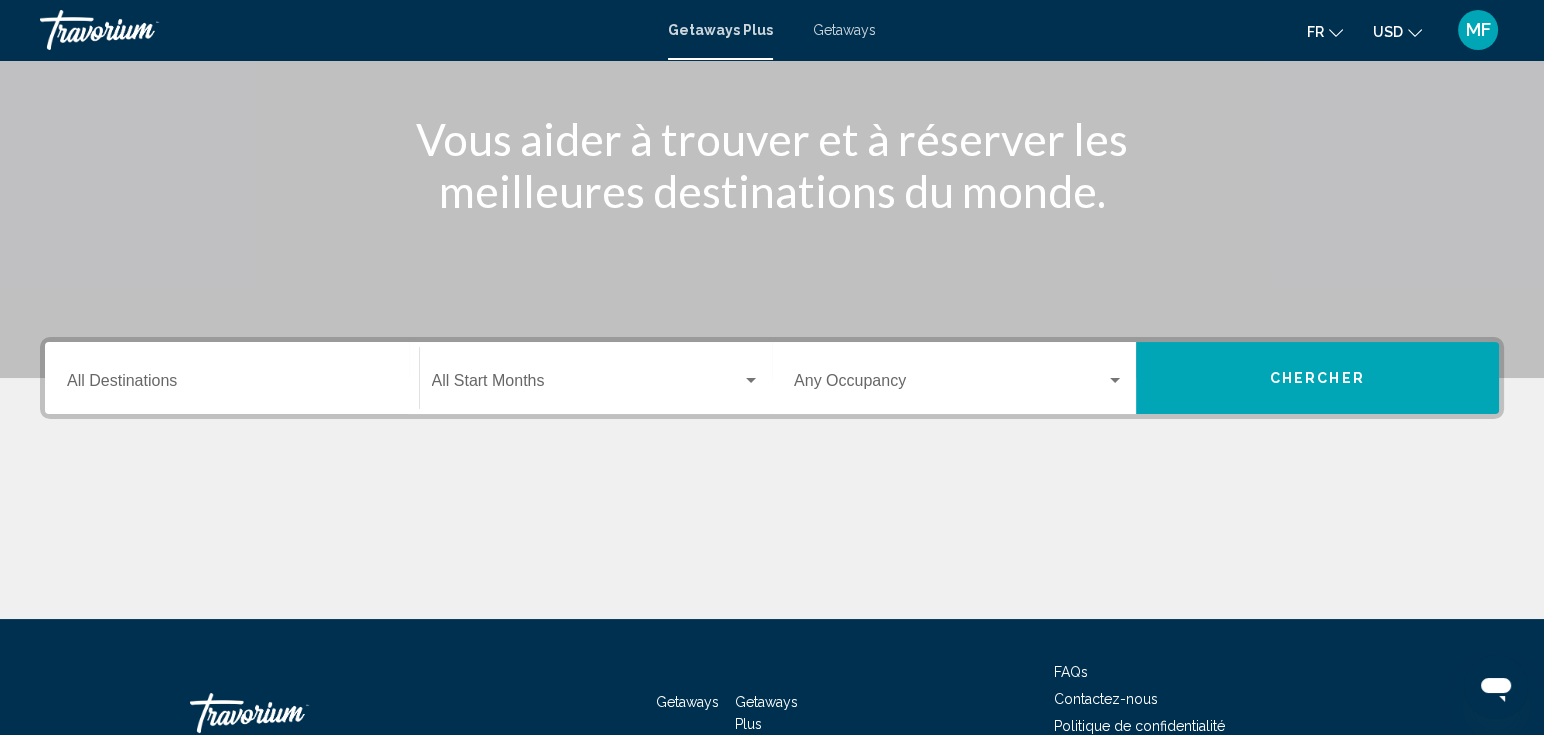 click on "Destination All Destinations" at bounding box center [232, 385] 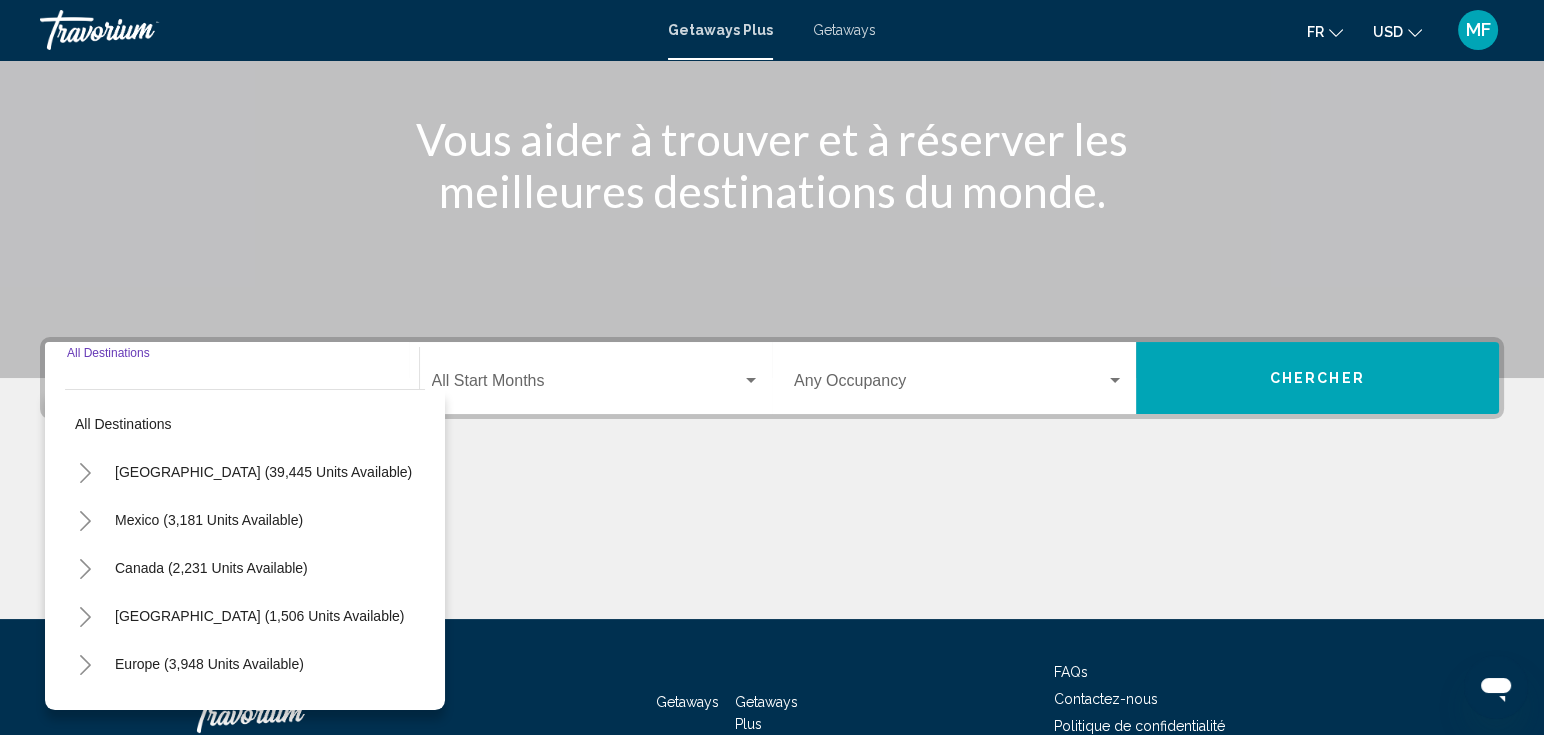scroll, scrollTop: 350, scrollLeft: 0, axis: vertical 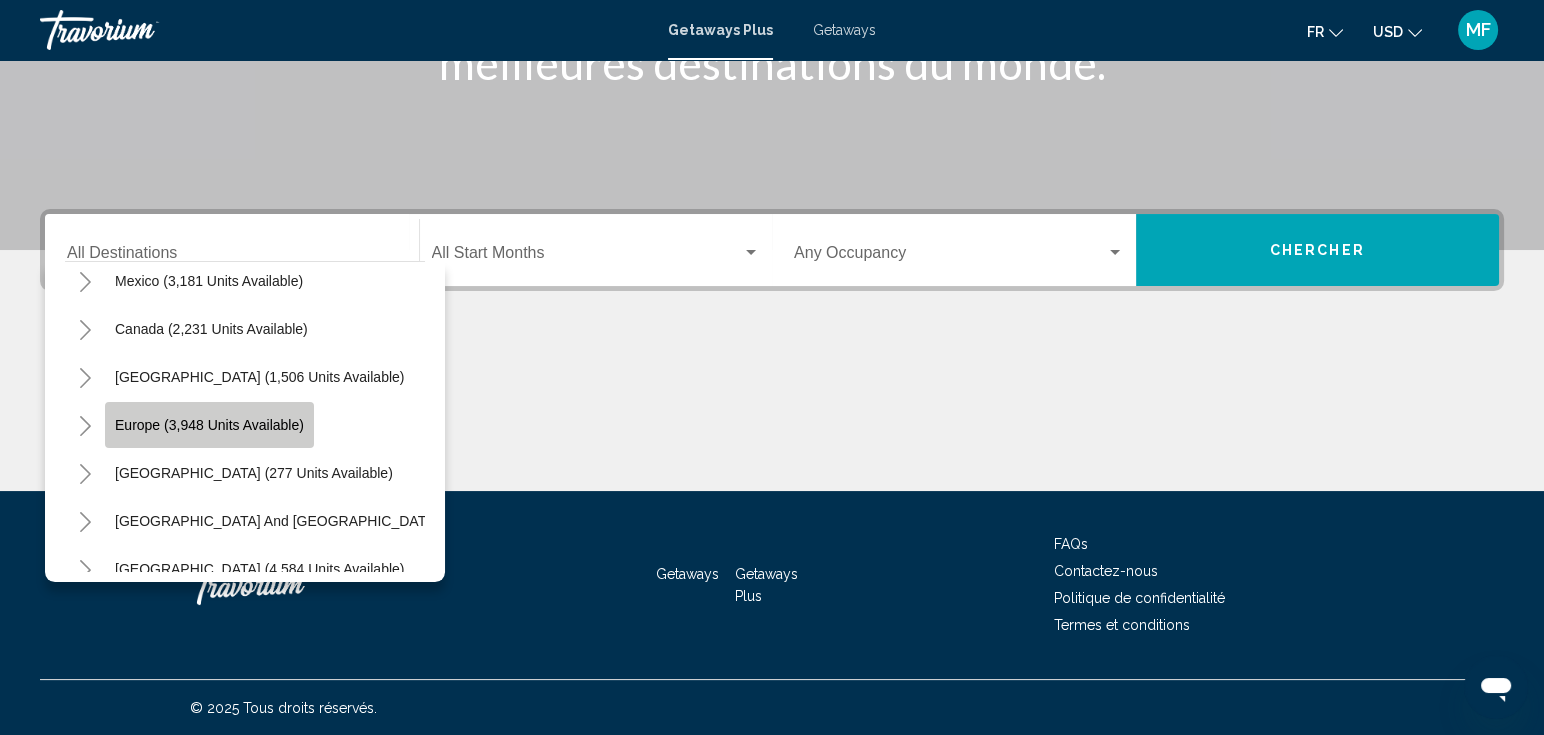 click on "Europe (3,948 units available)" 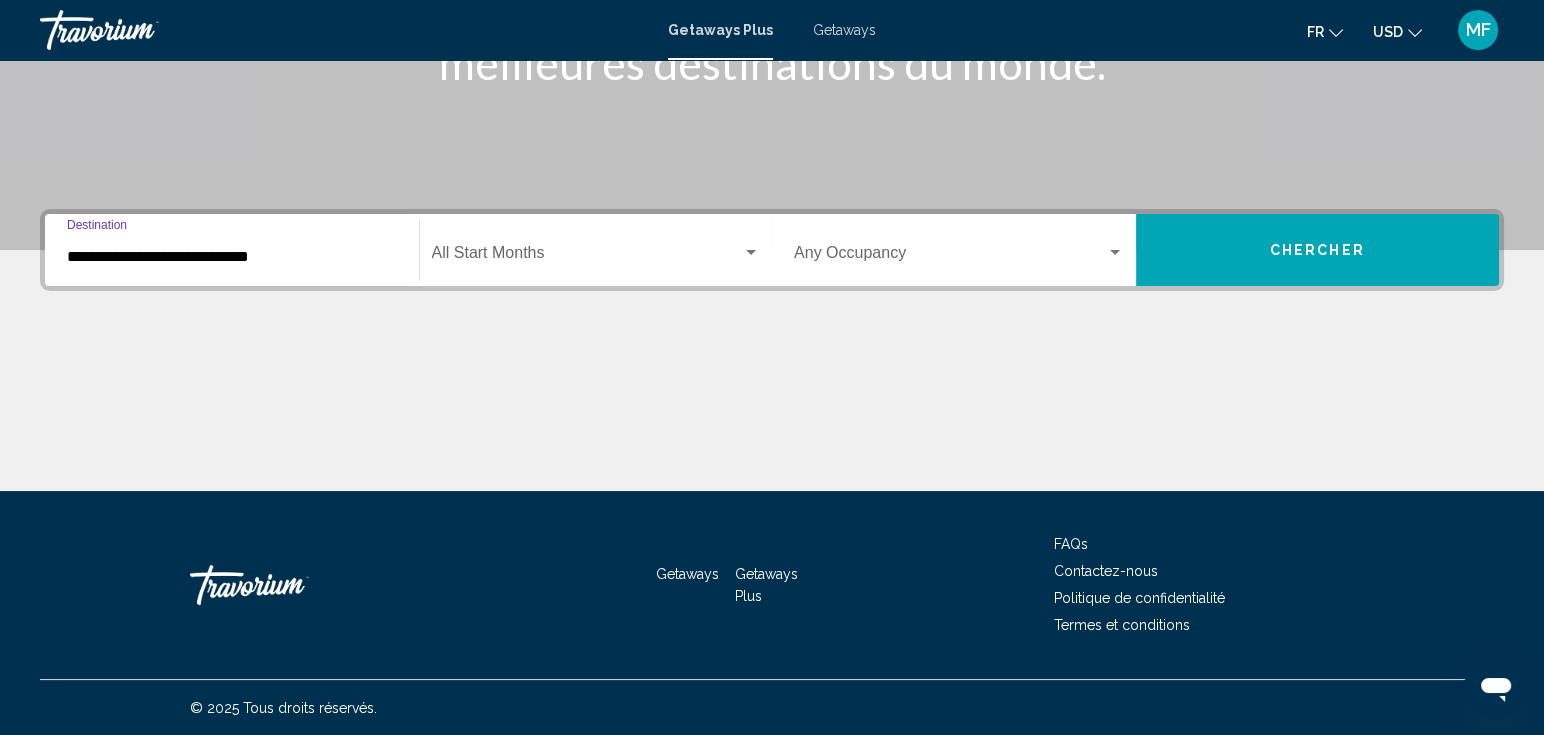 click at bounding box center [587, 257] 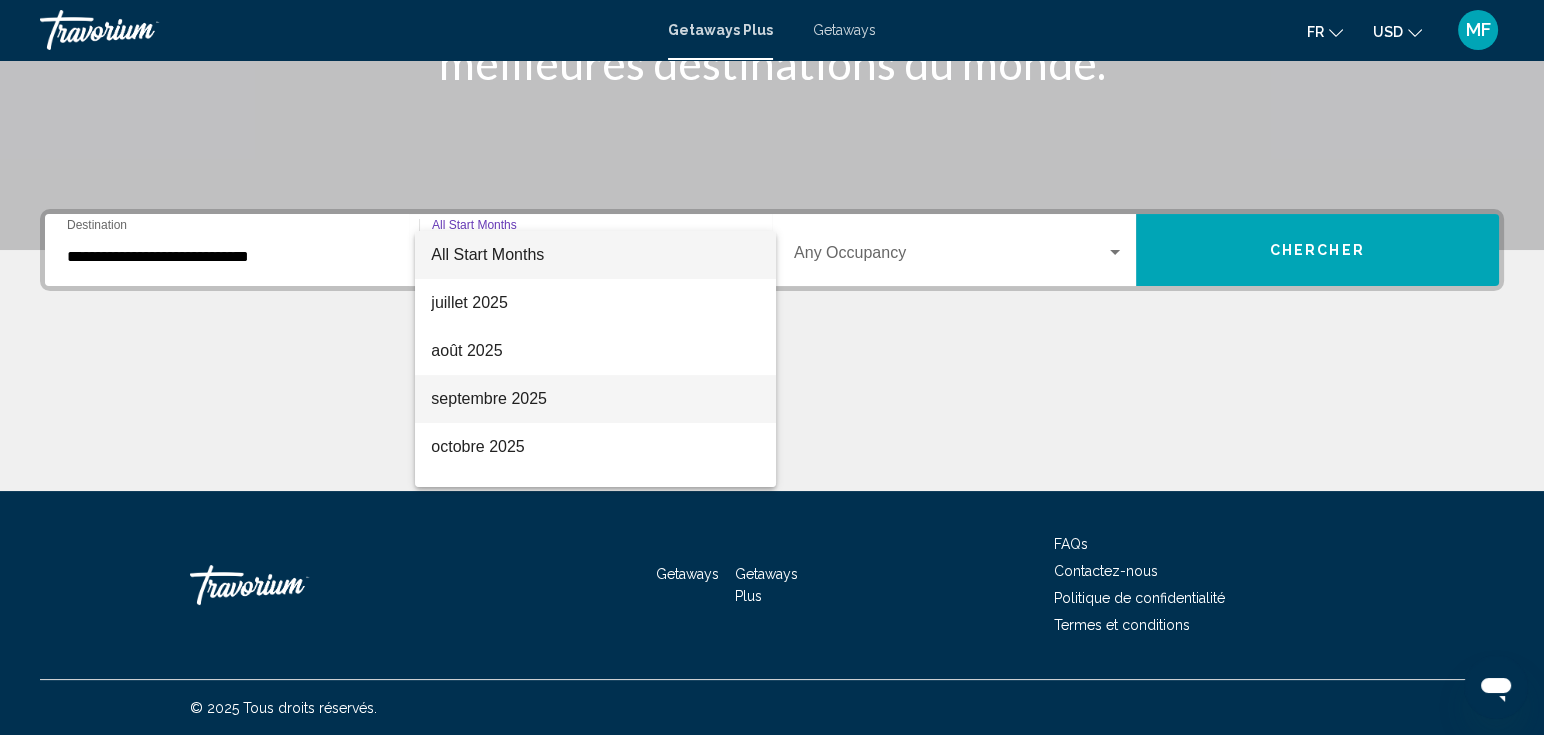 click on "septembre 2025" at bounding box center (595, 399) 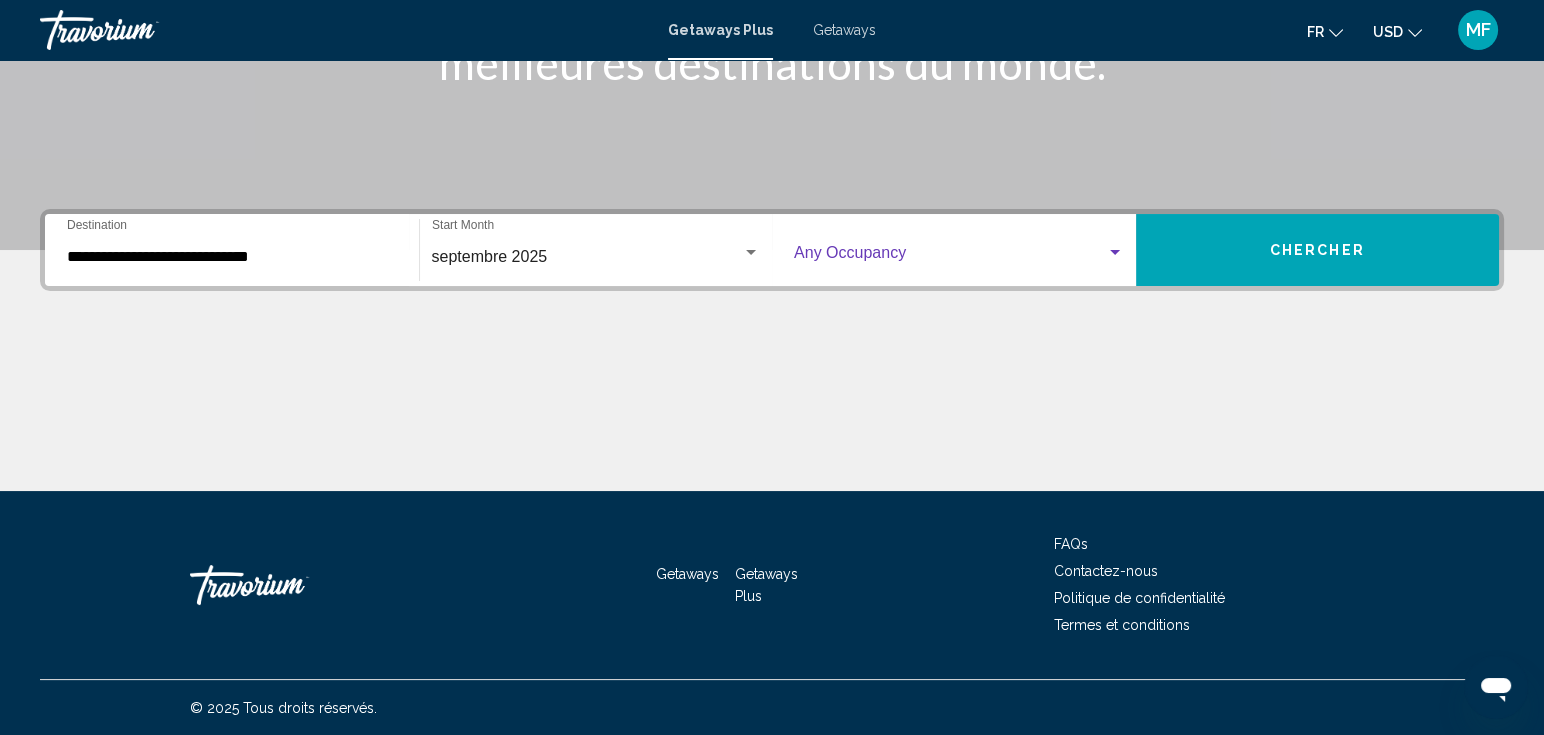click at bounding box center (950, 257) 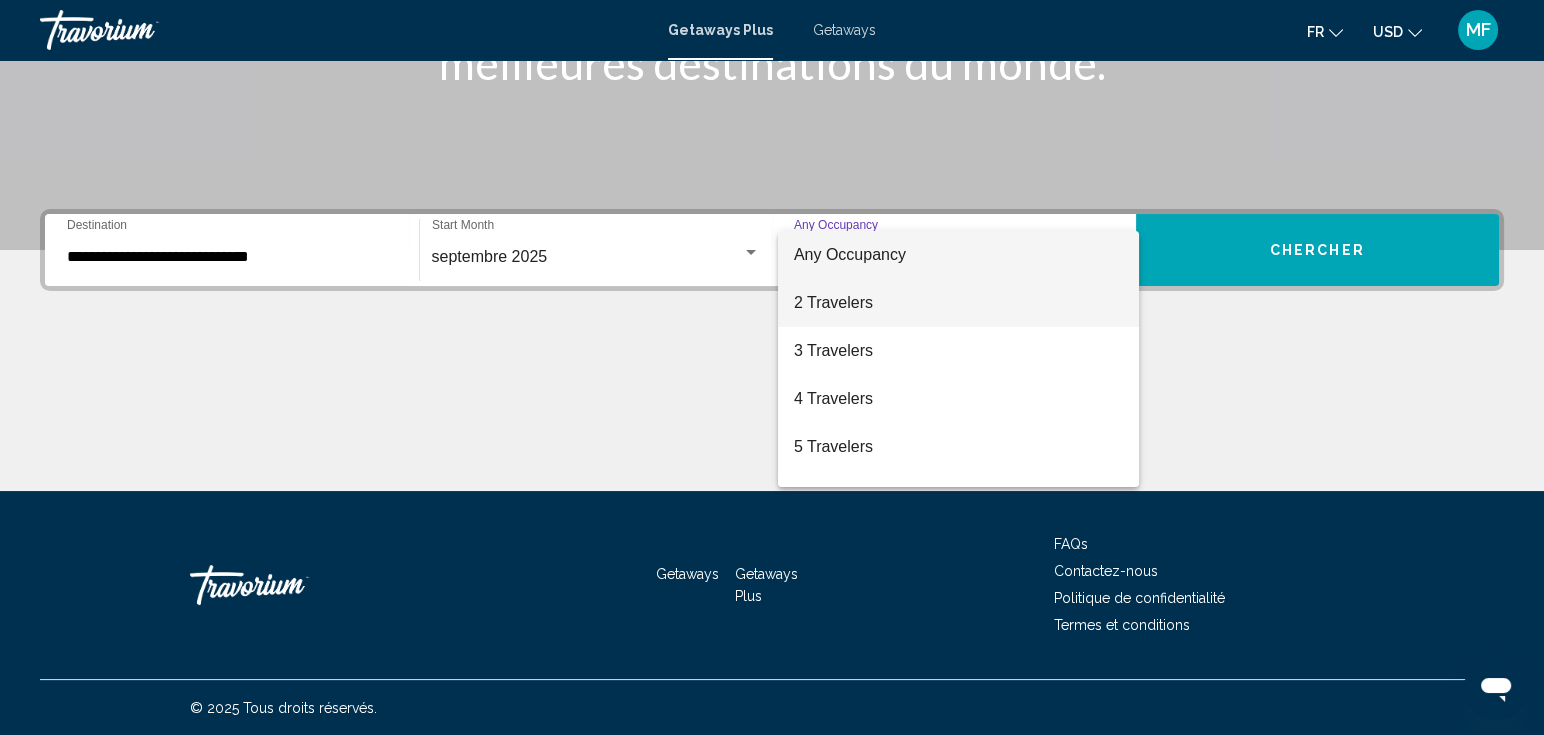 click on "2 Travelers" at bounding box center (959, 303) 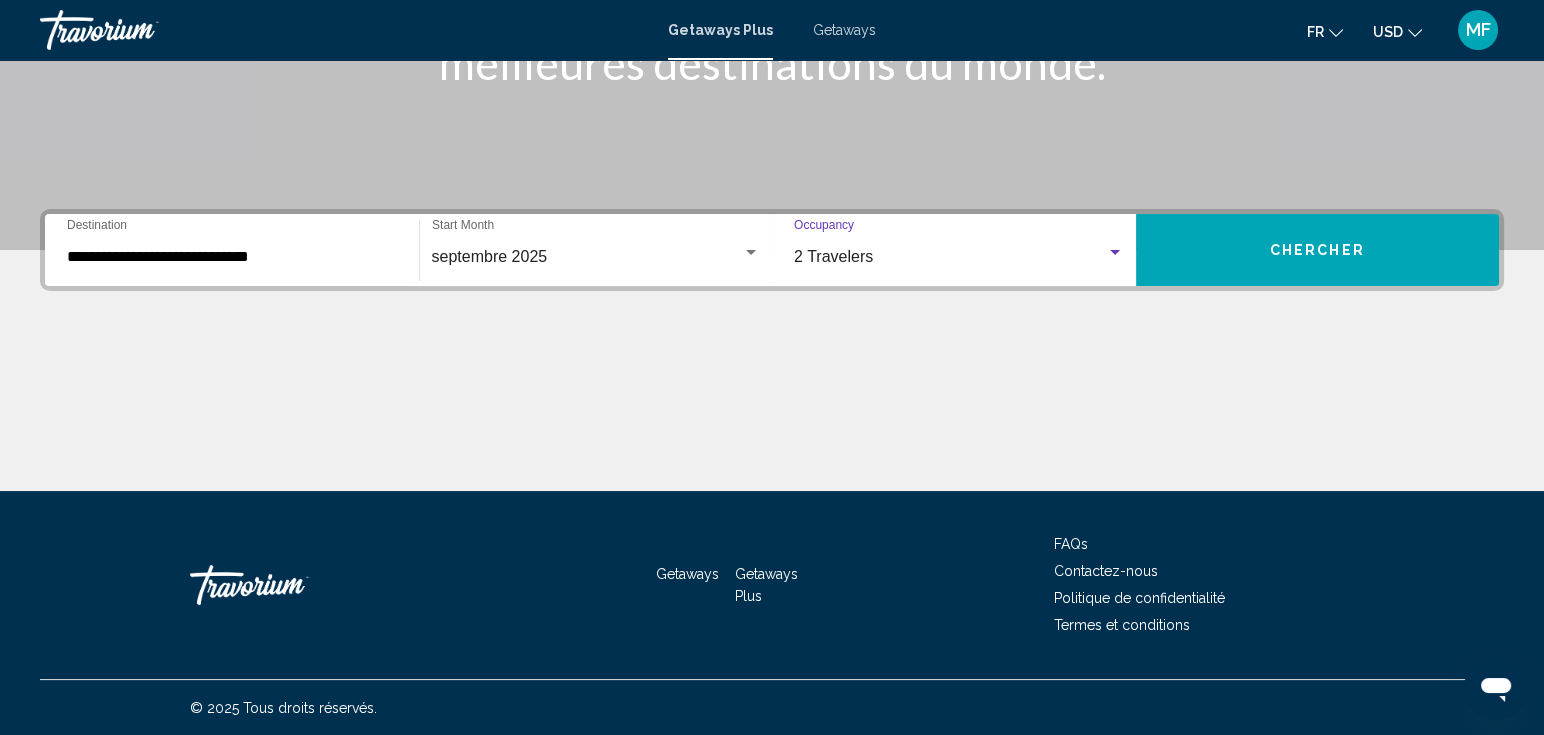 click on "Chercher" at bounding box center (1317, 251) 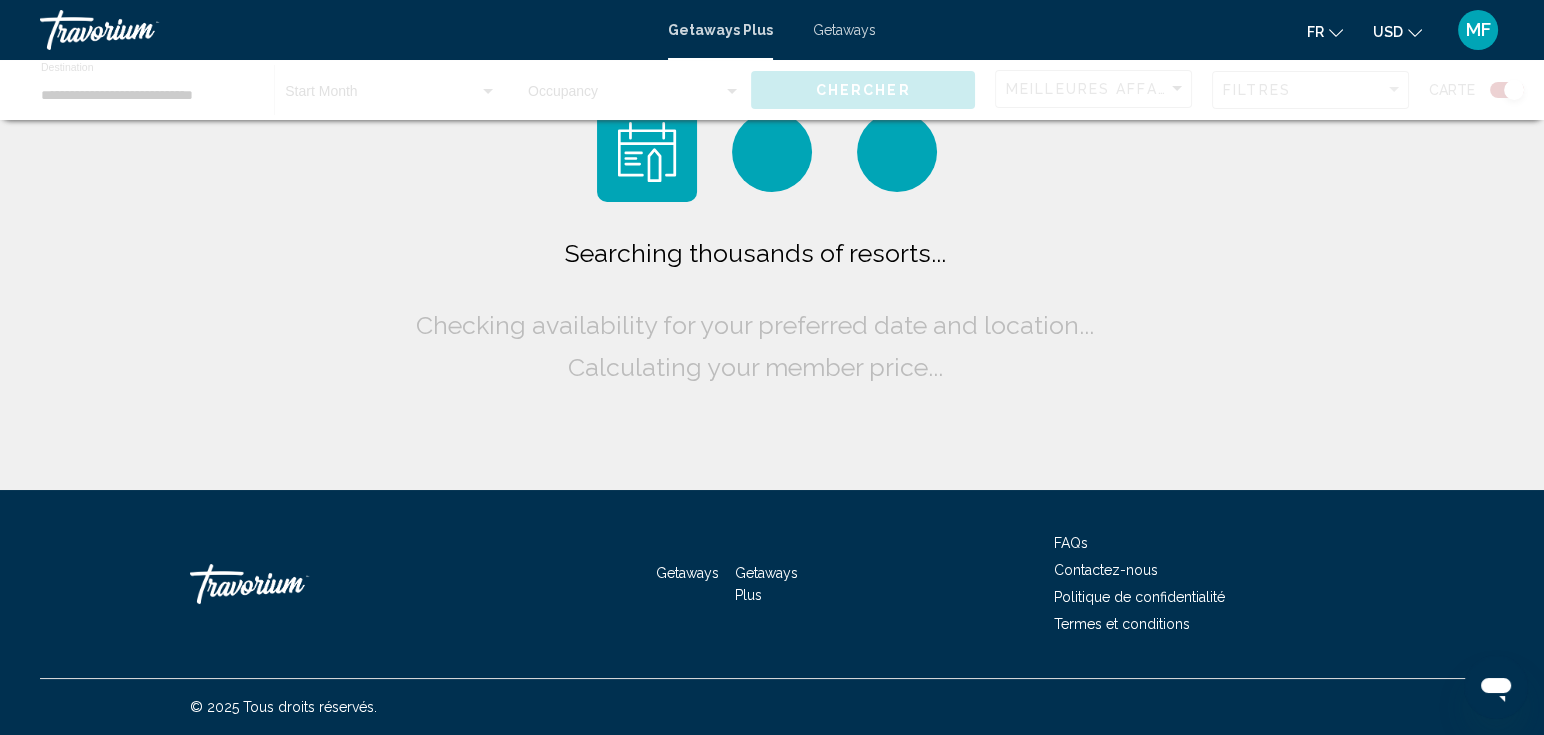 scroll, scrollTop: 0, scrollLeft: 0, axis: both 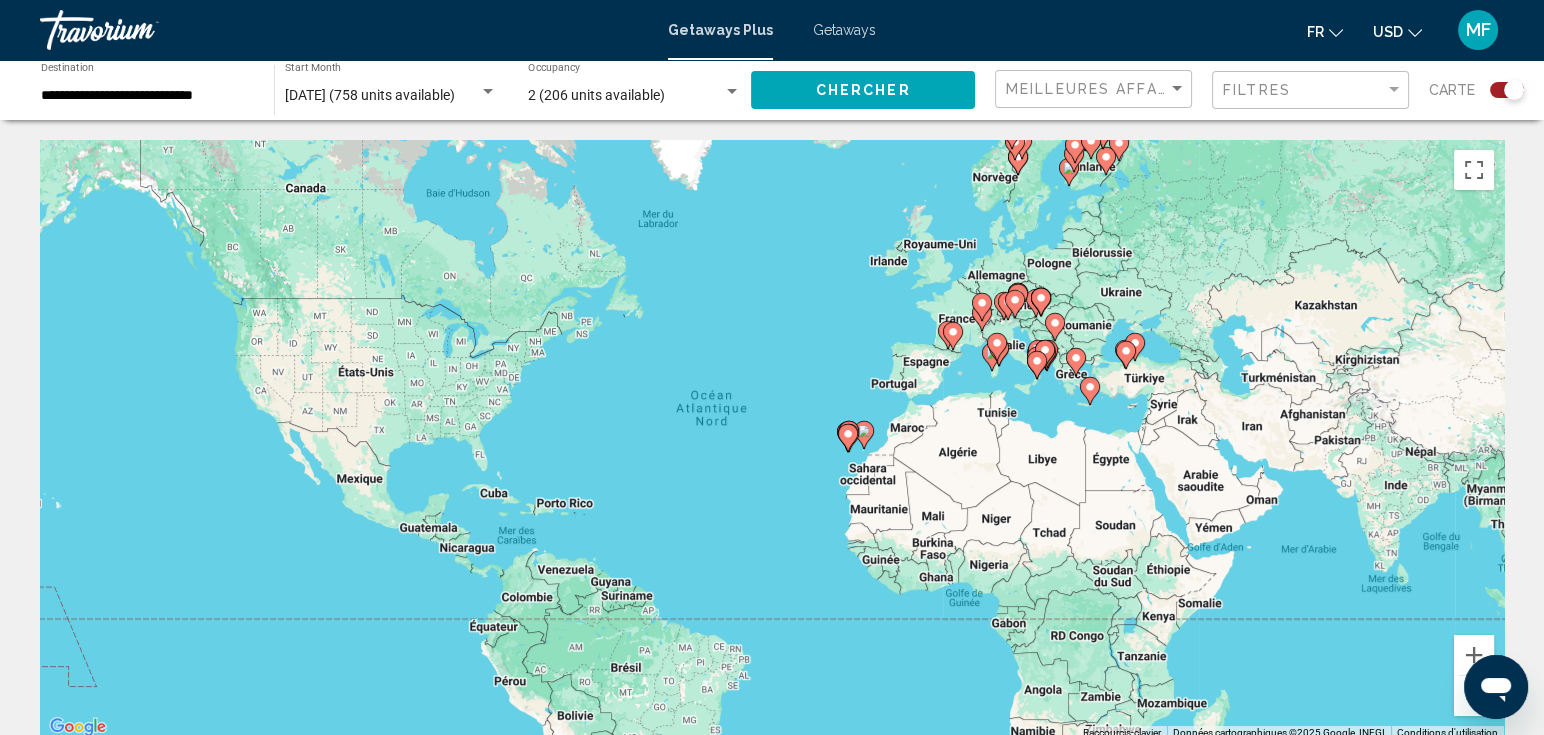 click on "Pour naviguer, utilisez les touches fléchées. Pour activer le glissement du marqueur avec le clavier, appuyez sur Alt+Entrée. Déplacez ensuite le marqueur à l'aide des touches fléchées. Pour terminer le glissement, appuyez sur la touche Entrée. Pour annuler, appuyez sur Échap." at bounding box center [772, 440] 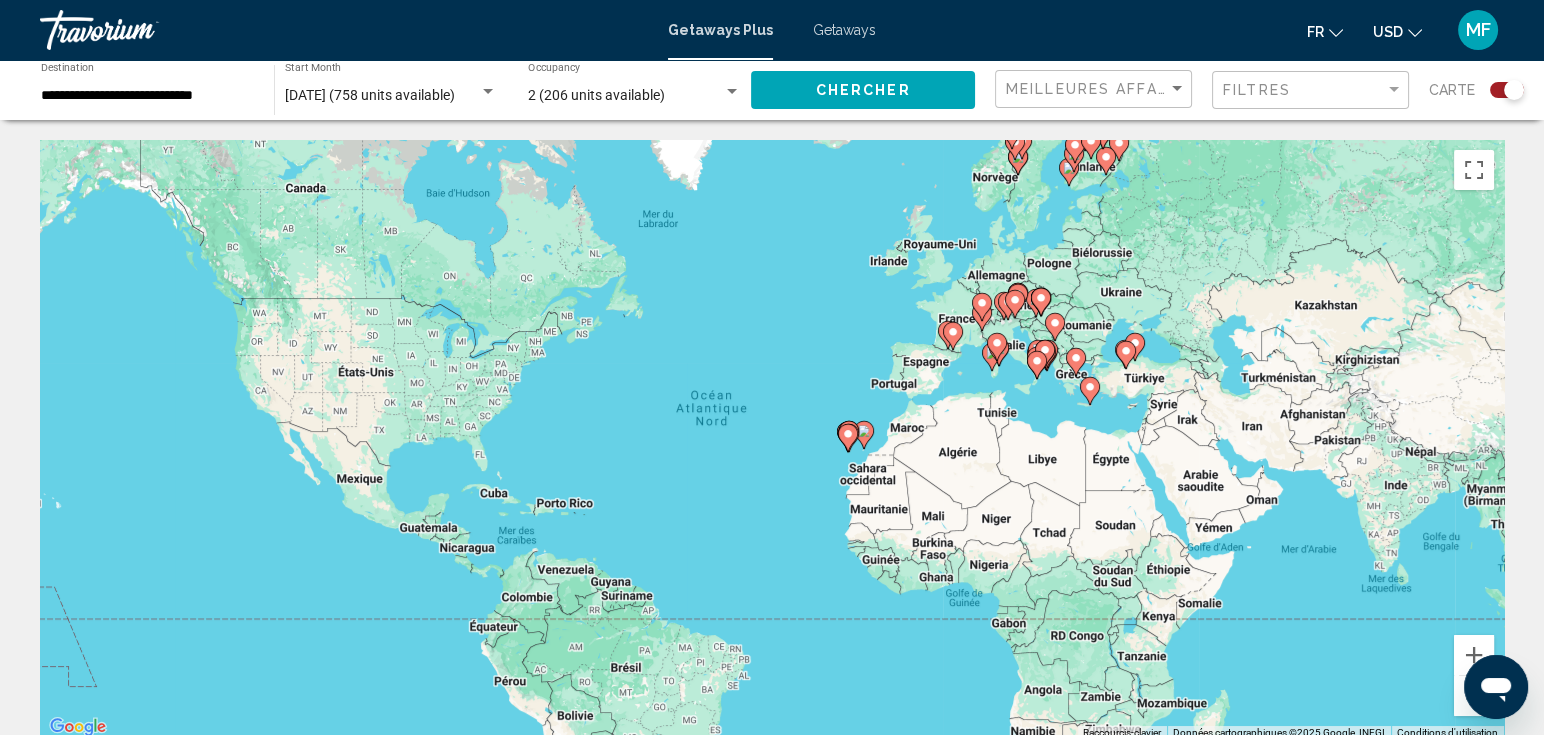 click on "Pour naviguer, utilisez les touches fléchées. Pour activer le glissement du marqueur avec le clavier, appuyez sur Alt+Entrée. Déplacez ensuite le marqueur à l'aide des touches fléchées. Pour terminer le glissement, appuyez sur la touche Entrée. Pour annuler, appuyez sur Échap." at bounding box center (772, 440) 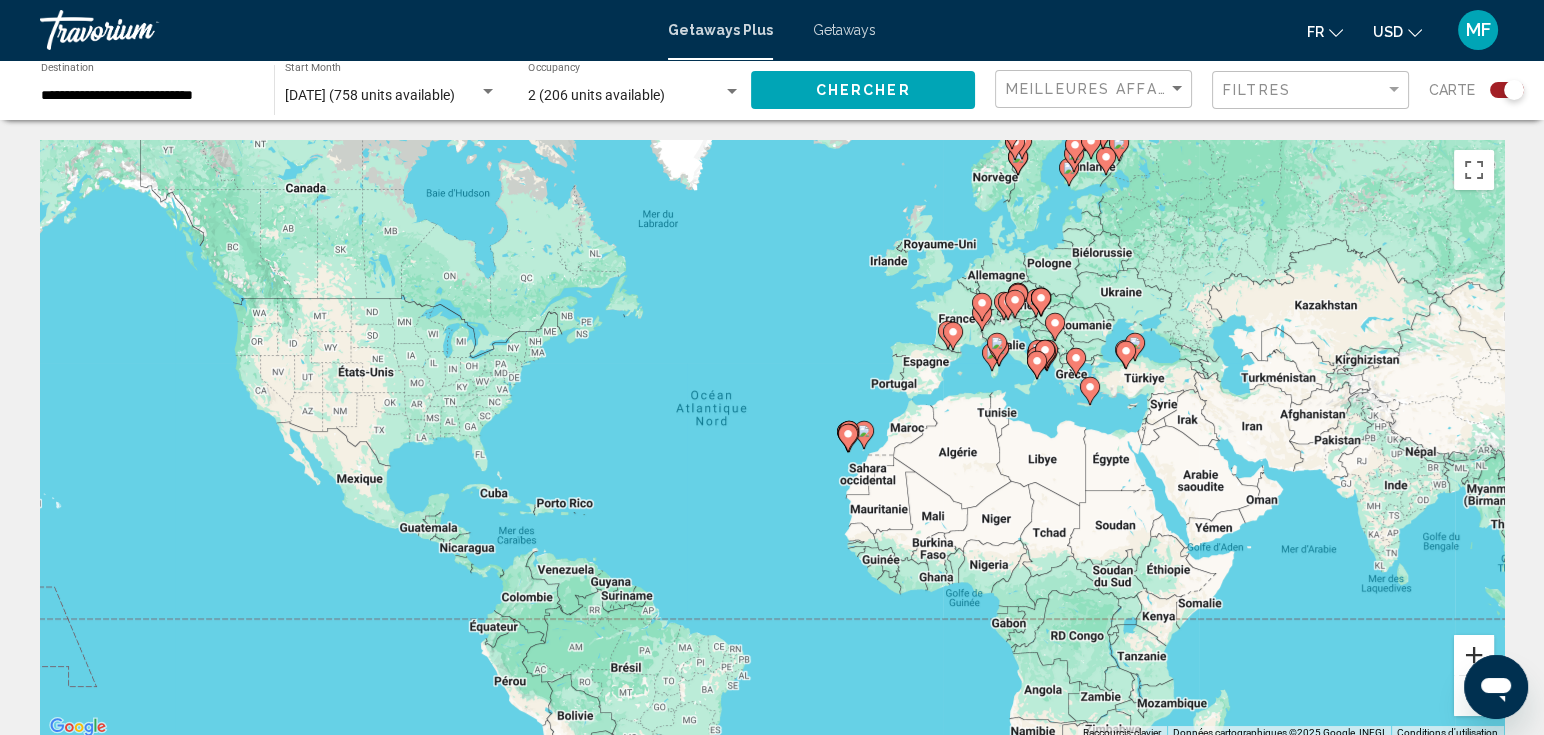 click at bounding box center [1474, 655] 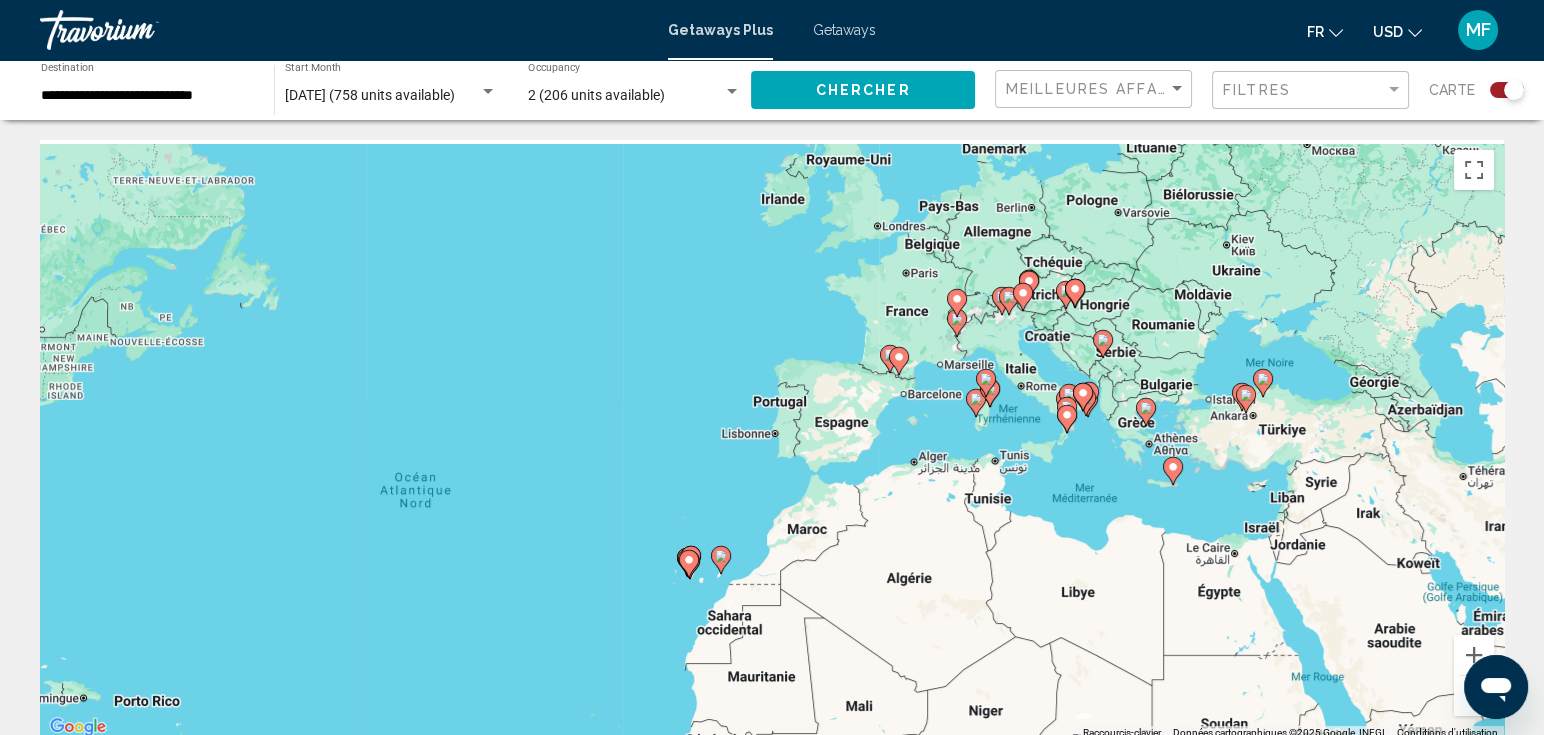 drag, startPoint x: 1370, startPoint y: 496, endPoint x: 1101, endPoint y: 621, distance: 296.62433 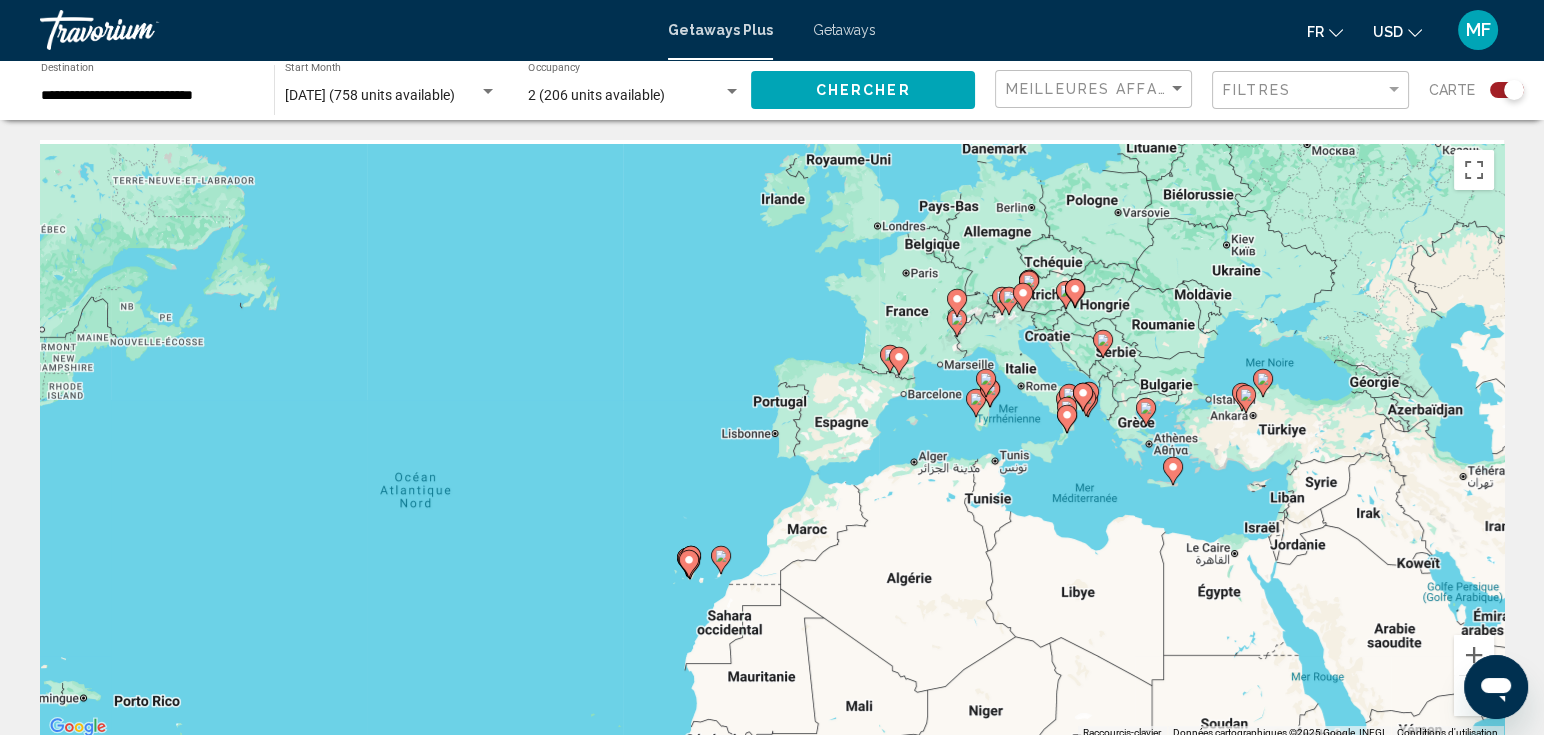 click on "Pour naviguer, utilisez les touches fléchées. Pour activer le glissement du marqueur avec le clavier, appuyez sur Alt+Entrée. Déplacez ensuite le marqueur à l'aide des touches fléchées. Pour terminer le glissement, appuyez sur la touche Entrée. Pour annuler, appuyez sur Échap." at bounding box center (772, 440) 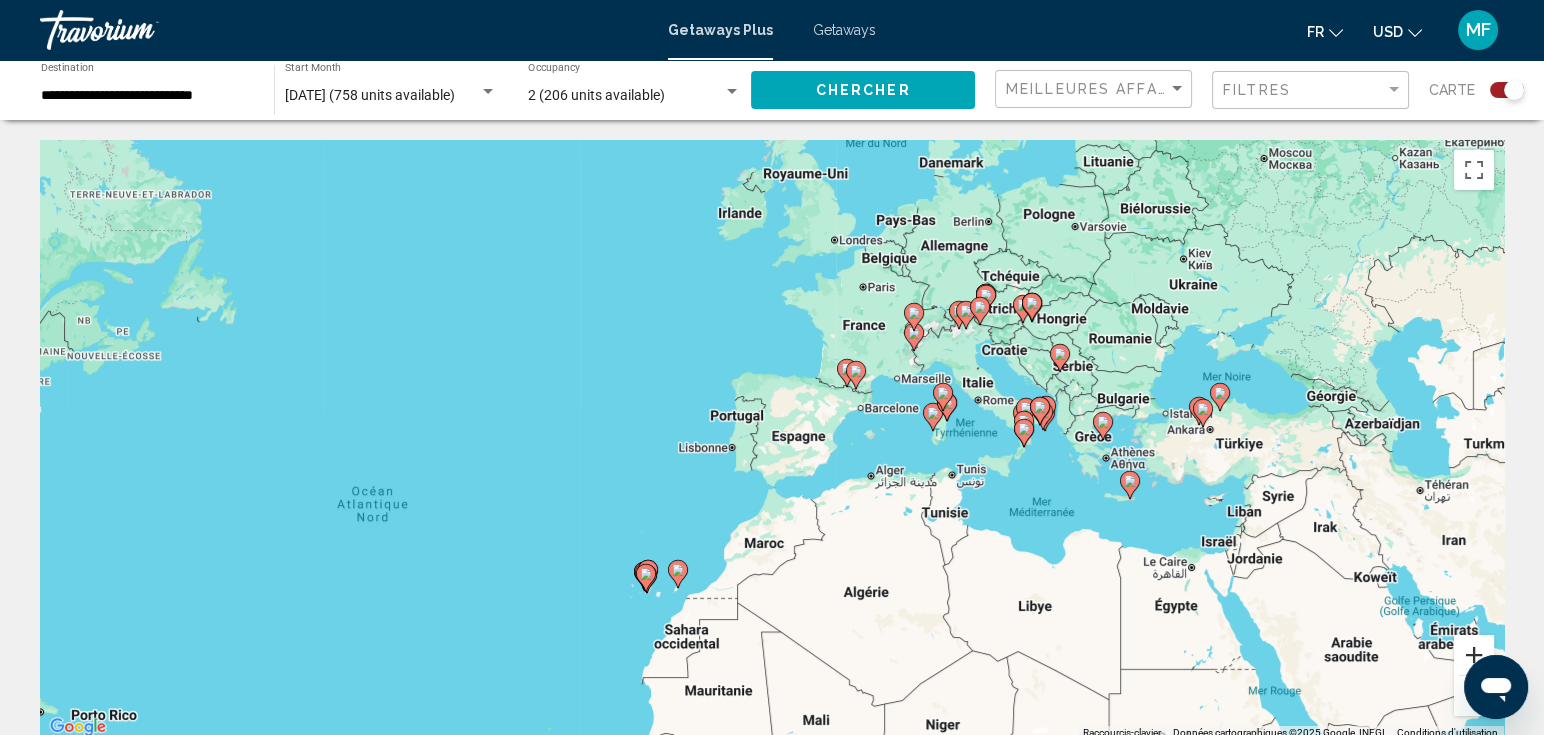 click at bounding box center (1474, 655) 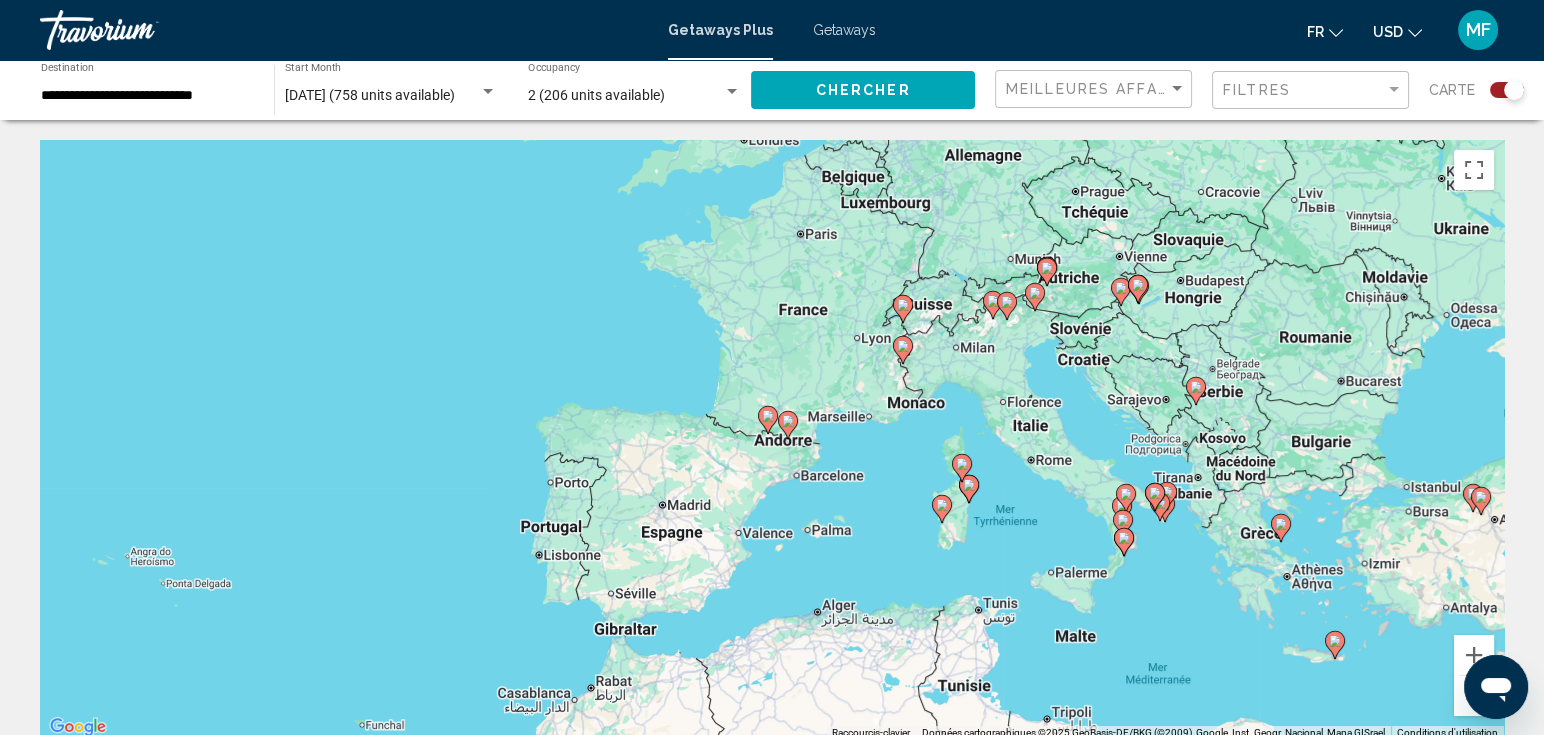 drag, startPoint x: 1246, startPoint y: 505, endPoint x: 1075, endPoint y: 604, distance: 197.59048 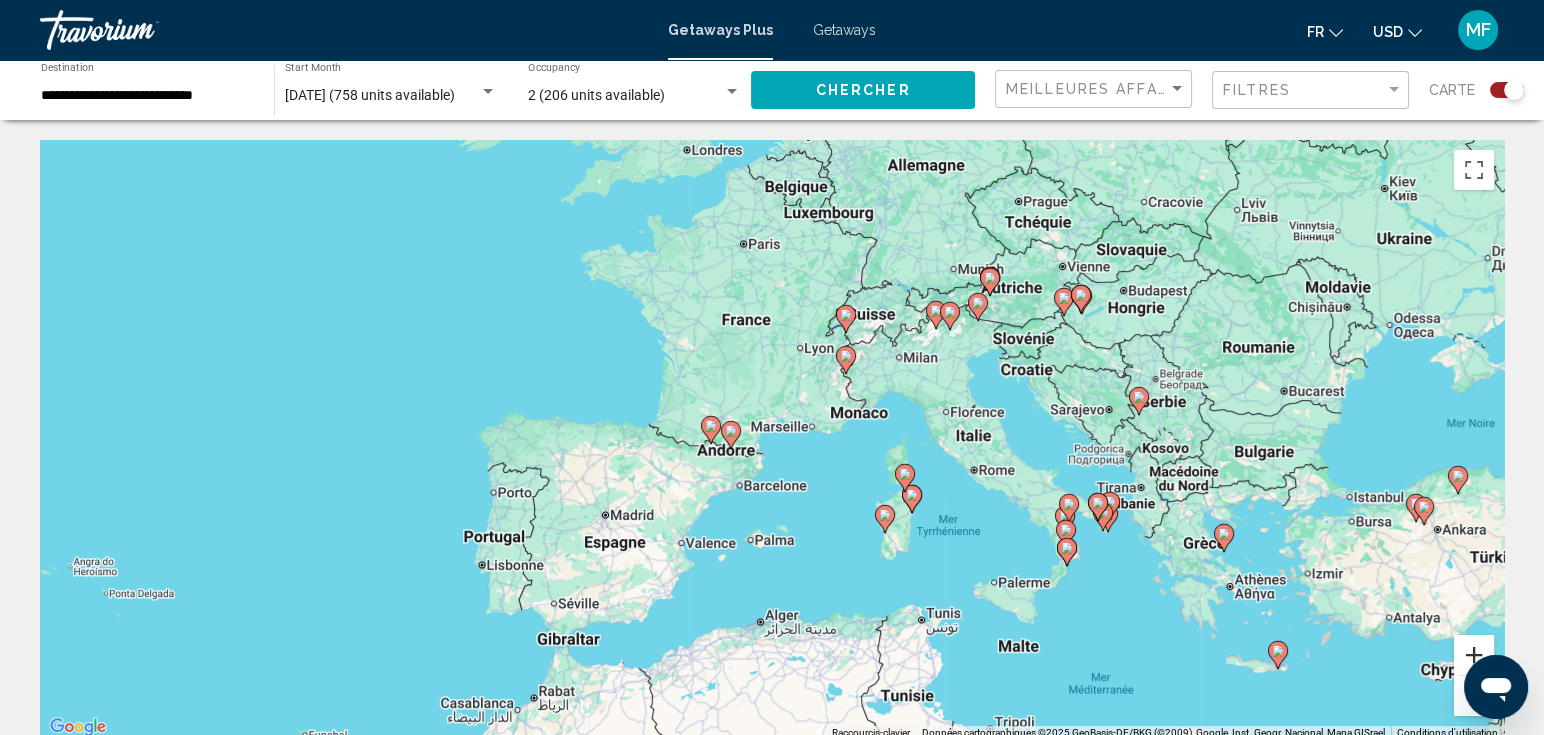 click at bounding box center [1474, 655] 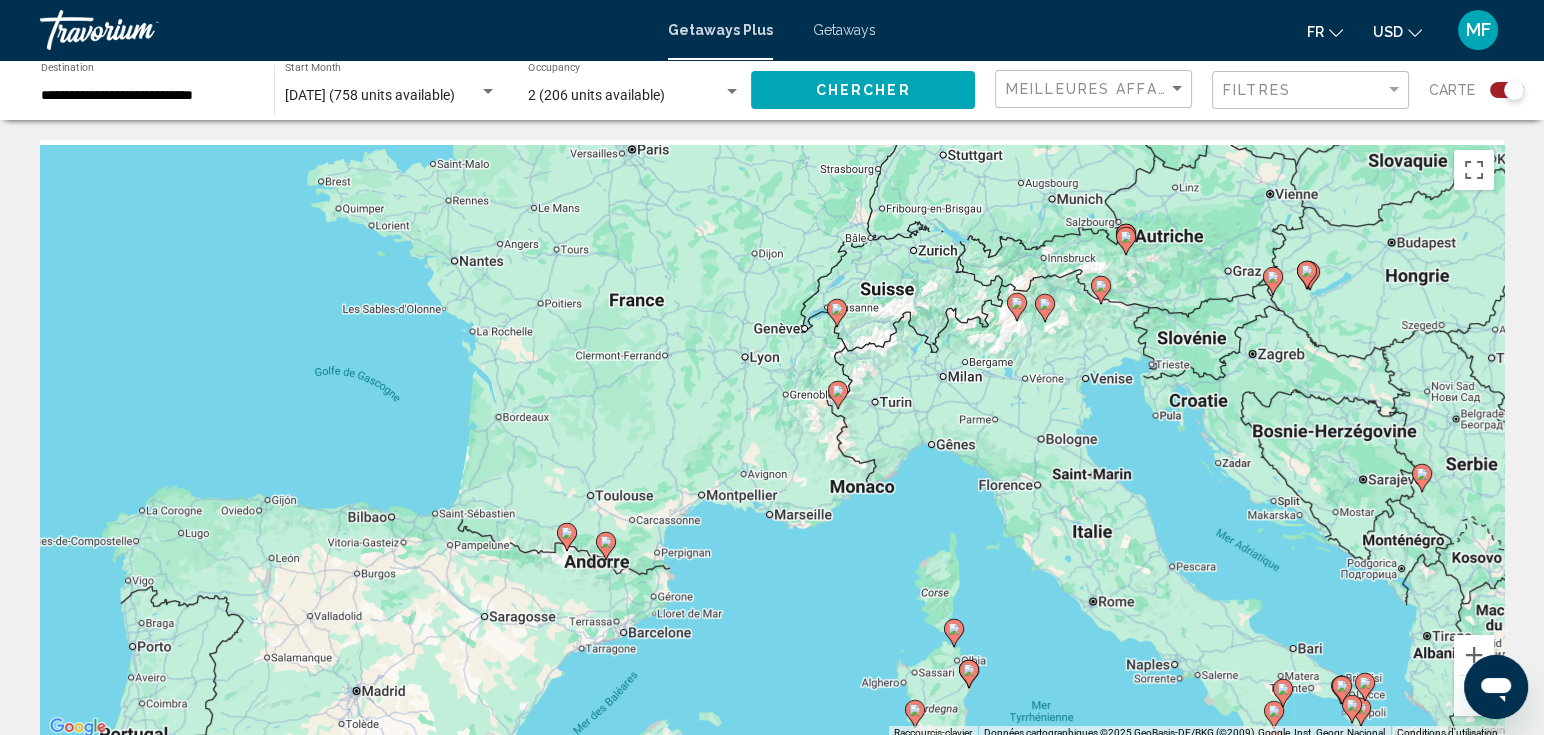 drag, startPoint x: 1153, startPoint y: 423, endPoint x: 1035, endPoint y: 547, distance: 171.17242 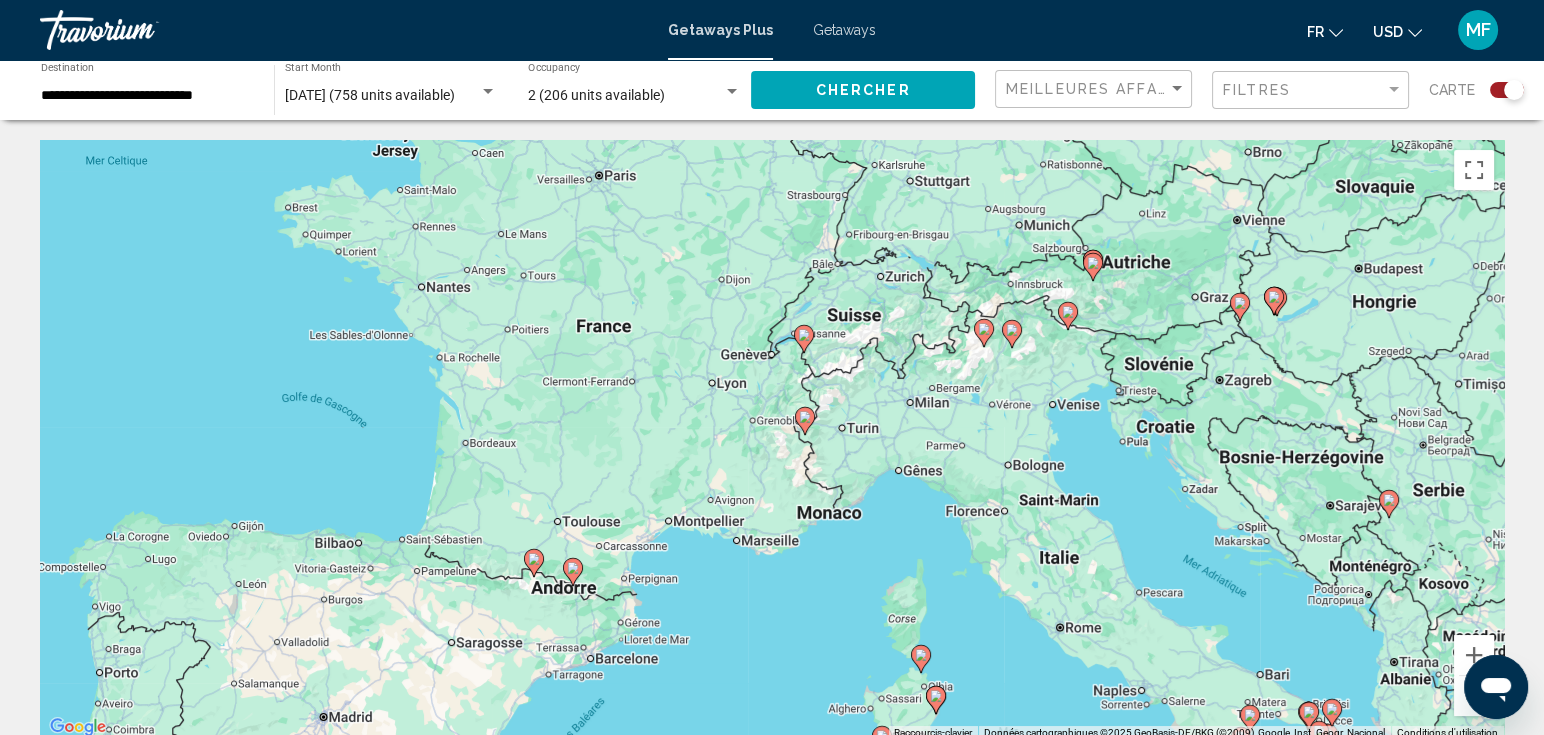click 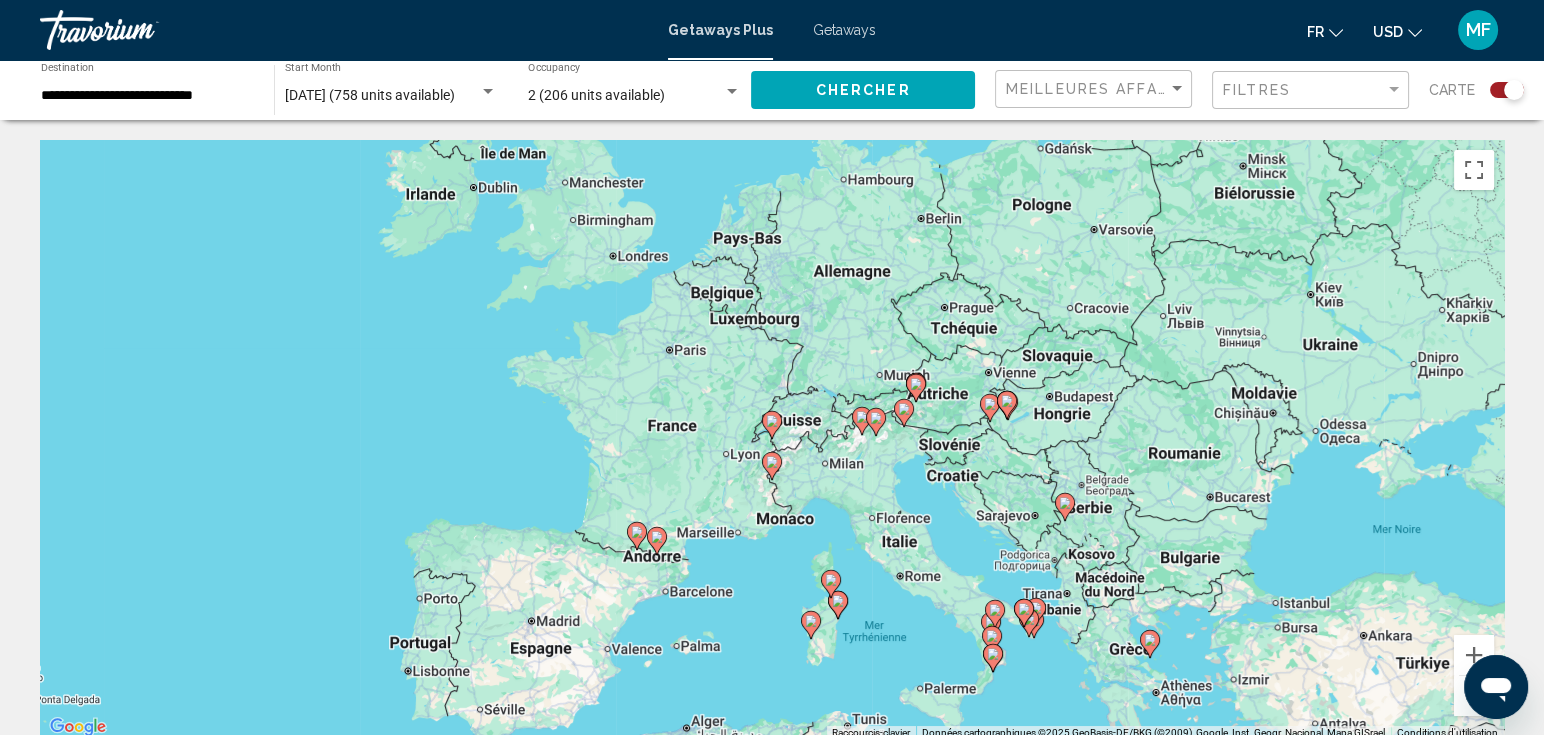 click 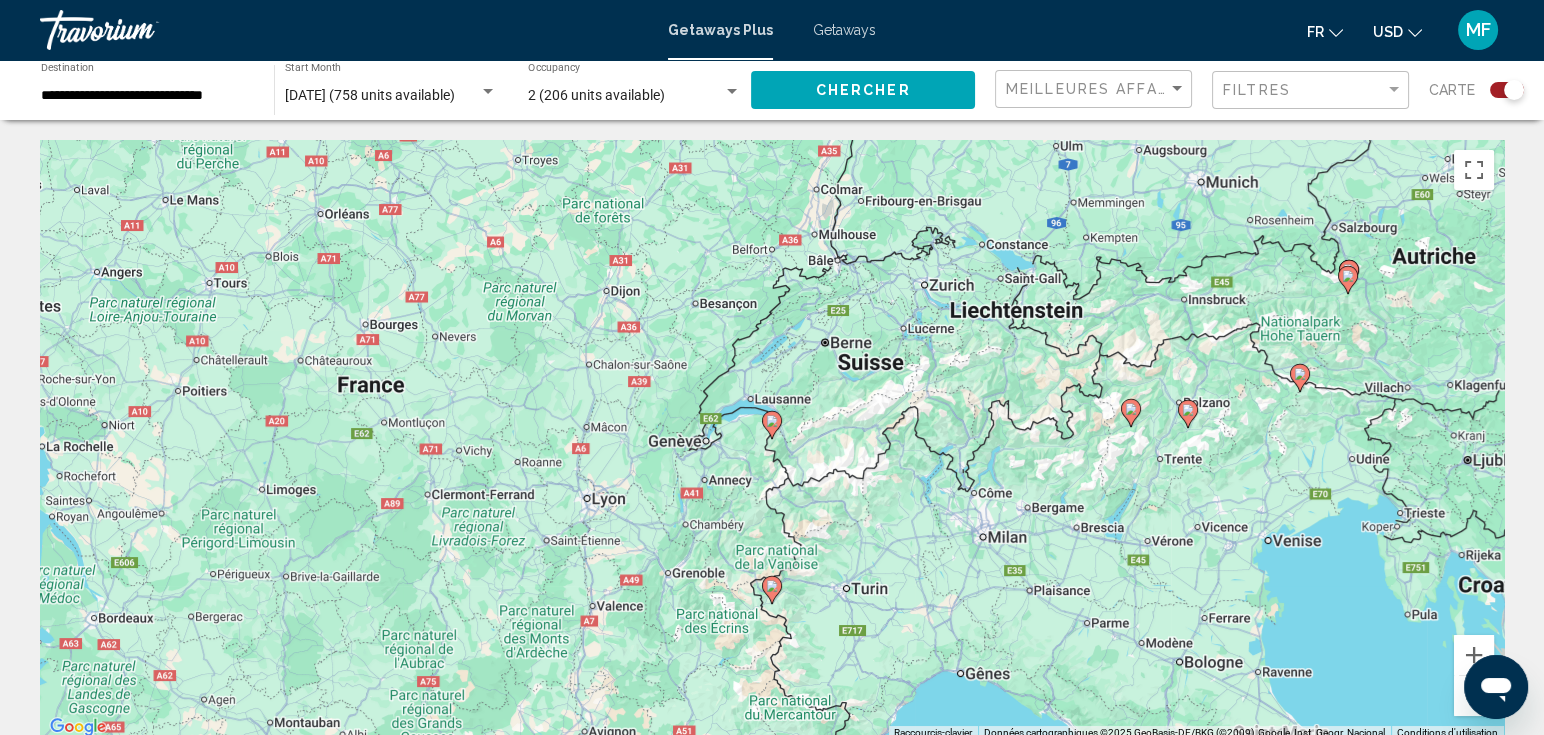 click 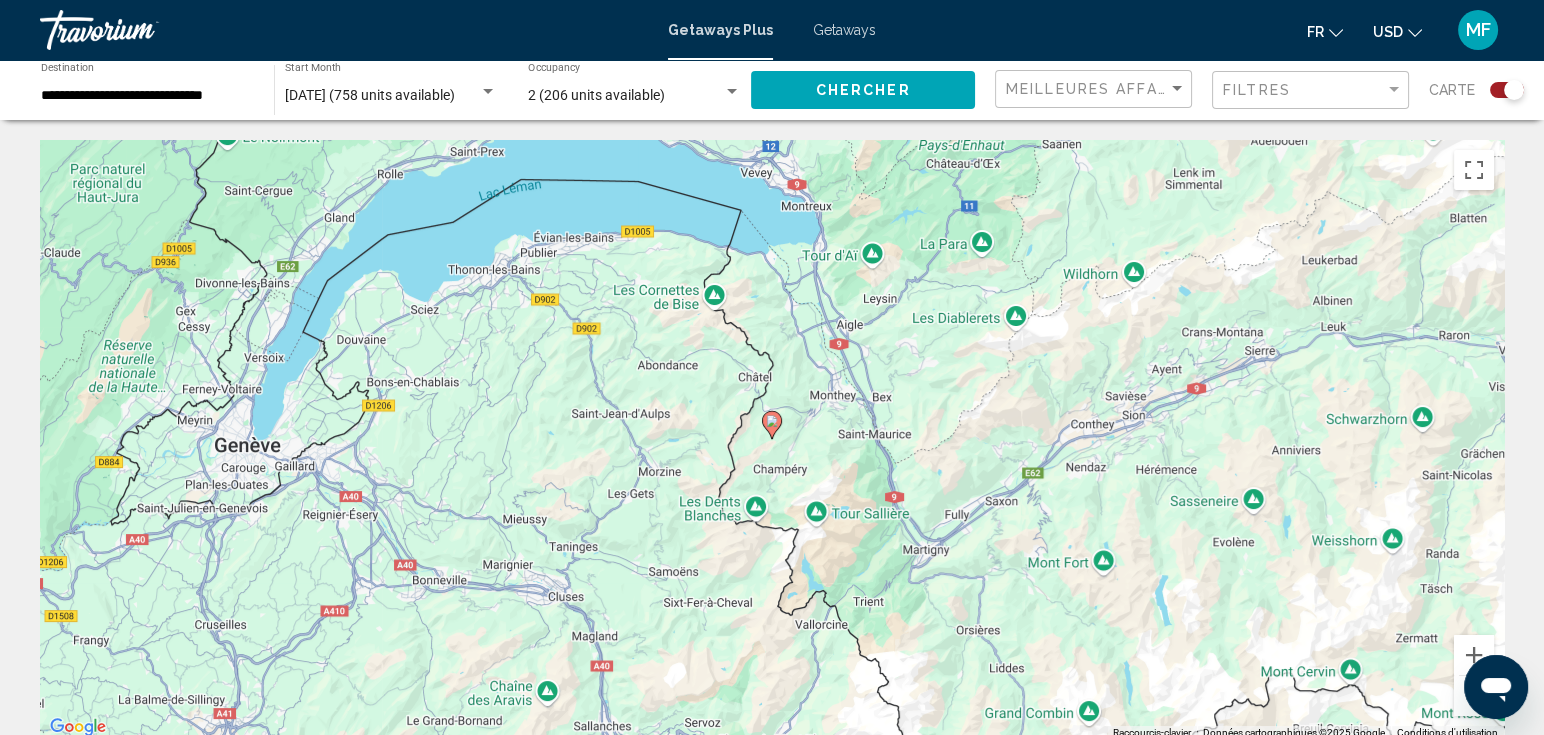 click 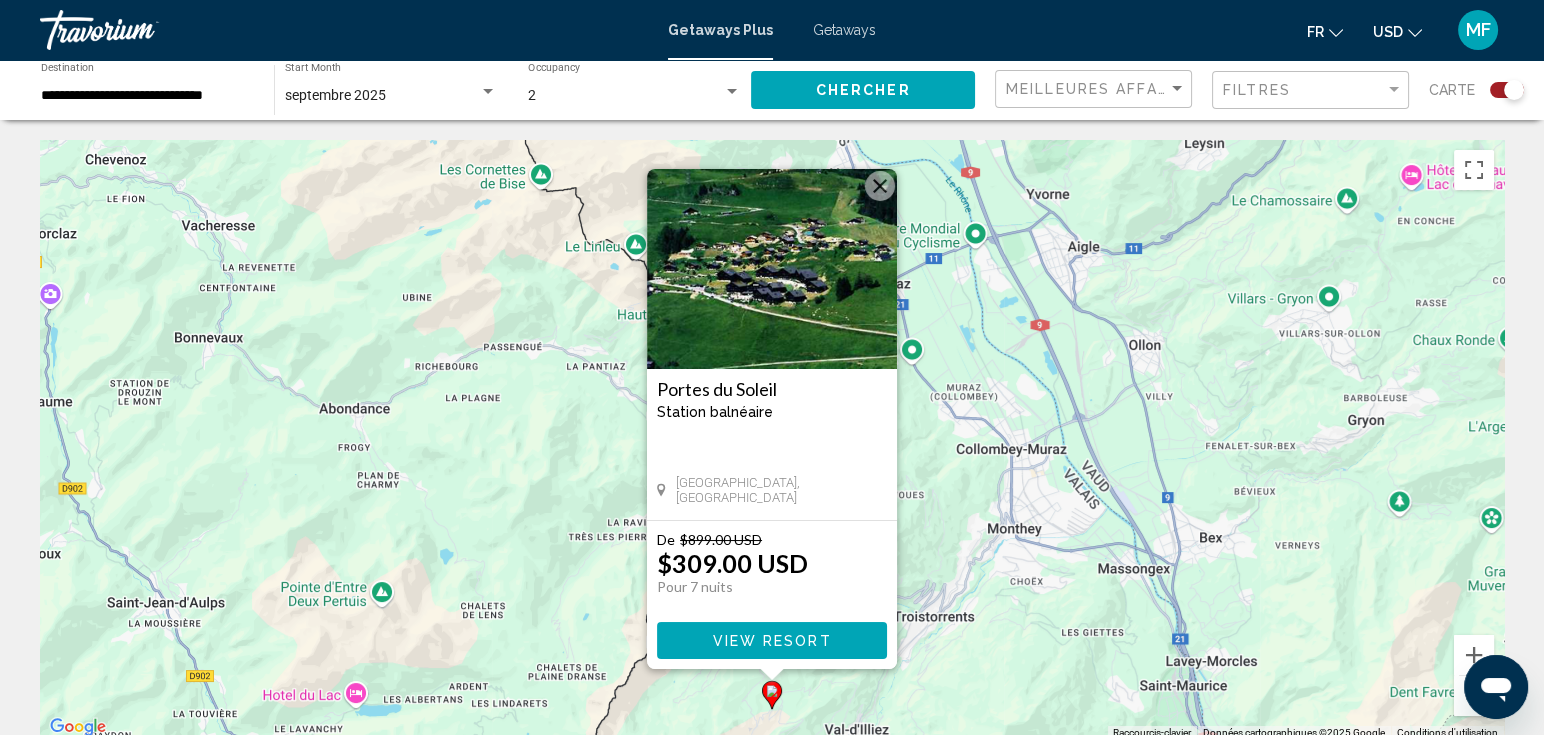 click at bounding box center (880, 186) 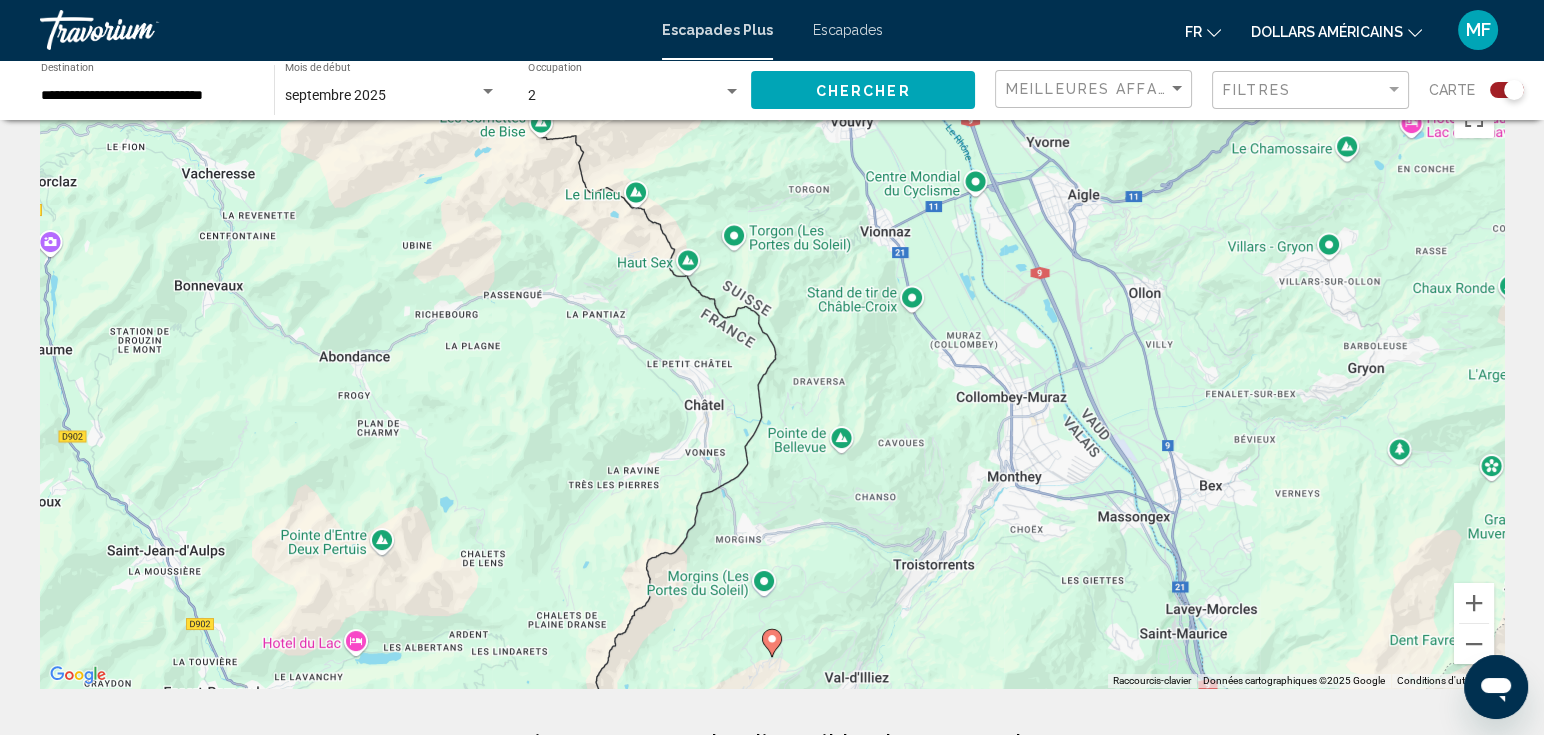 scroll, scrollTop: 0, scrollLeft: 0, axis: both 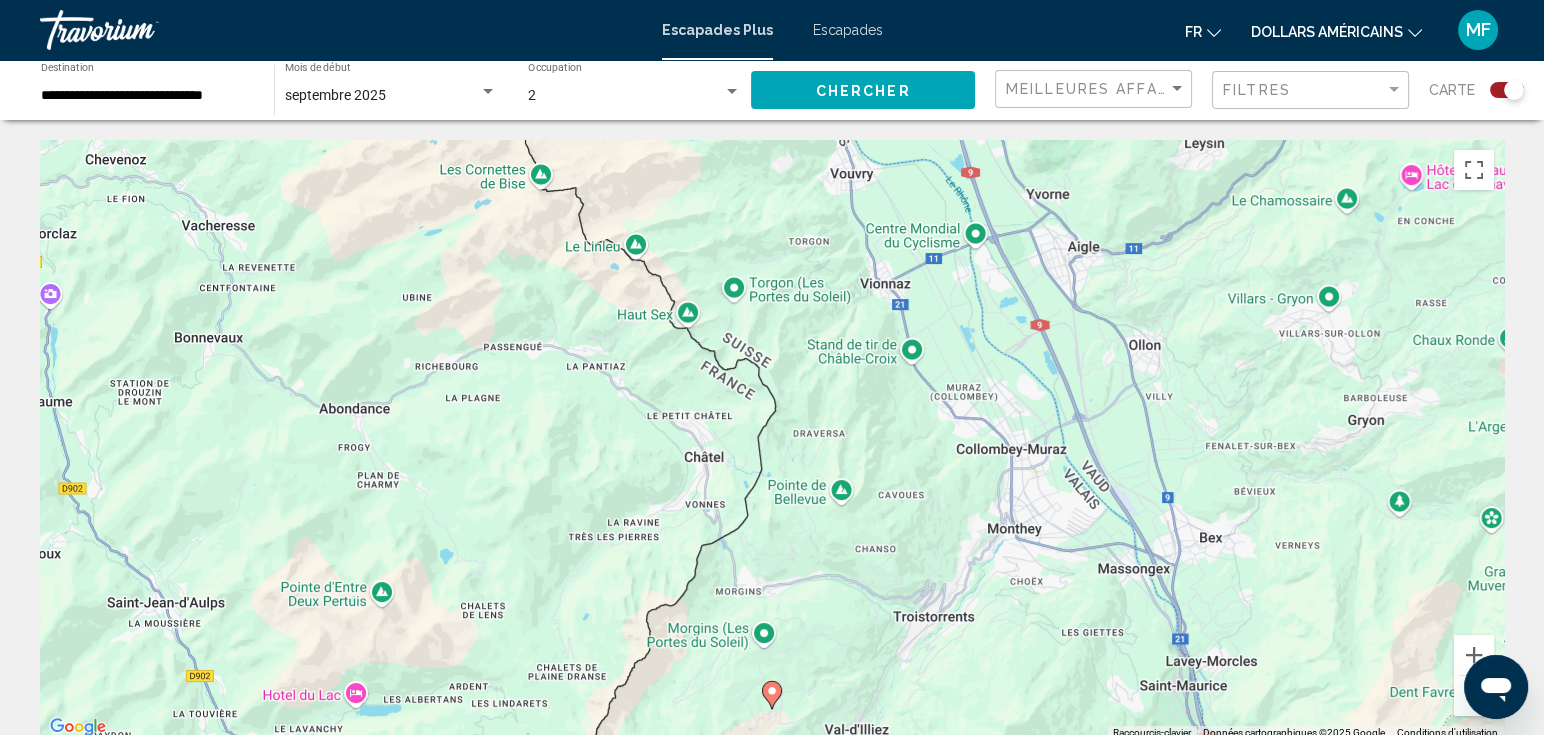 drag, startPoint x: 1490, startPoint y: 683, endPoint x: 1491, endPoint y: 698, distance: 15.033297 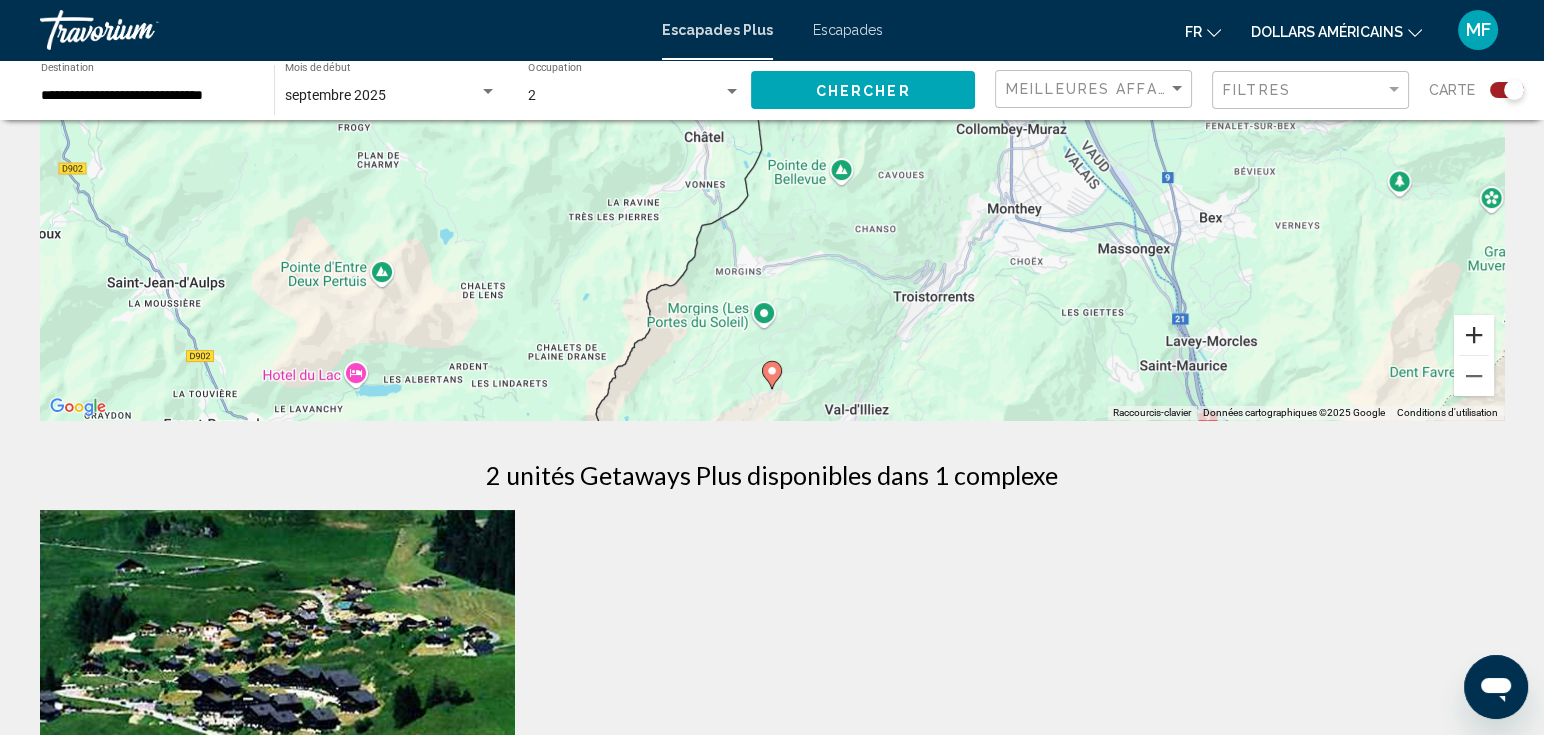 scroll, scrollTop: 444, scrollLeft: 0, axis: vertical 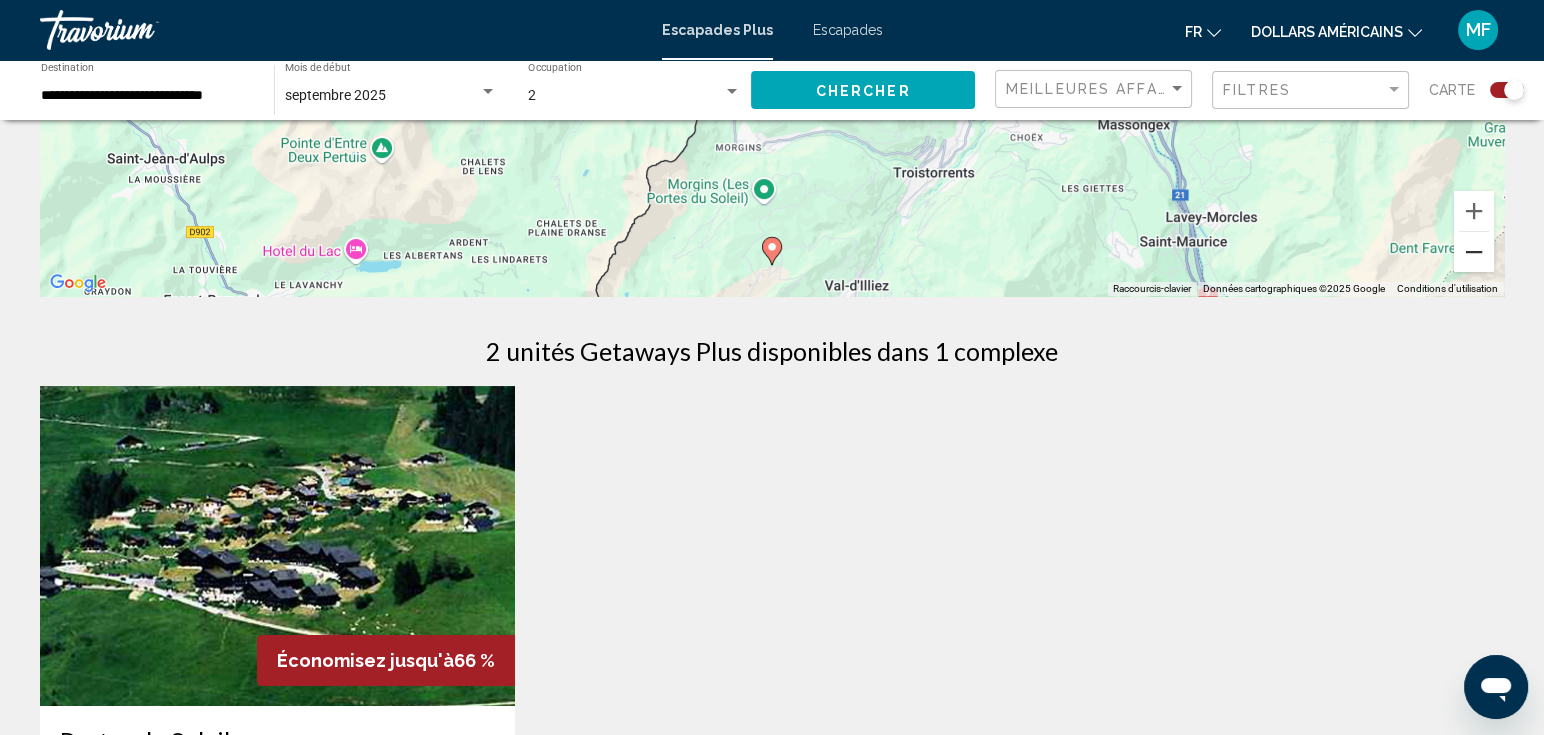 click at bounding box center [1474, 252] 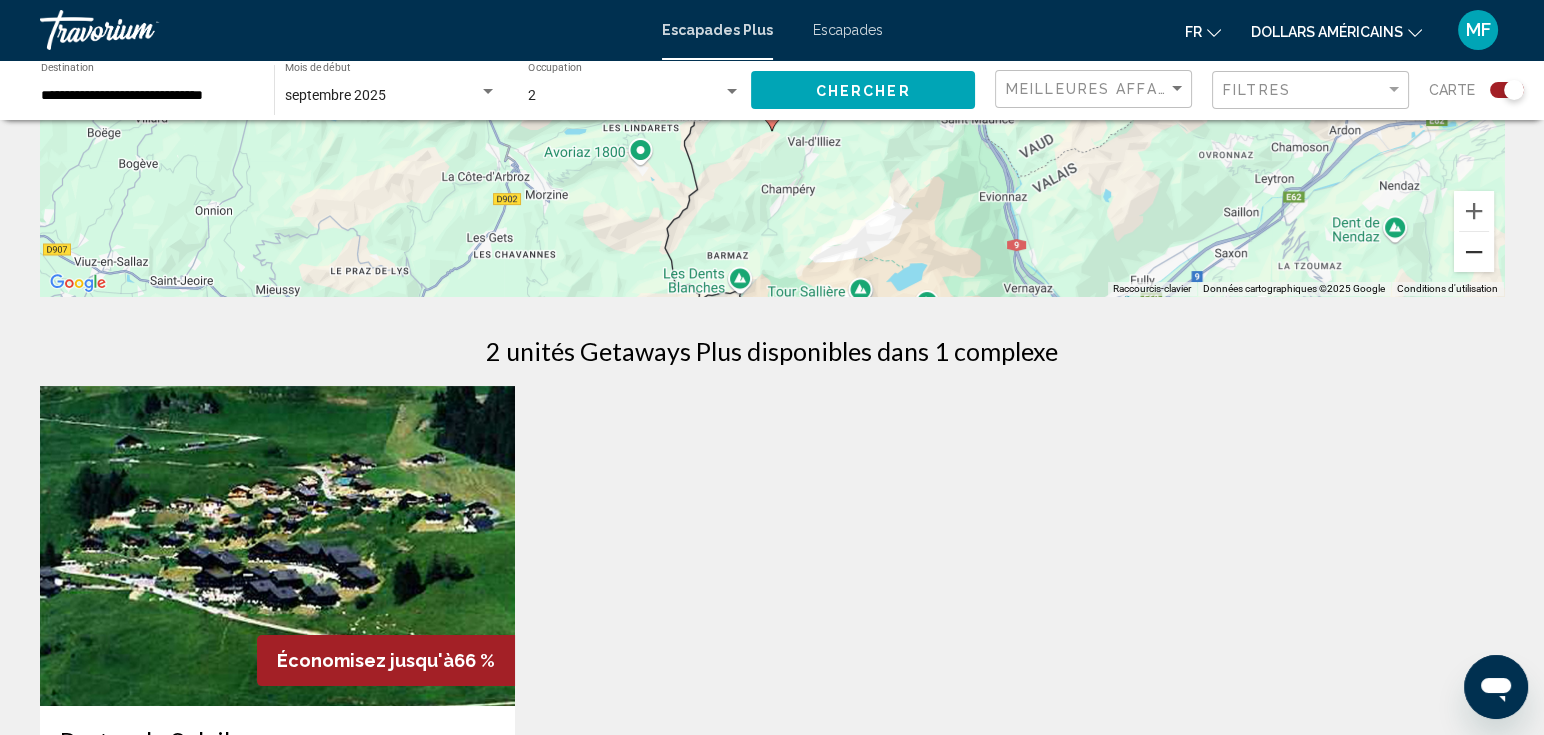 click at bounding box center (1474, 252) 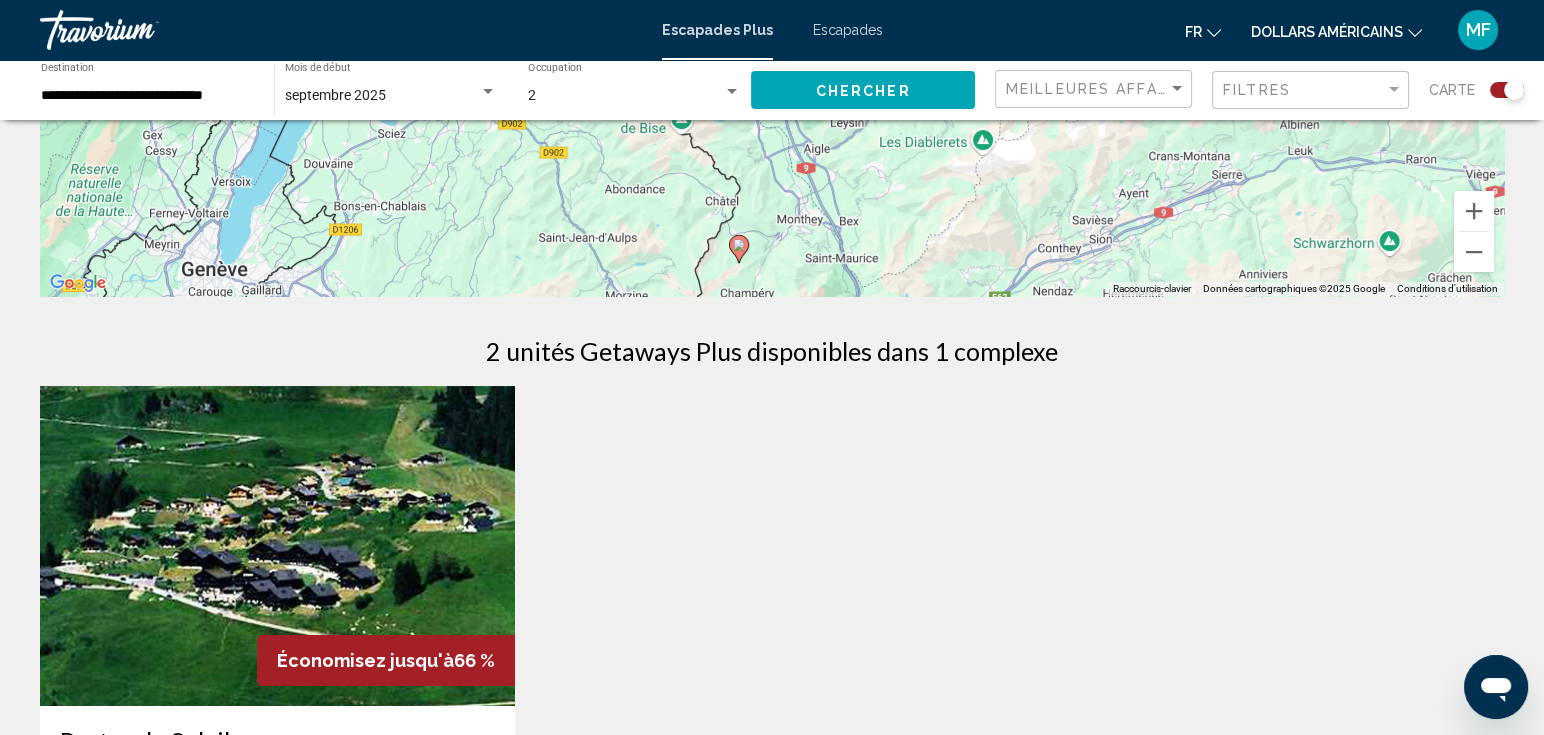 drag, startPoint x: 1011, startPoint y: 218, endPoint x: 1003, endPoint y: 387, distance: 169.18924 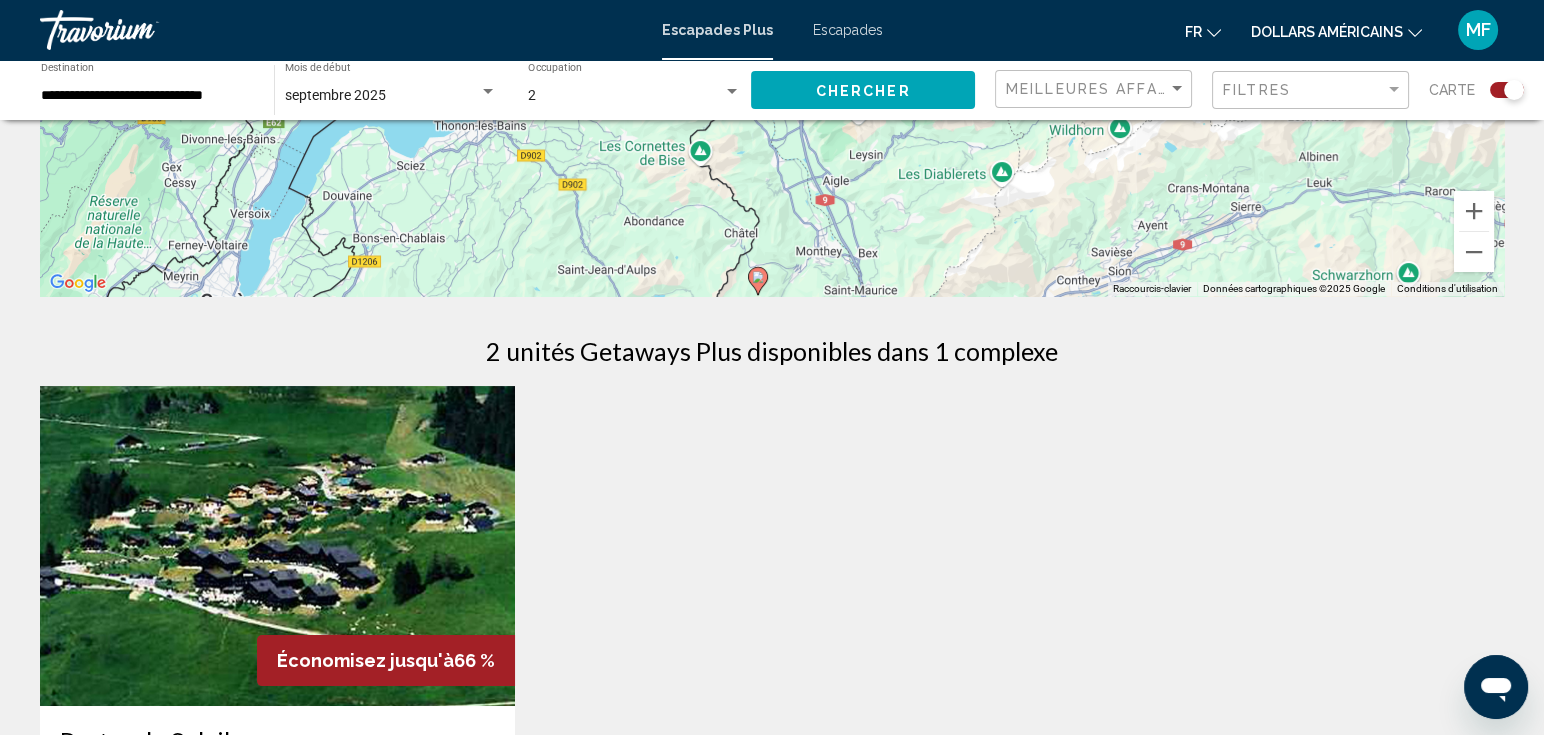 click on "Économisez jusqu'à  66 % Portes du Soleil Station balnéaire -  Ceci est une station d'adultes seulement
Champoussin, Suisse À partir de  899,00 USD 309,00 USD Pour 7 nuits Vous économiserez  590,00 $ USD température 3.8
Animaux acceptés View Resort    (  2 unités  ) Aucun résultat basé sur vos filtres." at bounding box center [772, 716] 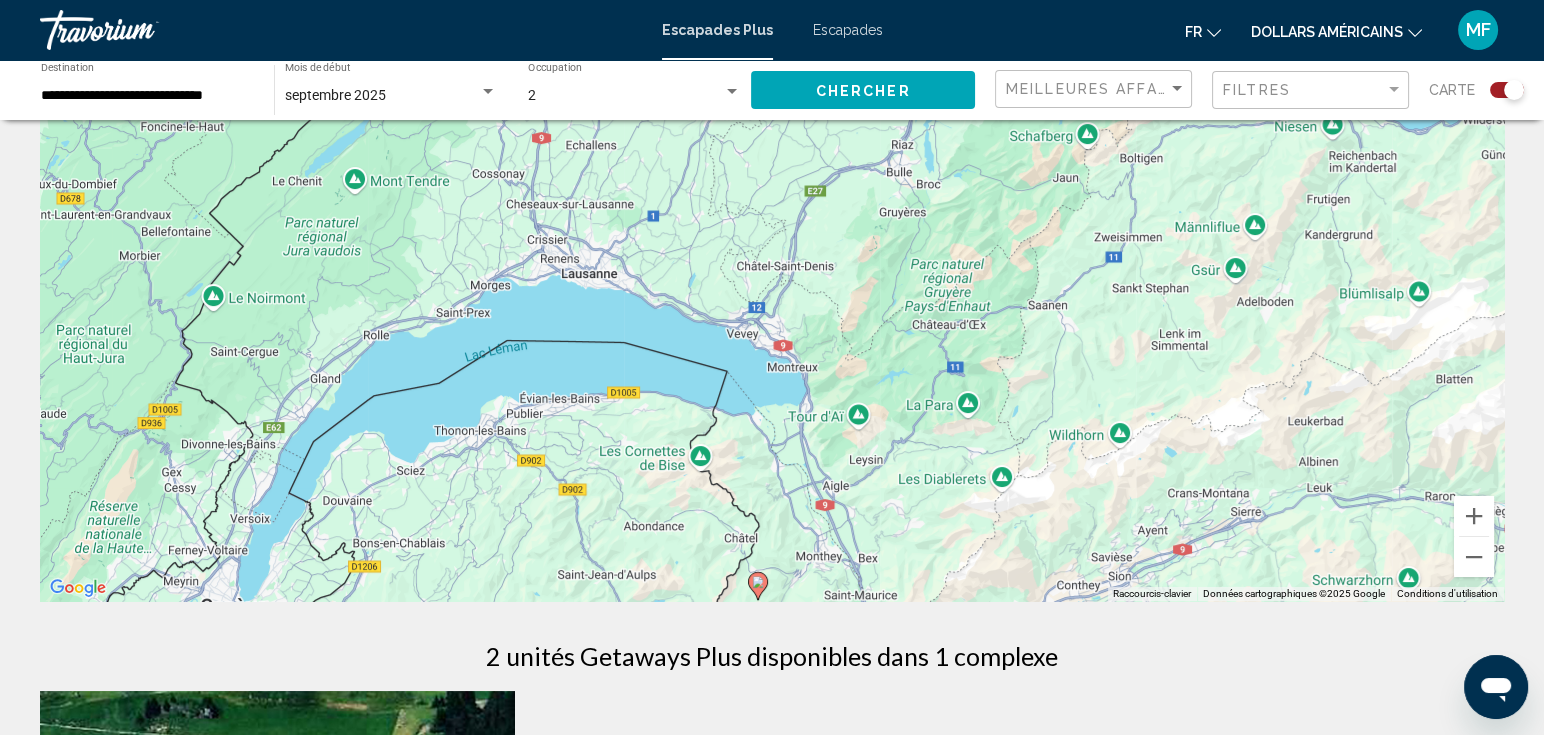 scroll, scrollTop: 0, scrollLeft: 0, axis: both 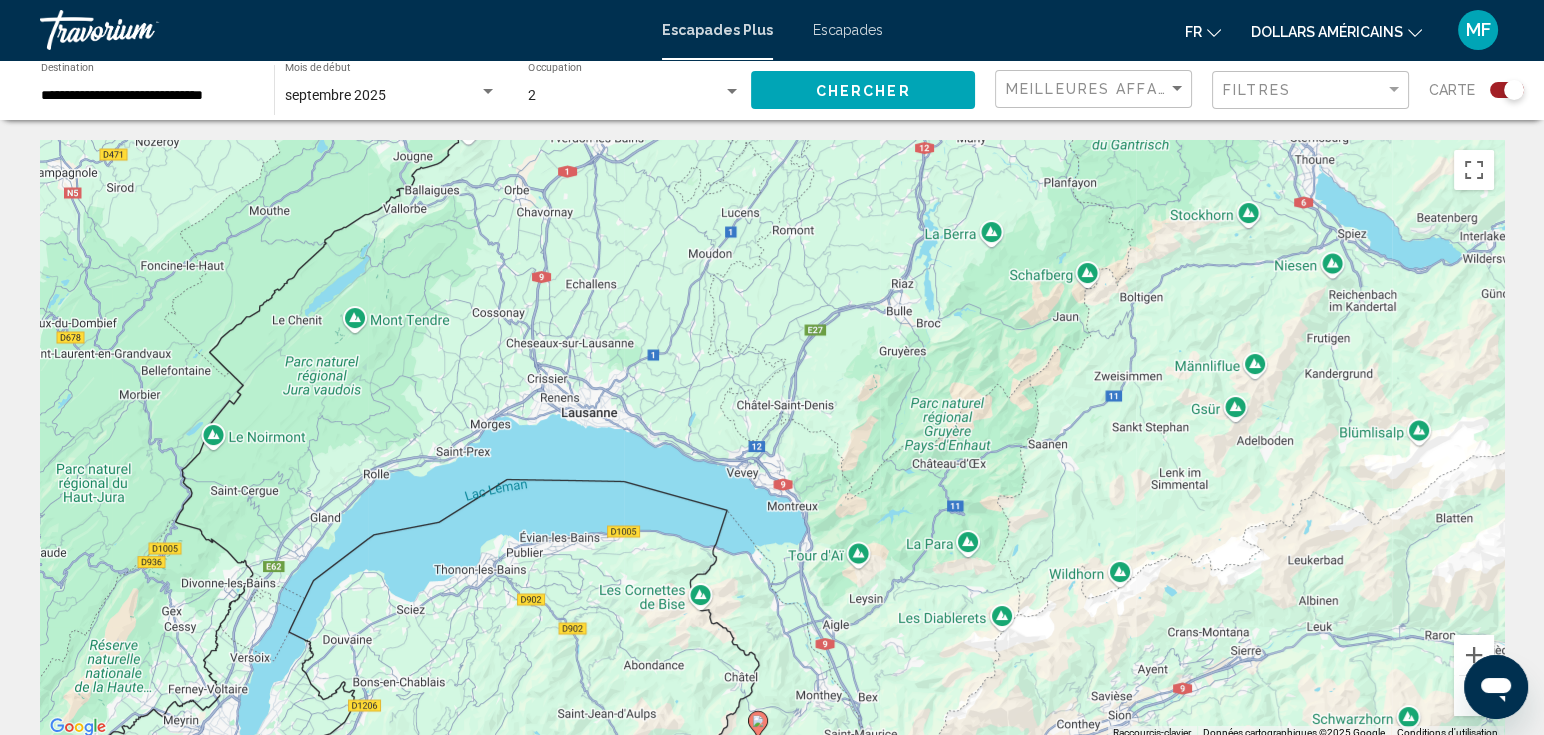 click on "Chercher" 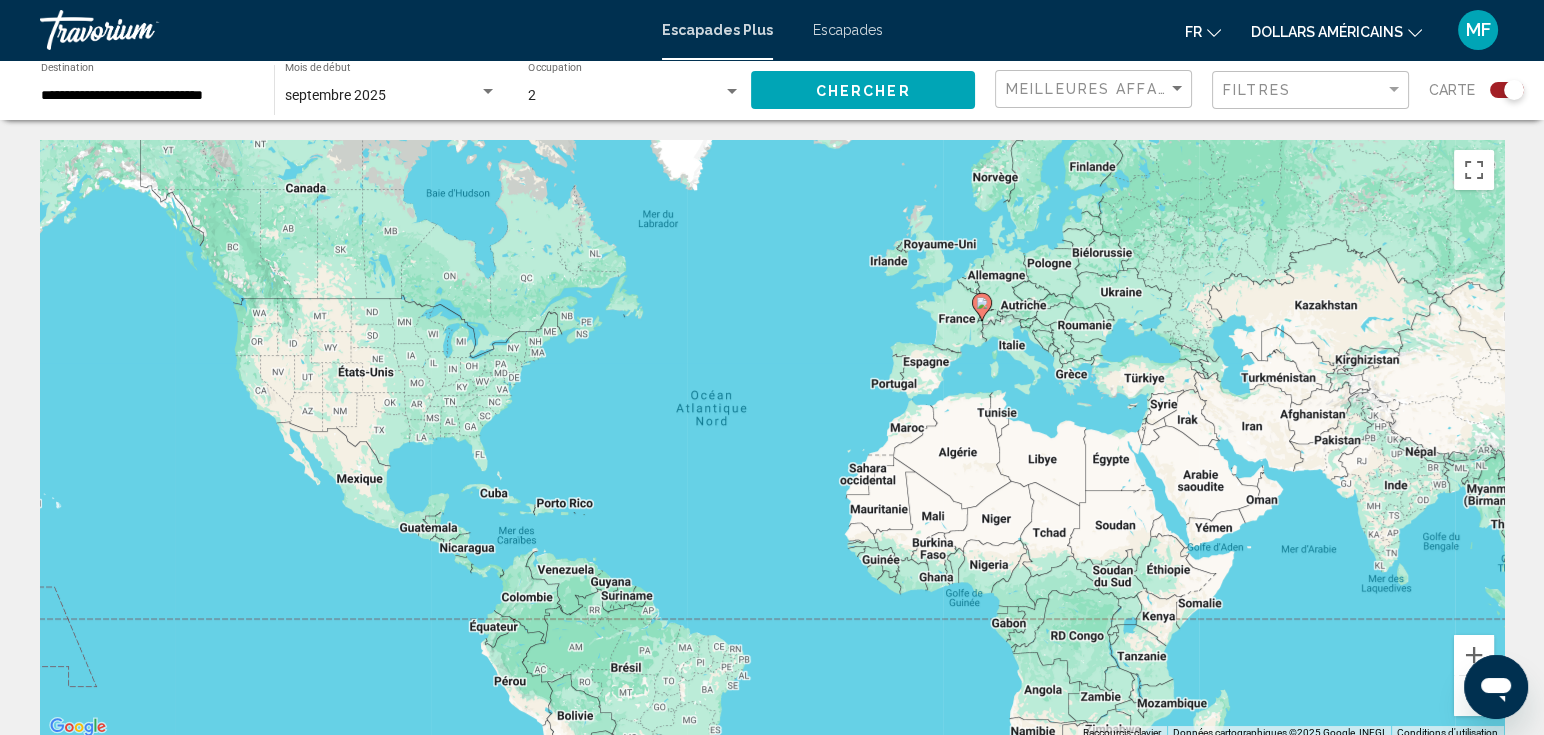 click on "**********" at bounding box center [147, 96] 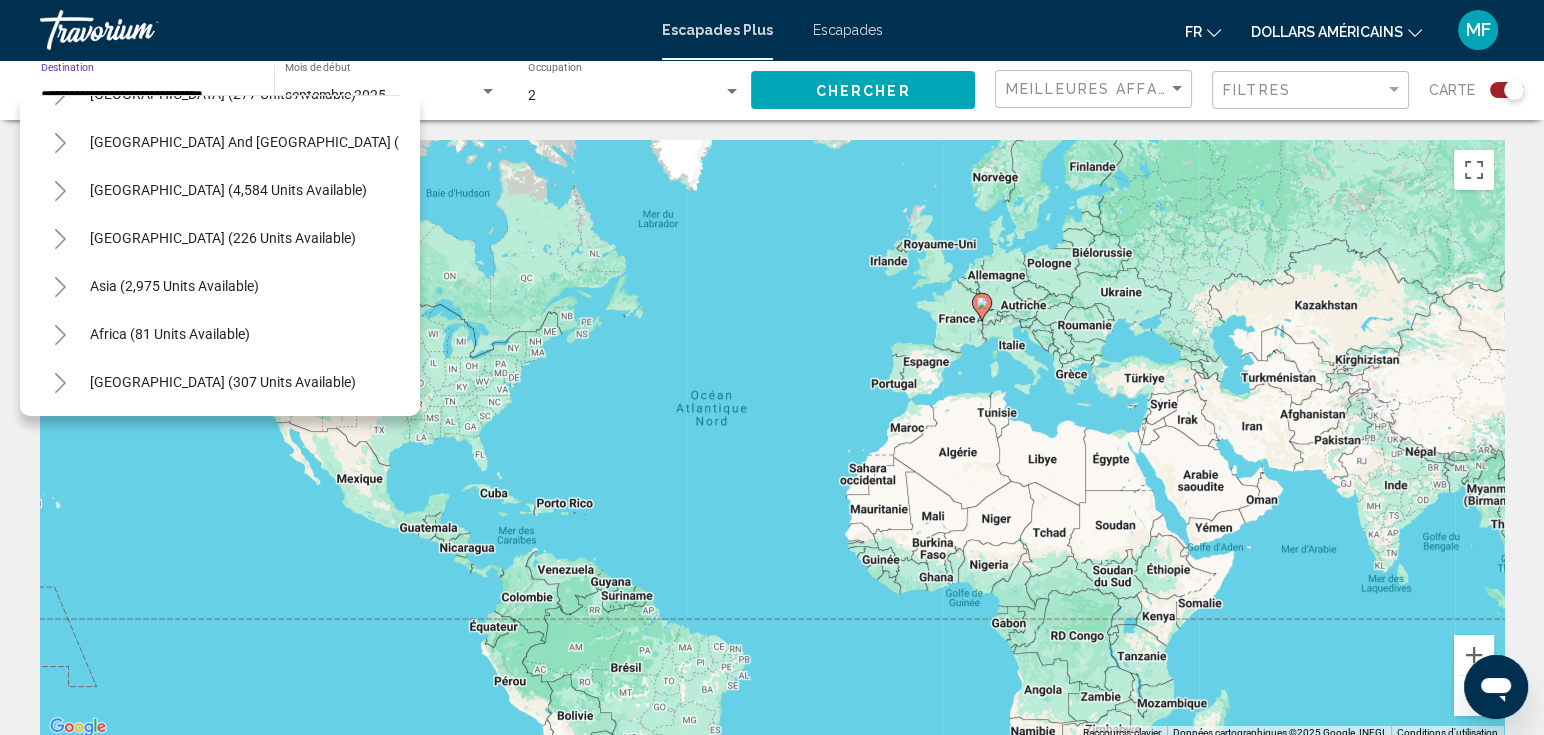 scroll, scrollTop: 1060, scrollLeft: 0, axis: vertical 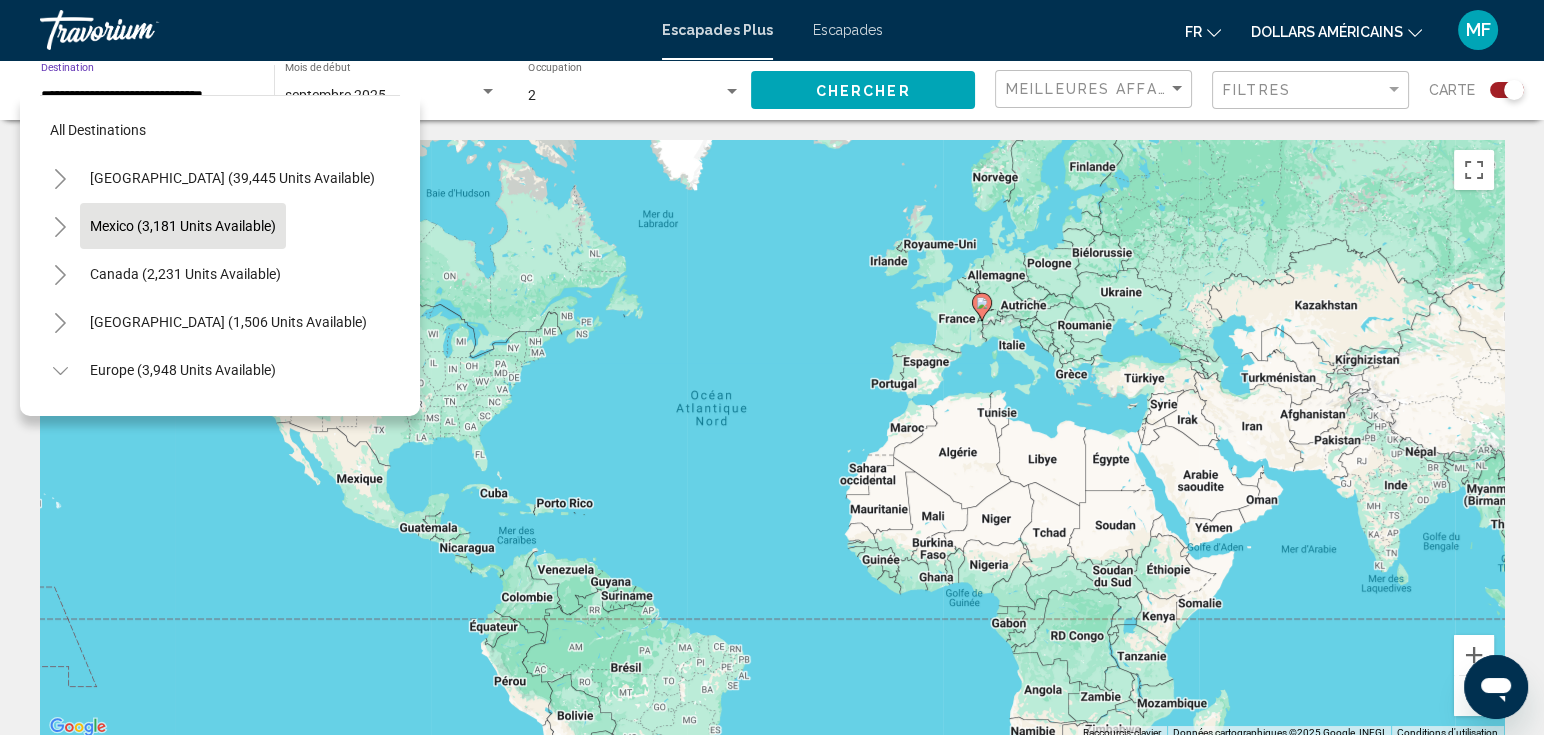 click on "Mexico (3,181 units available)" at bounding box center (185, 274) 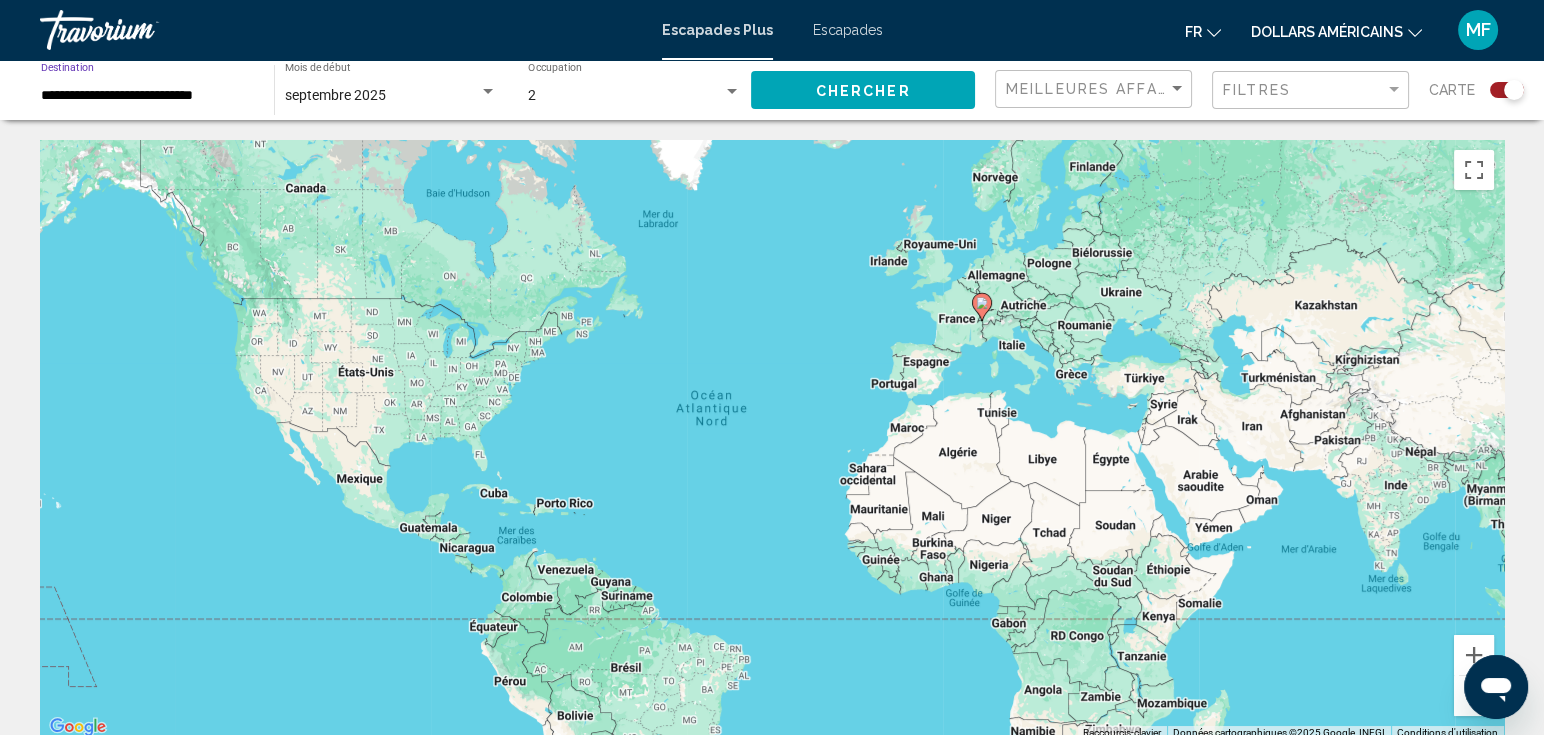 click on "Chercher" 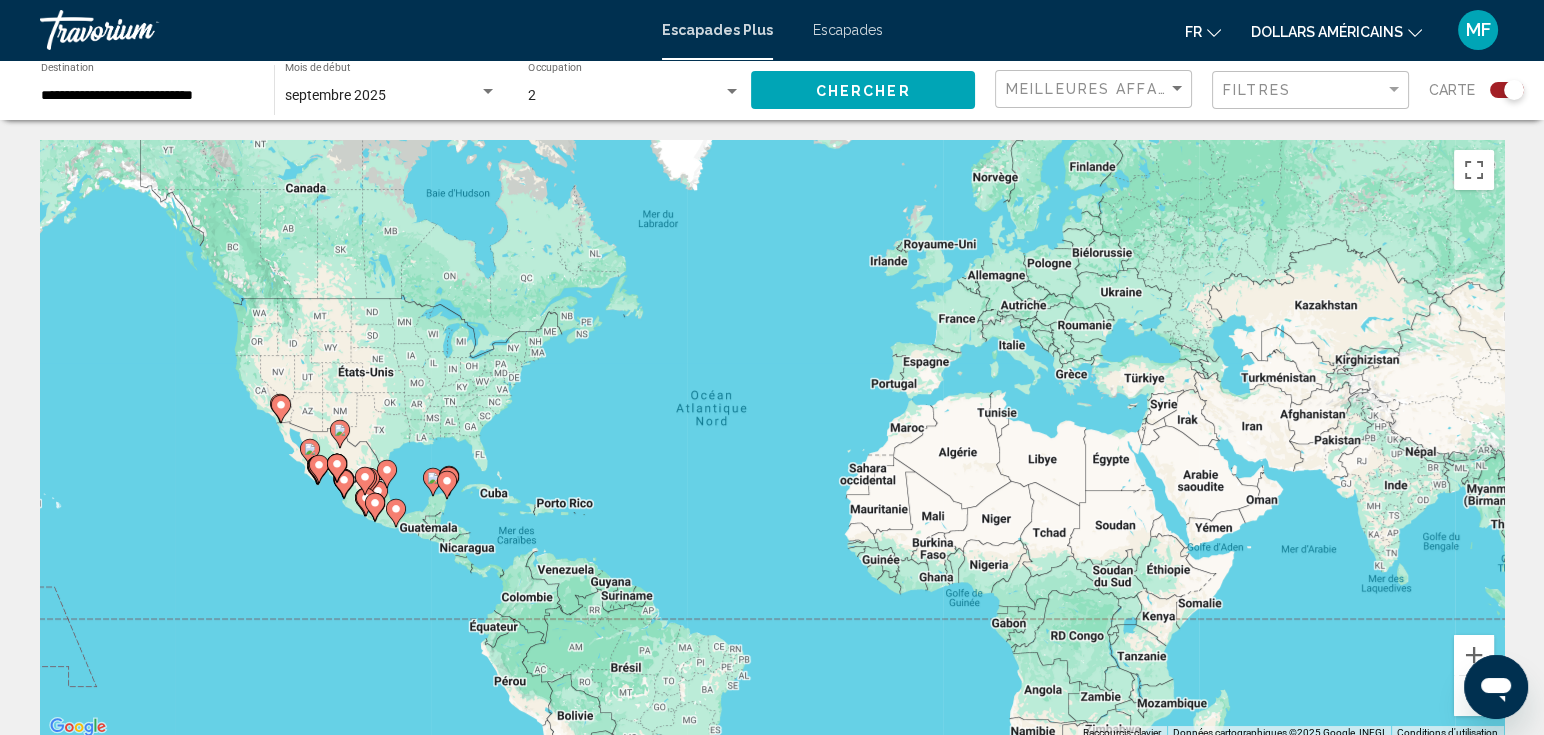 click on "Pour naviguer, utilisez les touches fléchées. Pour activer le glissement du marqueur avec le clavier, appuyez sur Alt+Entrée. Déplacez ensuite le marqueur à l'aide des touches fléchées. Pour terminer le glissement, appuyez sur la touche Entrée. Pour annuler, appuyez sur Échap." at bounding box center (772, 440) 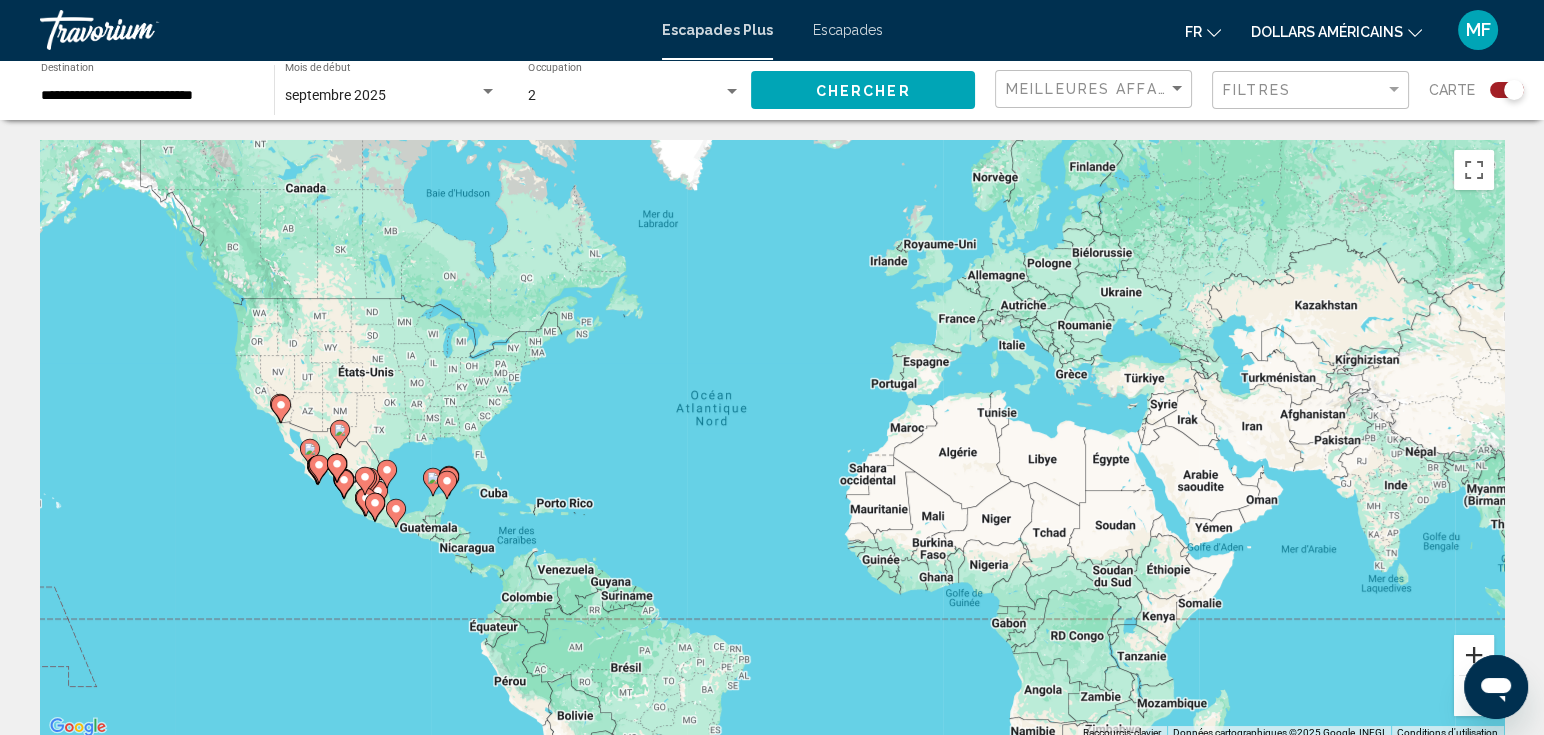 click at bounding box center [1474, 655] 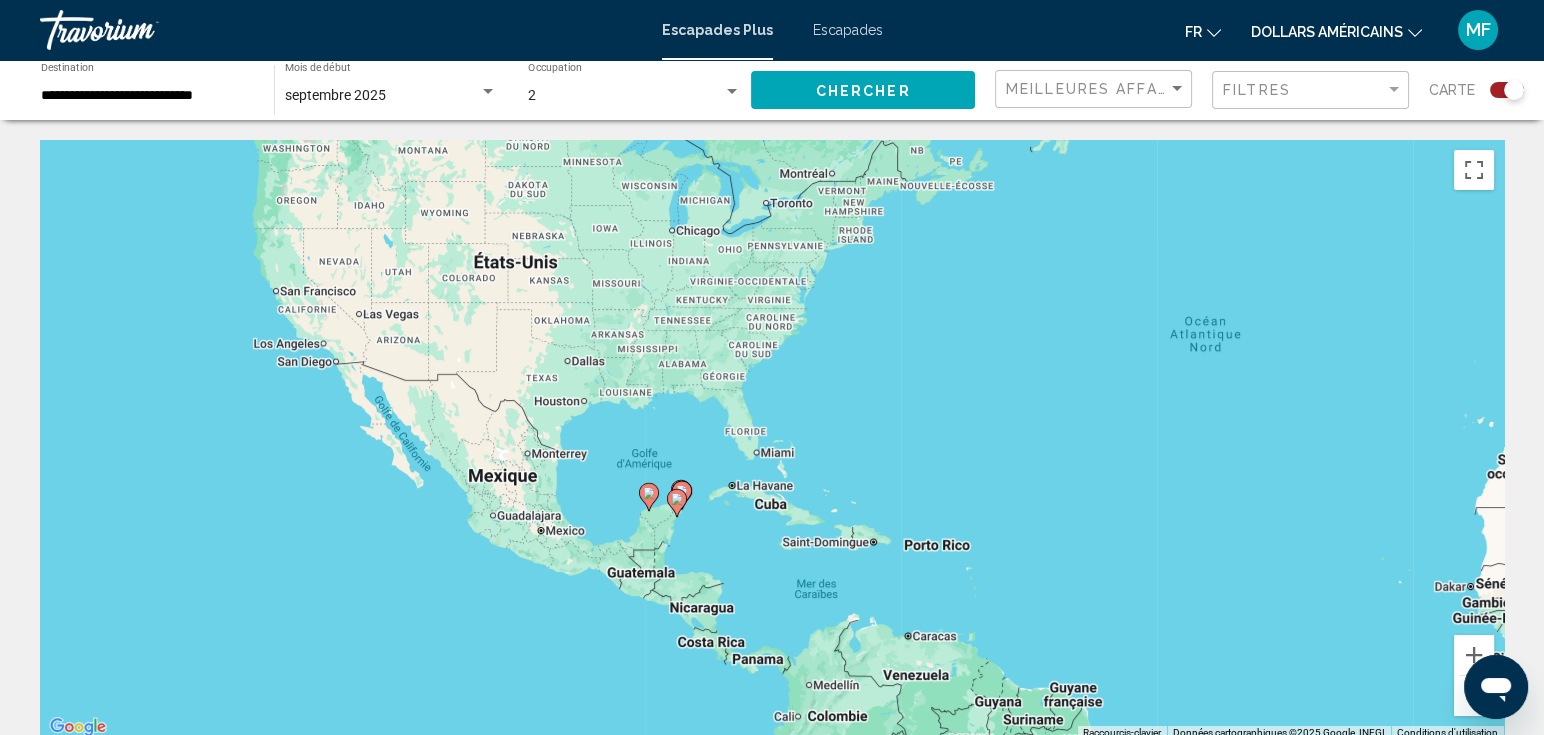 drag, startPoint x: 693, startPoint y: 501, endPoint x: 1434, endPoint y: 464, distance: 741.92316 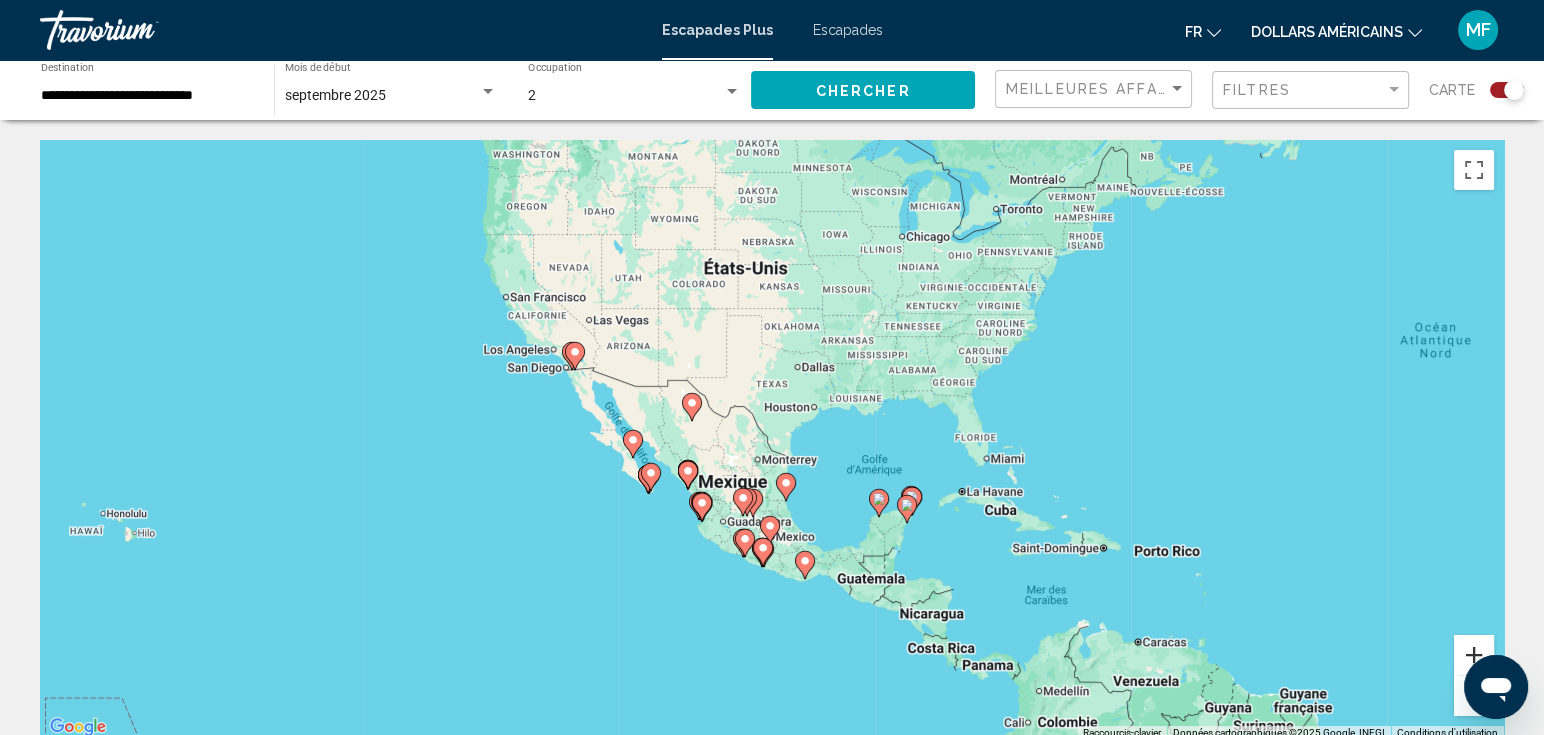 click at bounding box center (1474, 655) 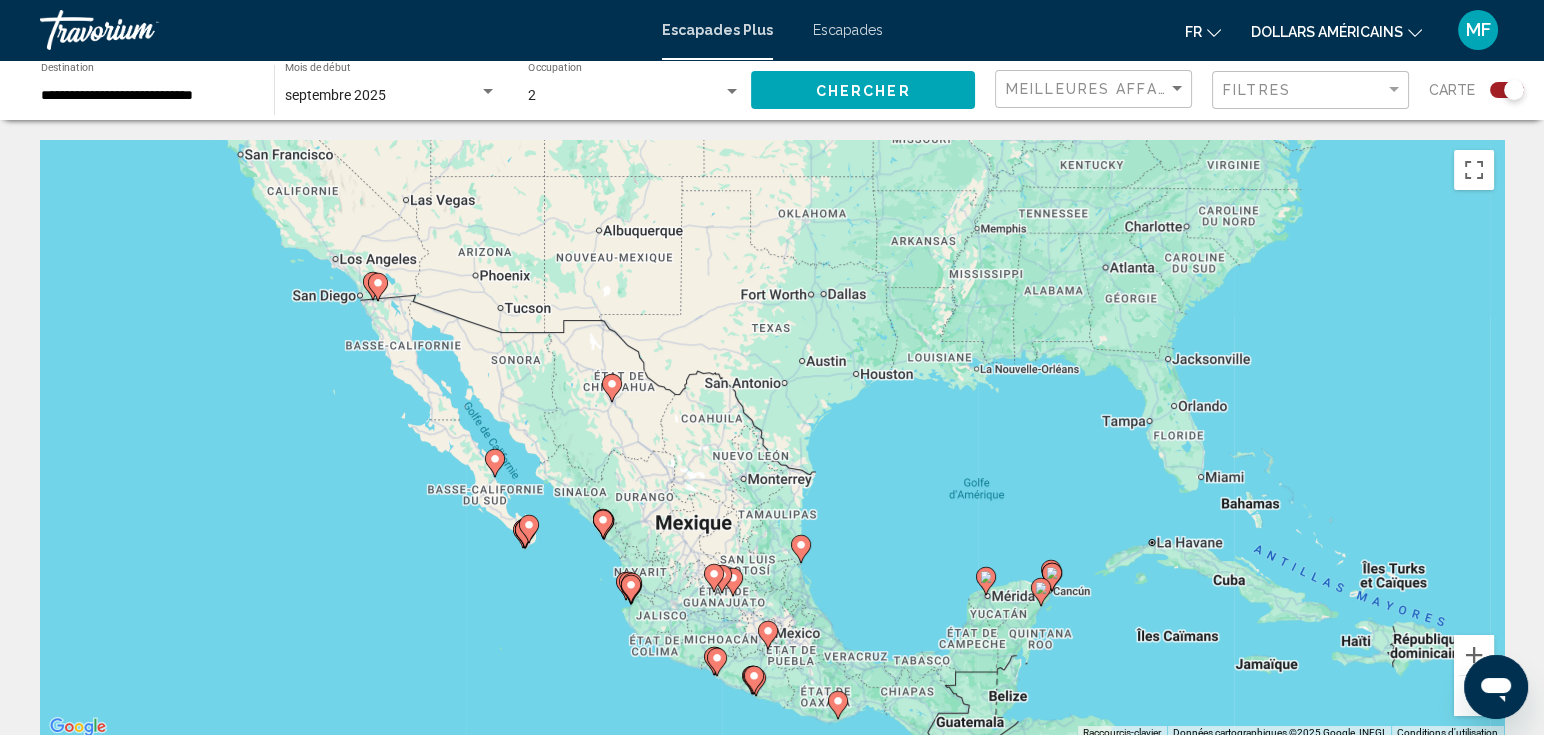 click 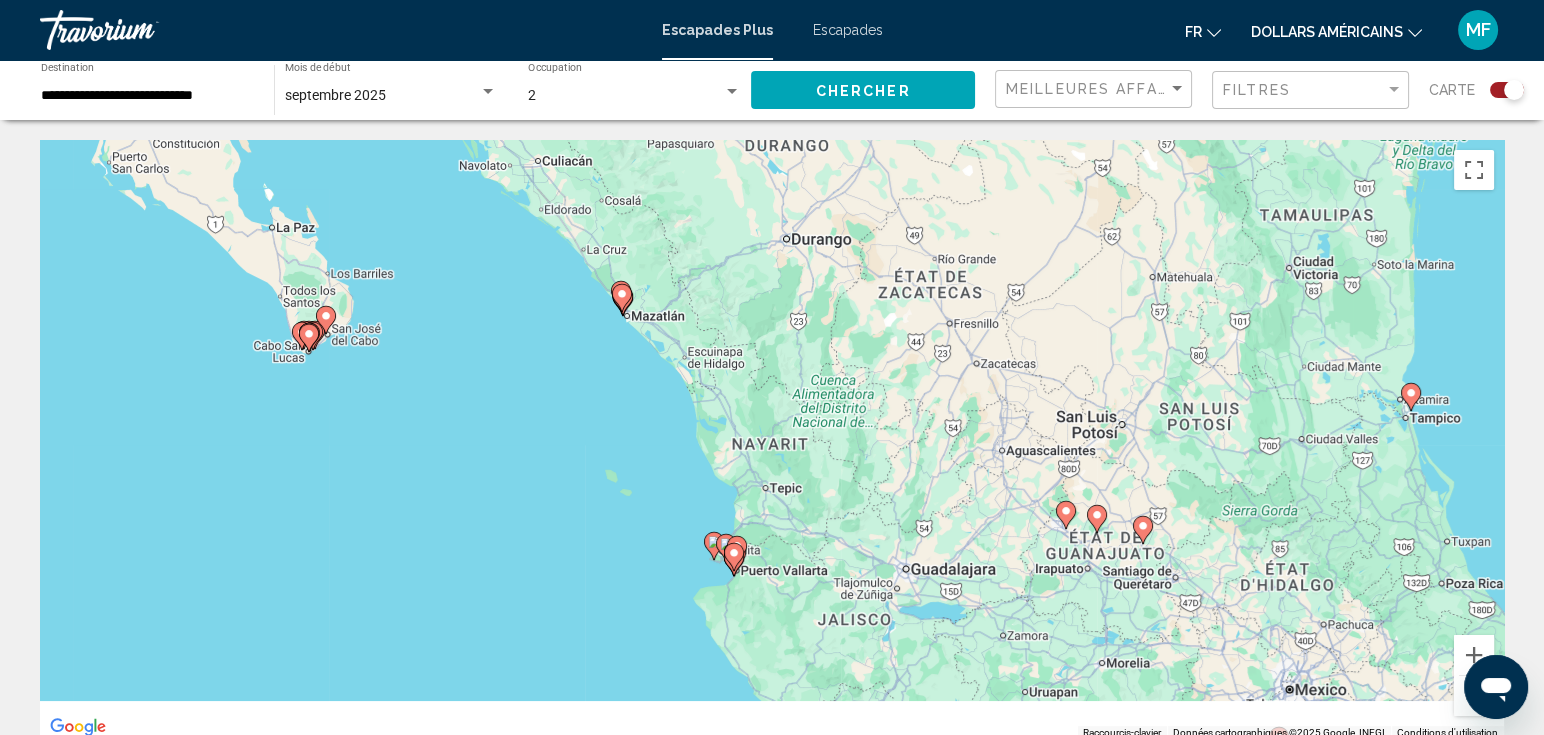 drag, startPoint x: 956, startPoint y: 580, endPoint x: 788, endPoint y: 423, distance: 229.9413 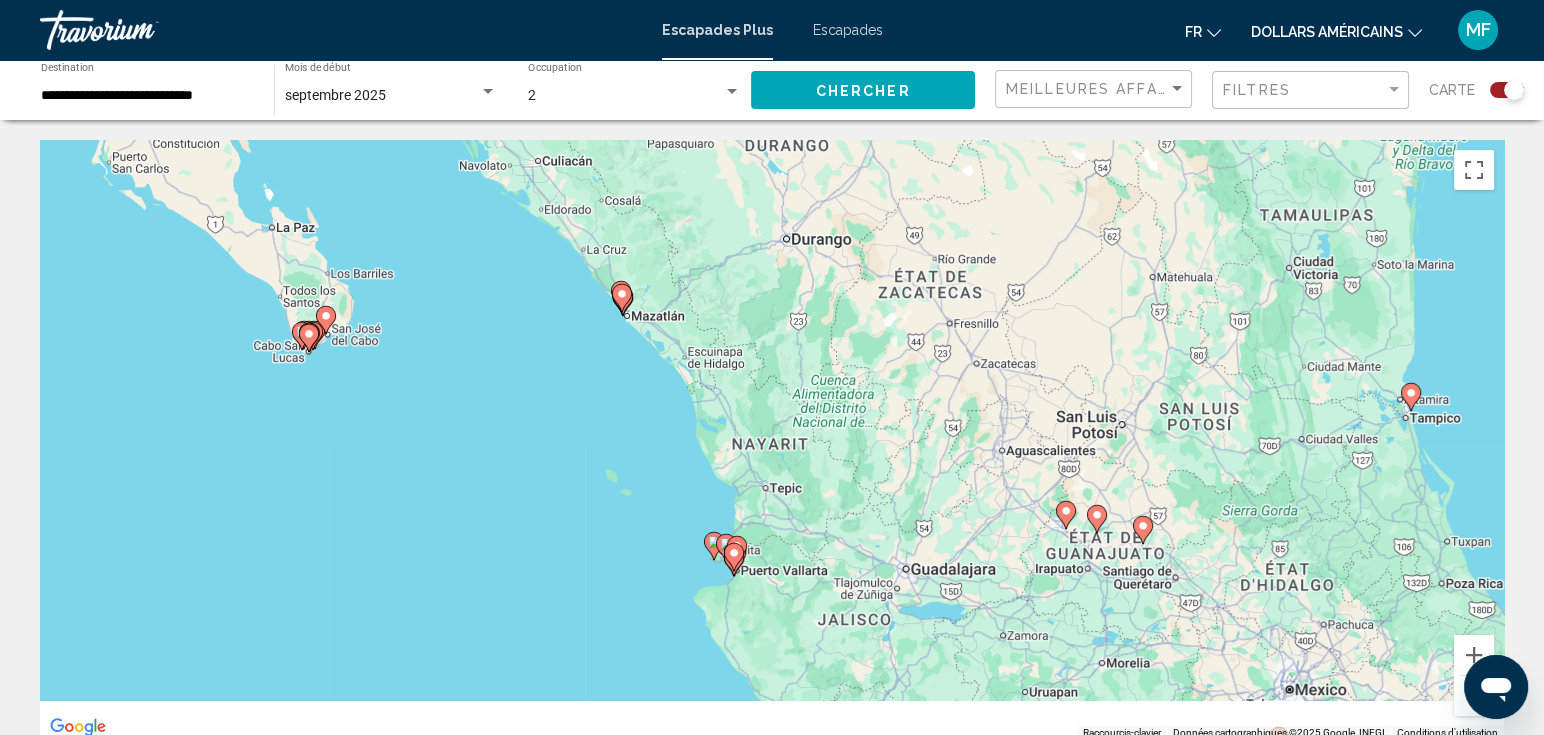 click on "Pour naviguer, utilisez les touches fléchées. Pour activer le glissement du marqueur avec le clavier, appuyez sur Alt+Entrée. Déplacez ensuite le marqueur à l'aide des touches fléchées. Pour terminer le glissement, appuyez sur la touche Entrée. Pour annuler, appuyez sur Échap." at bounding box center [772, 440] 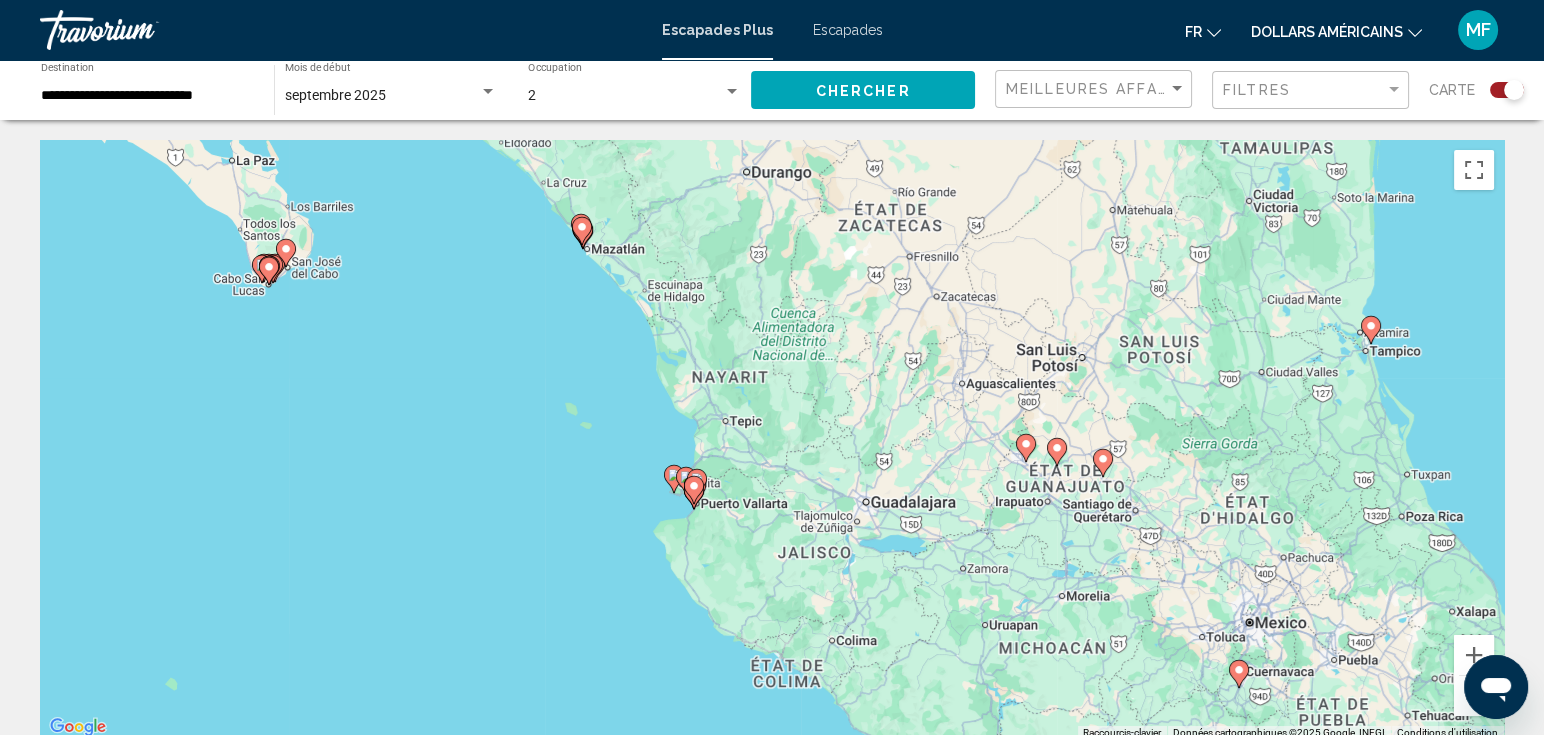 click 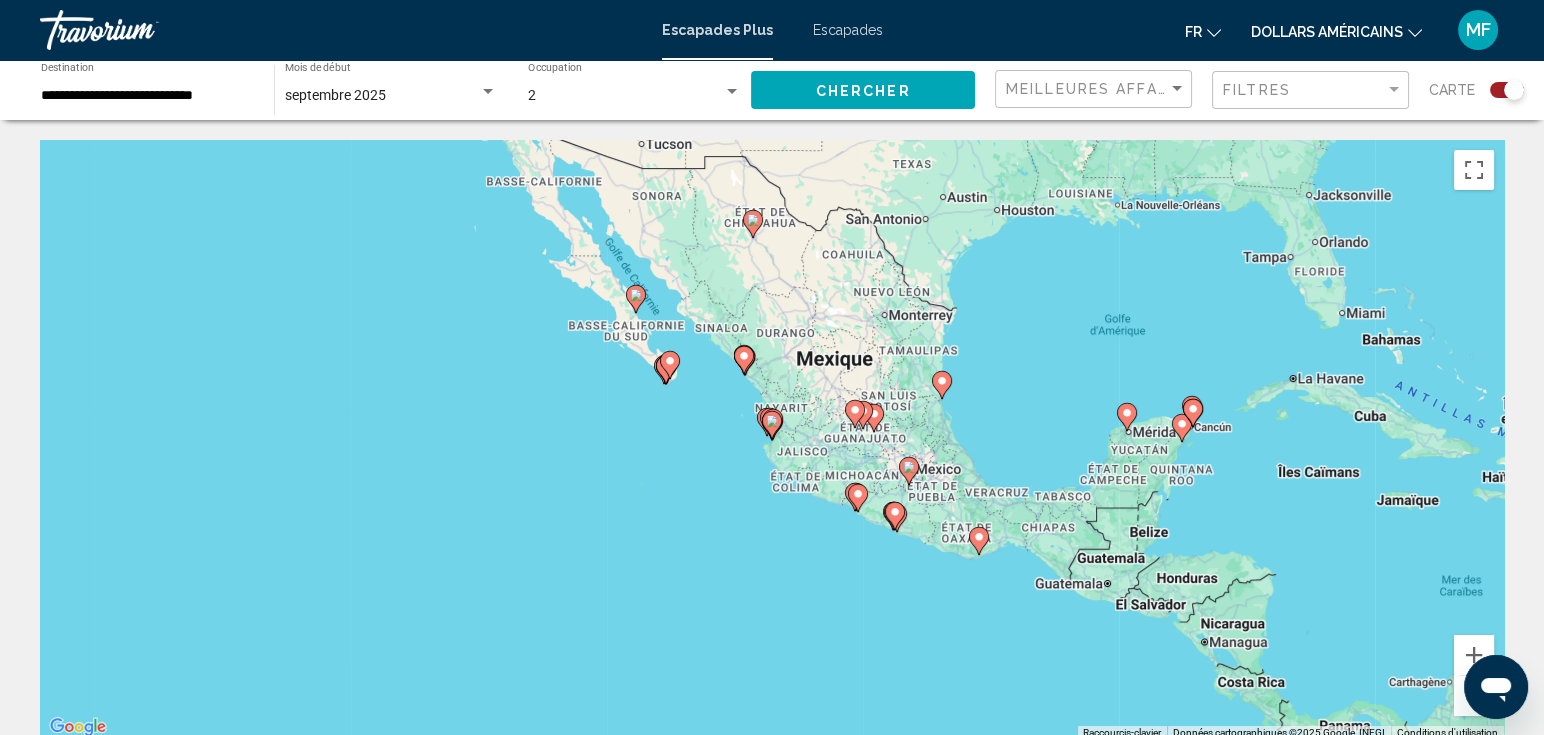 click 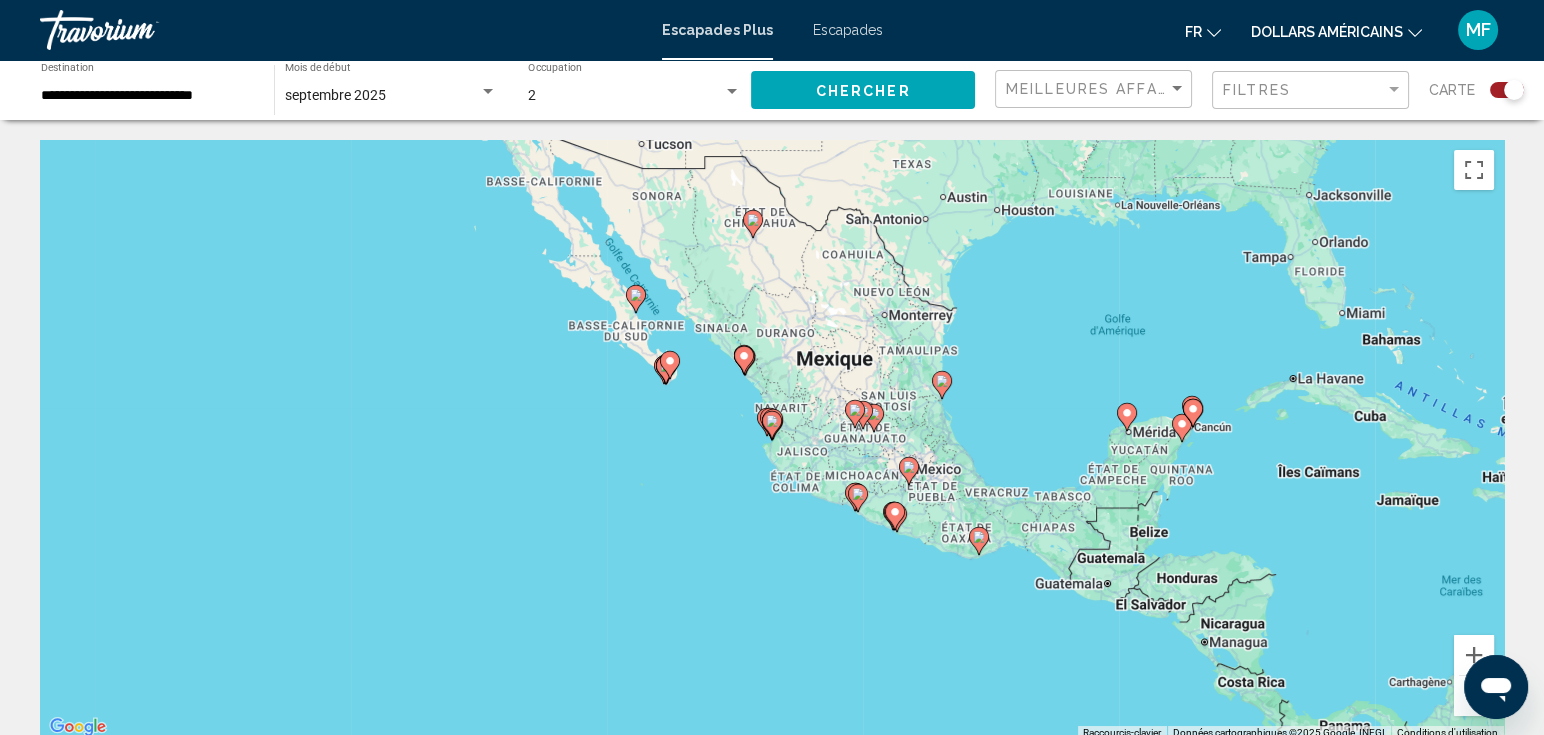 type on "**********" 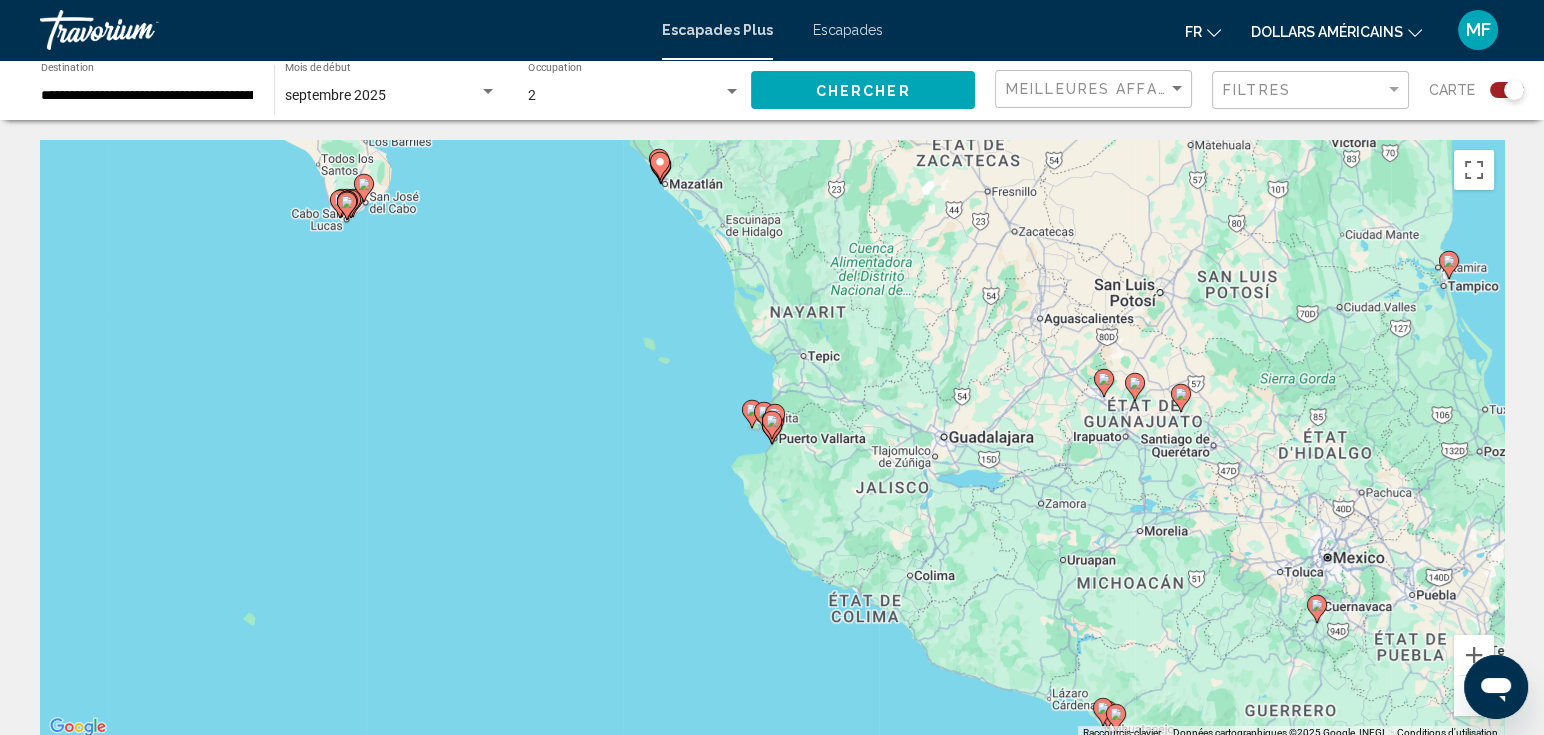 click 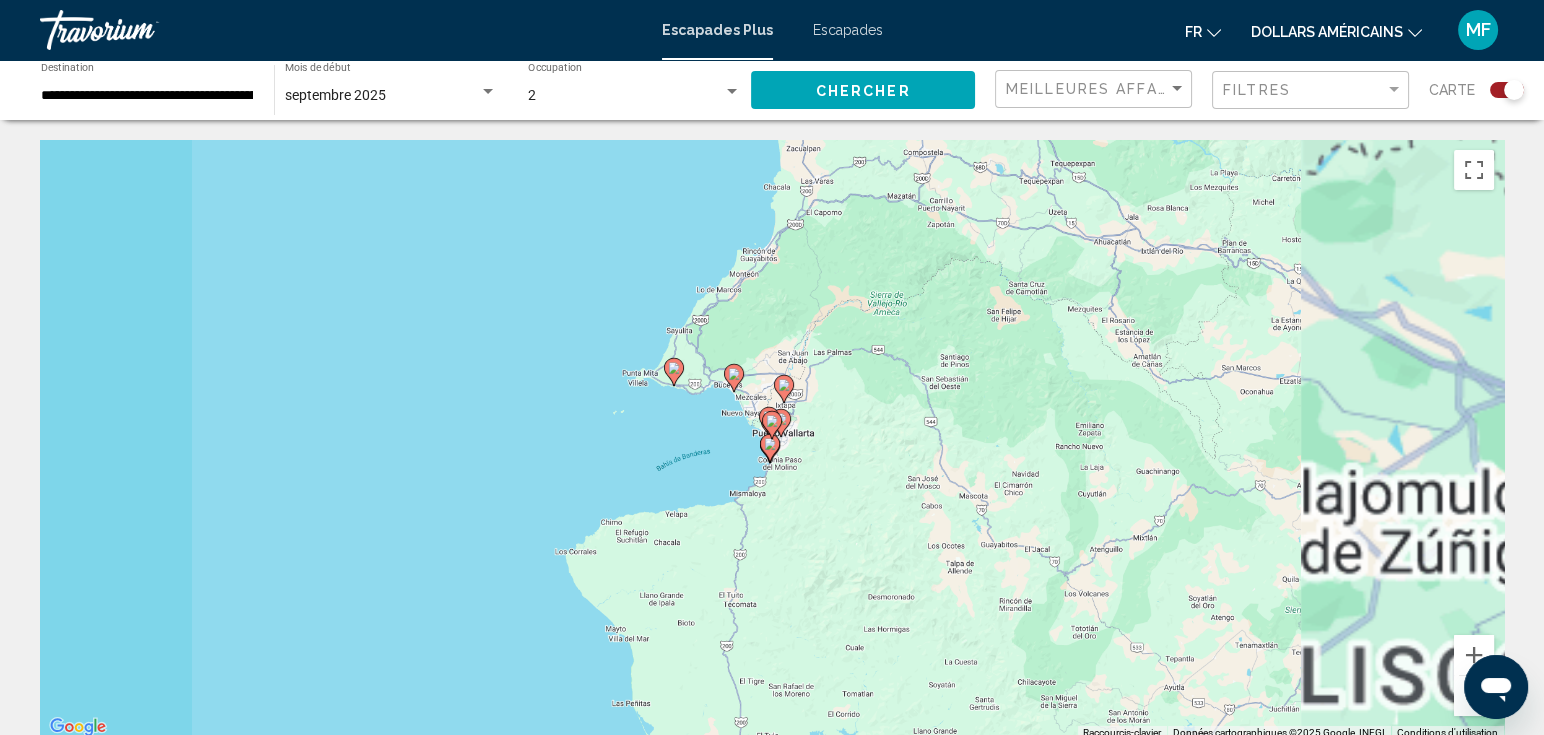 click 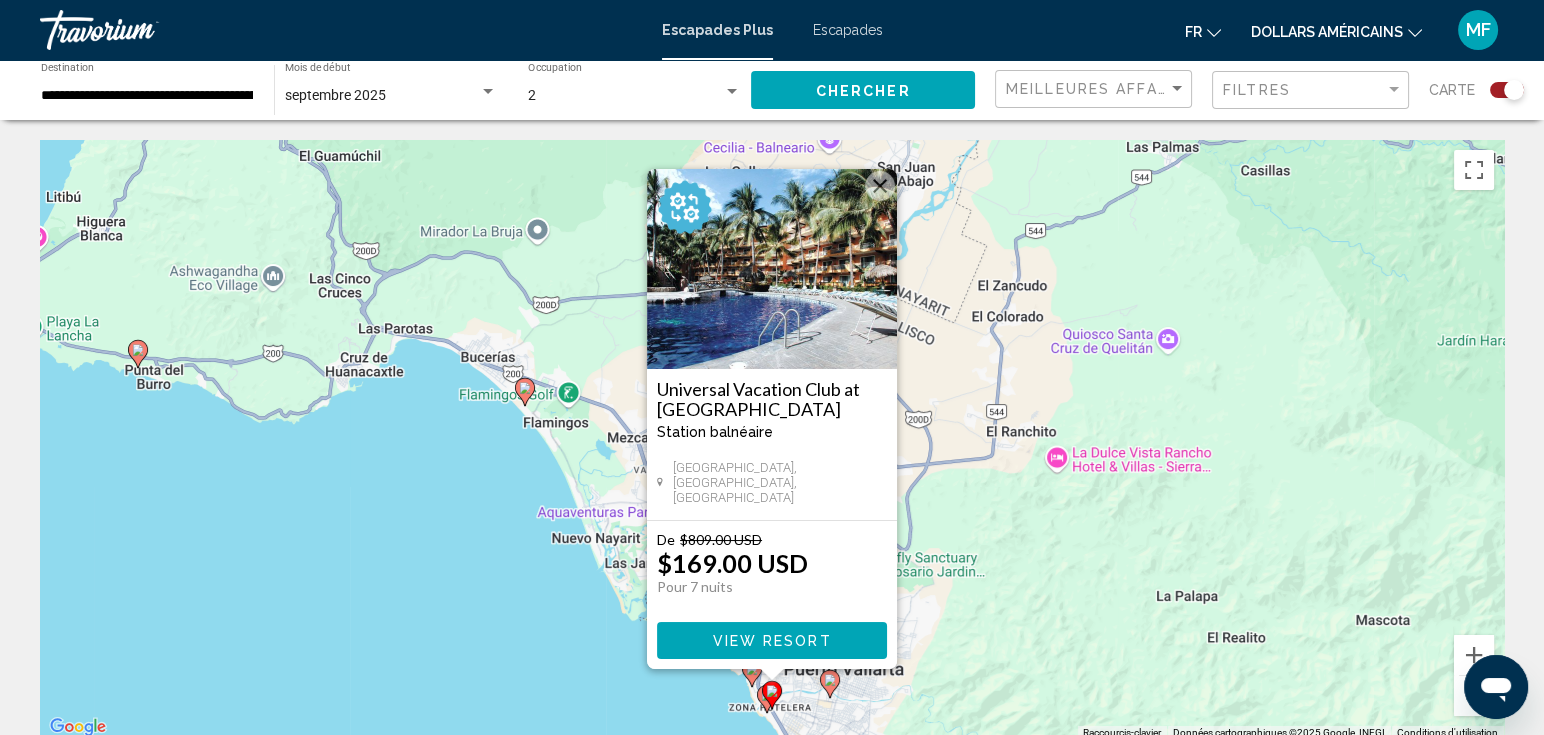 click at bounding box center [880, 186] 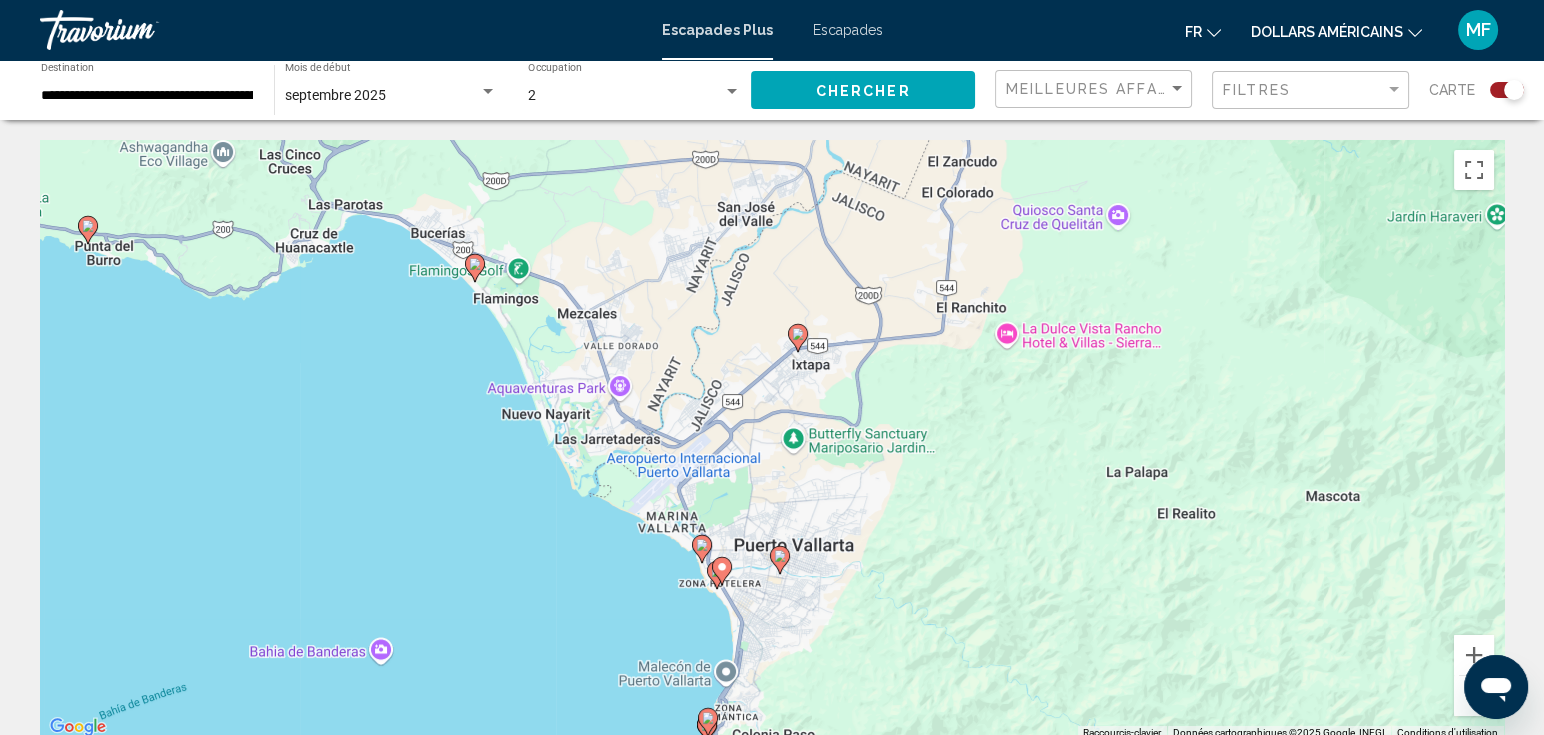 drag, startPoint x: 754, startPoint y: 620, endPoint x: 678, endPoint y: 447, distance: 188.95767 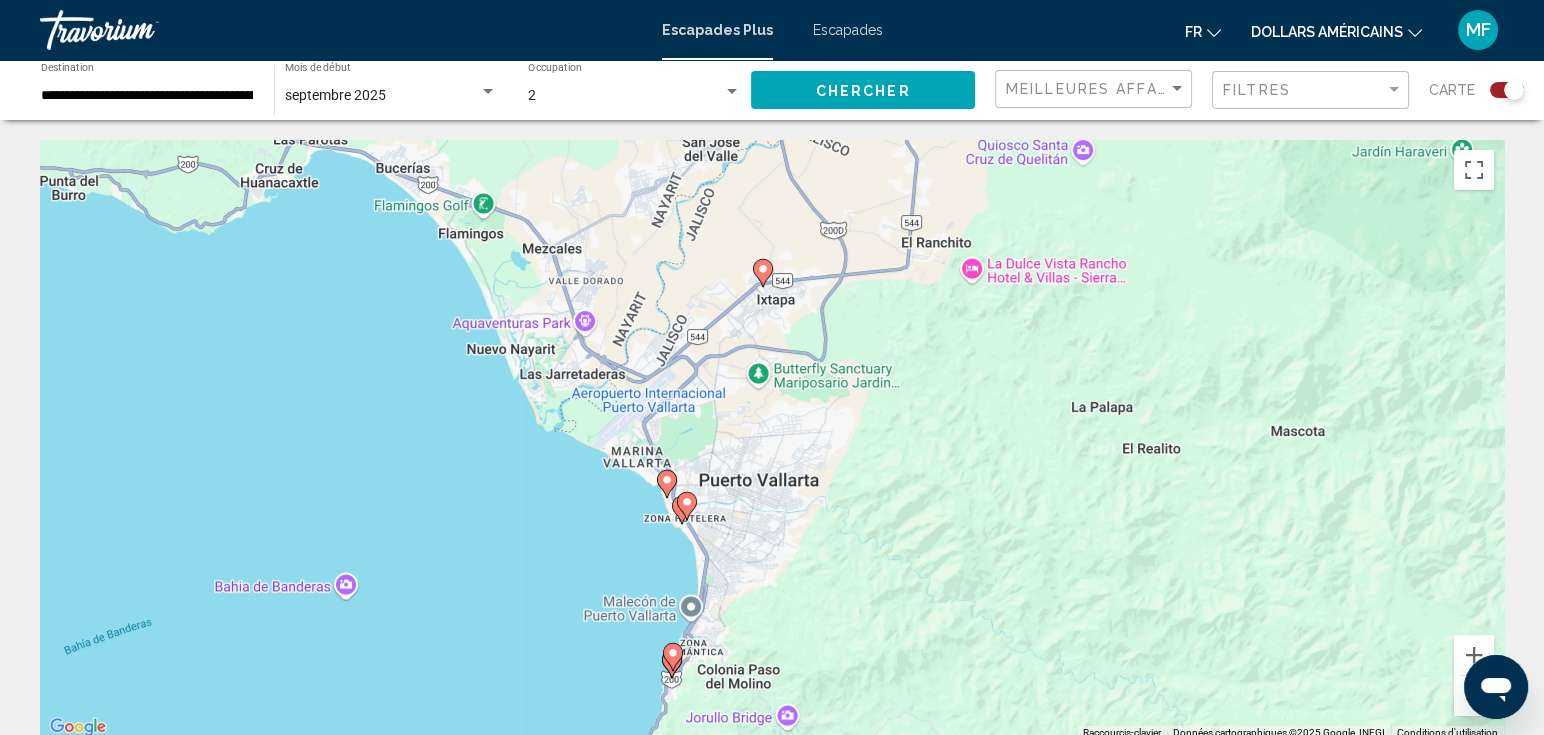 click 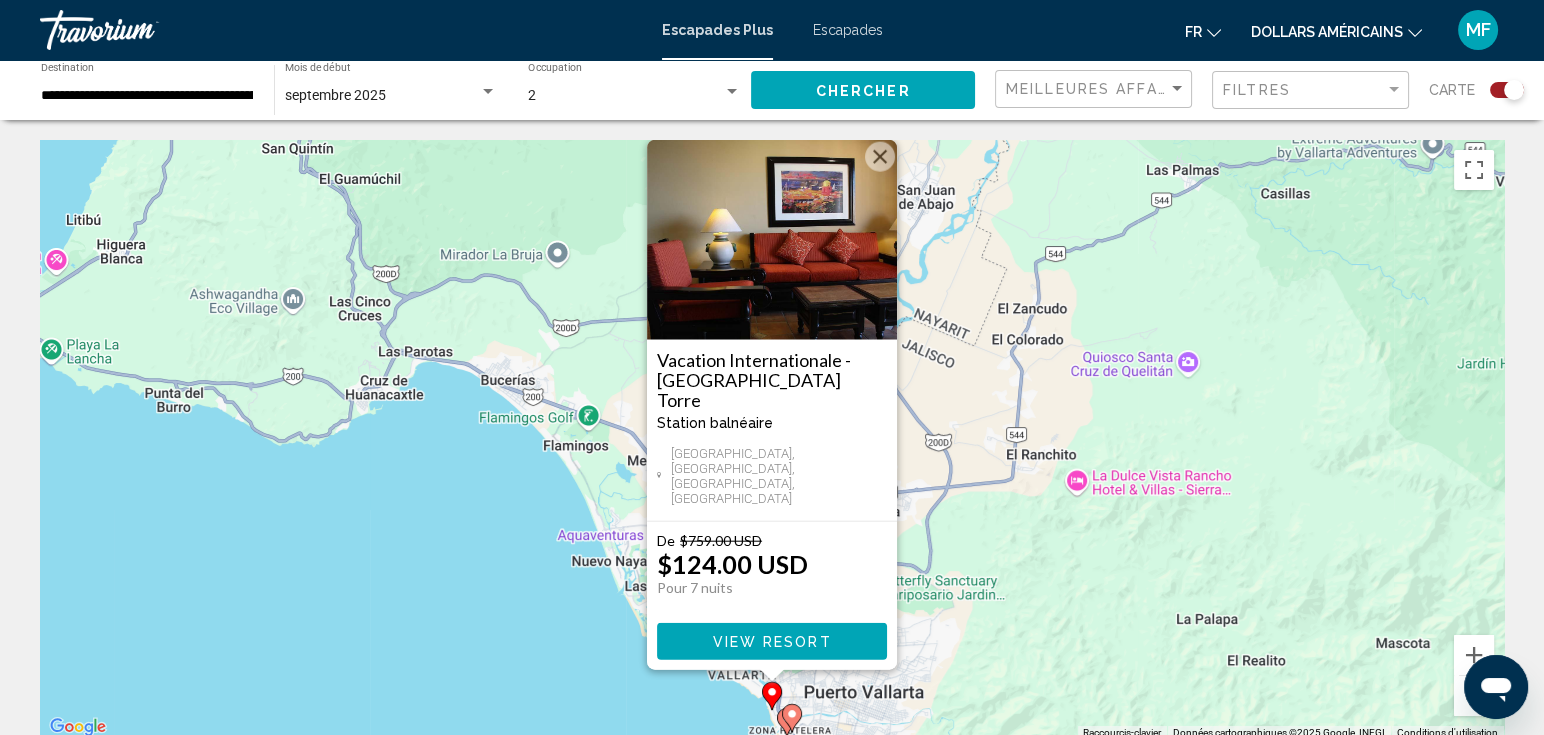 click at bounding box center [880, 157] 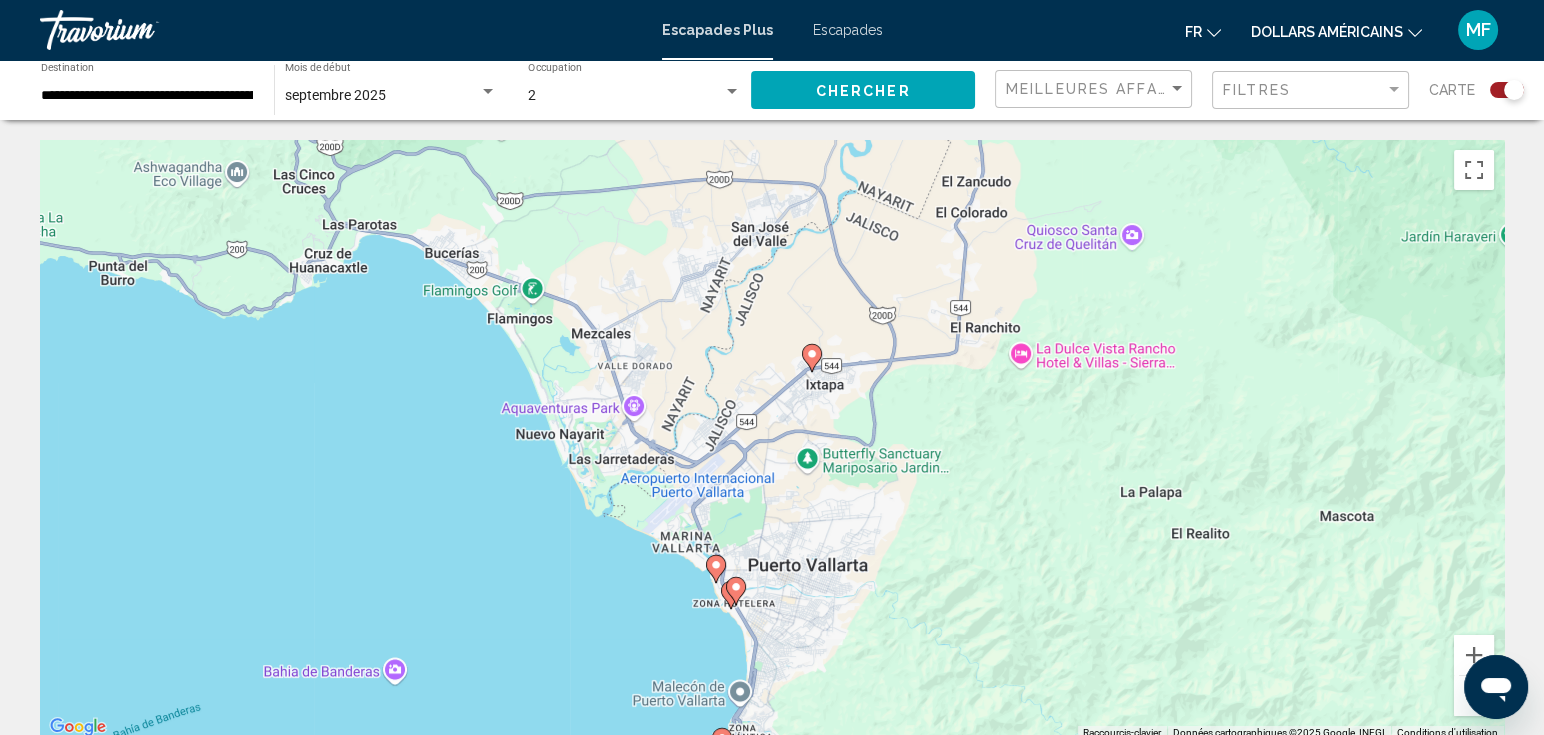 drag, startPoint x: 855, startPoint y: 684, endPoint x: 741, endPoint y: 521, distance: 198.90953 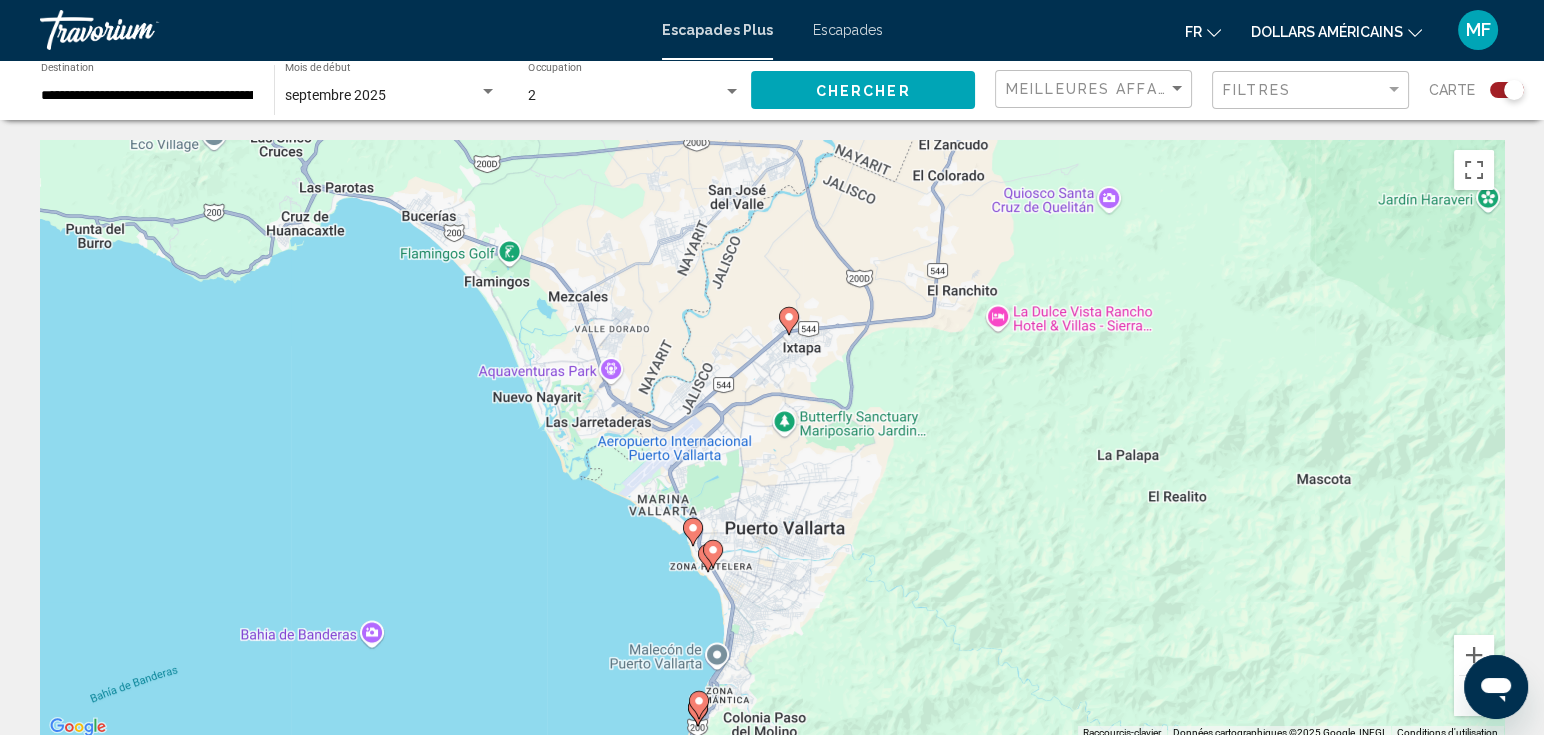 click at bounding box center (713, 554) 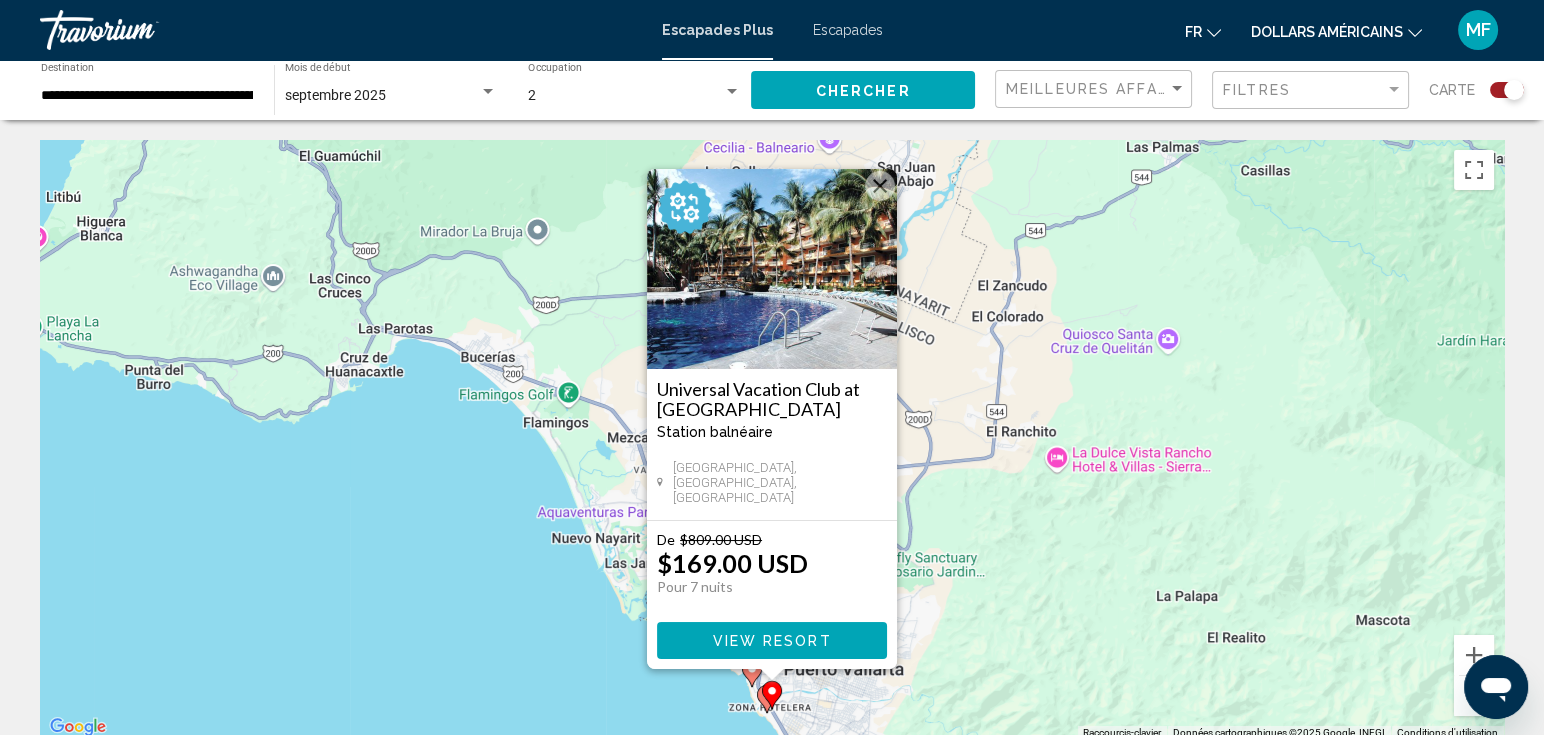 click at bounding box center [772, 695] 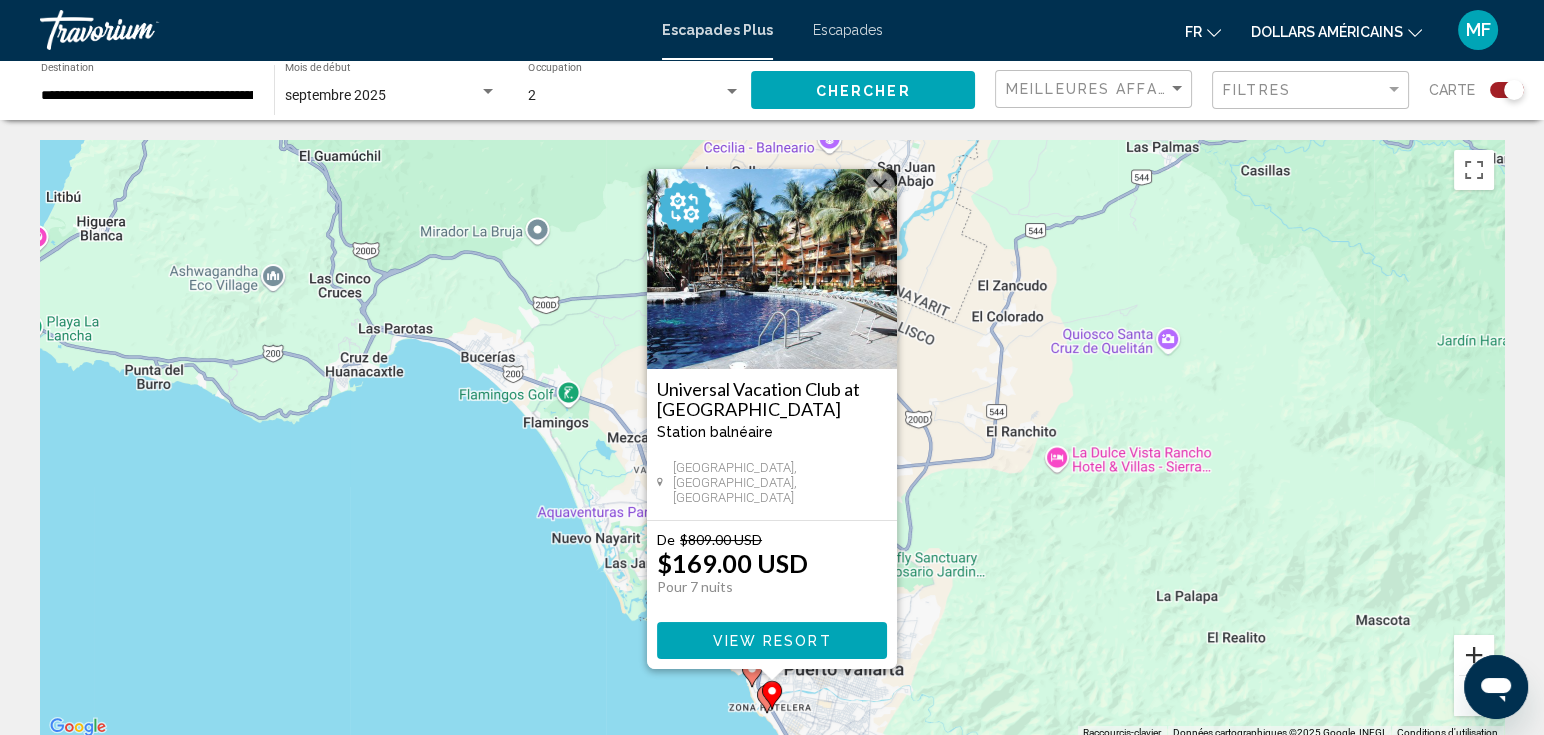 click at bounding box center [1474, 655] 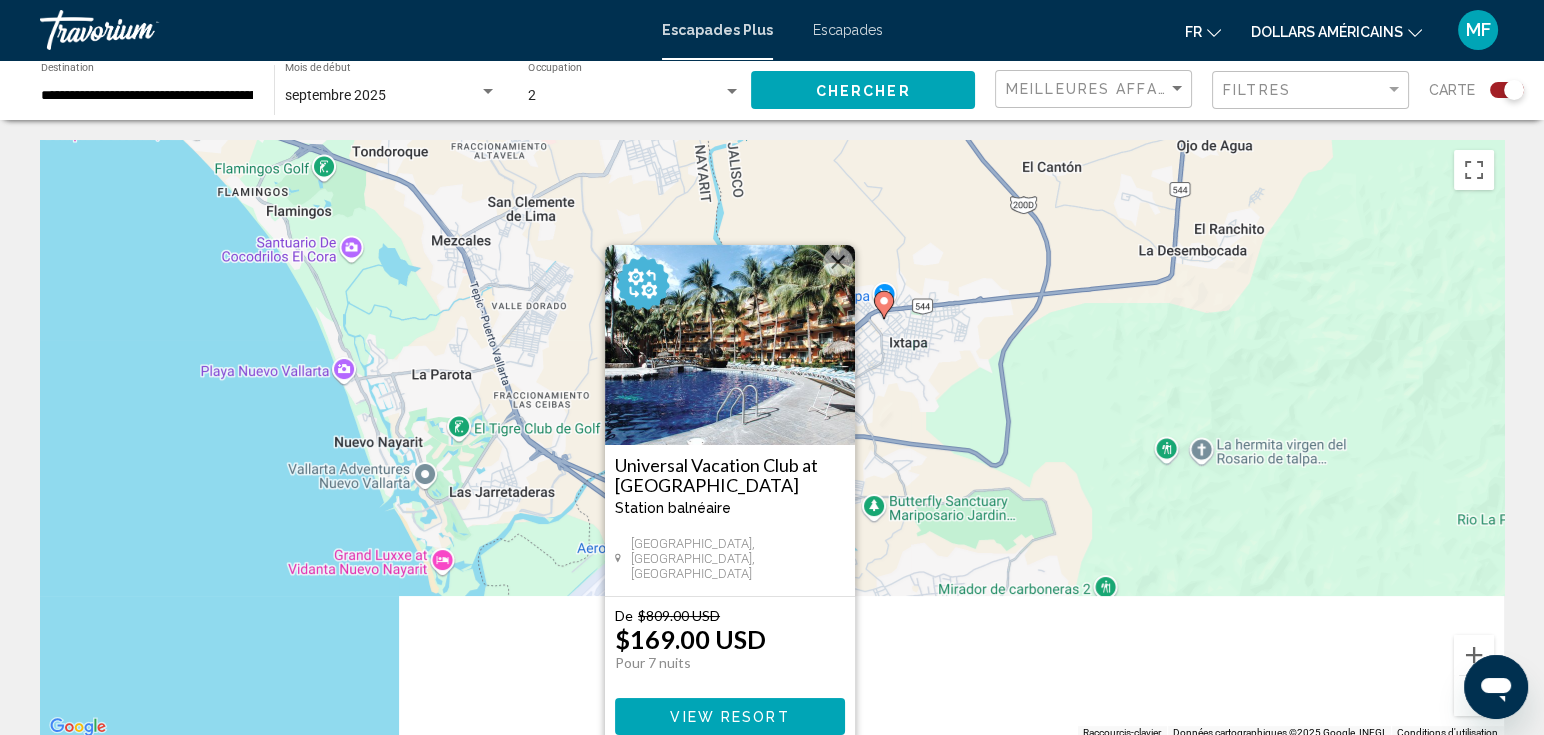 drag, startPoint x: 1101, startPoint y: 652, endPoint x: 1152, endPoint y: 232, distance: 423.08508 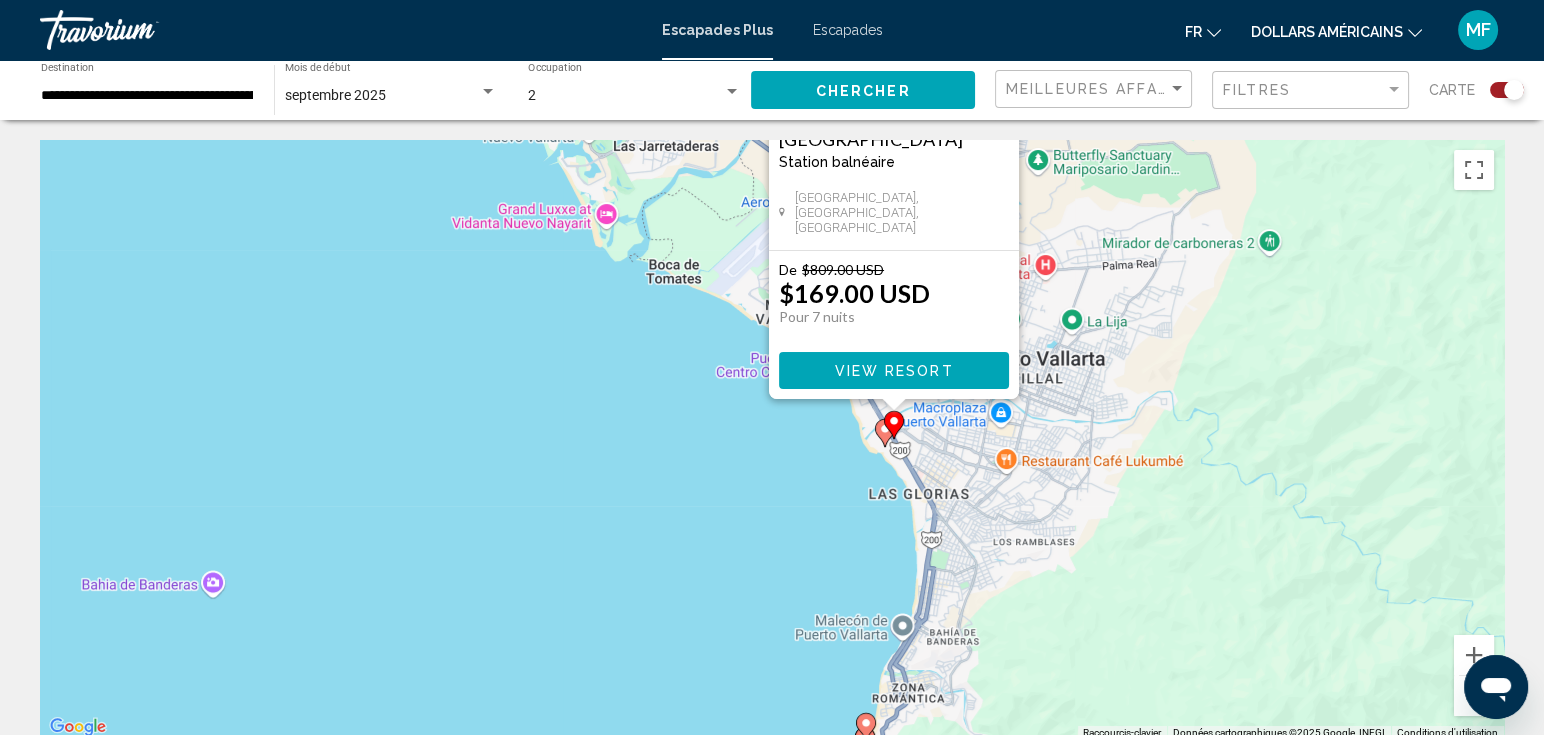 click at bounding box center (894, 425) 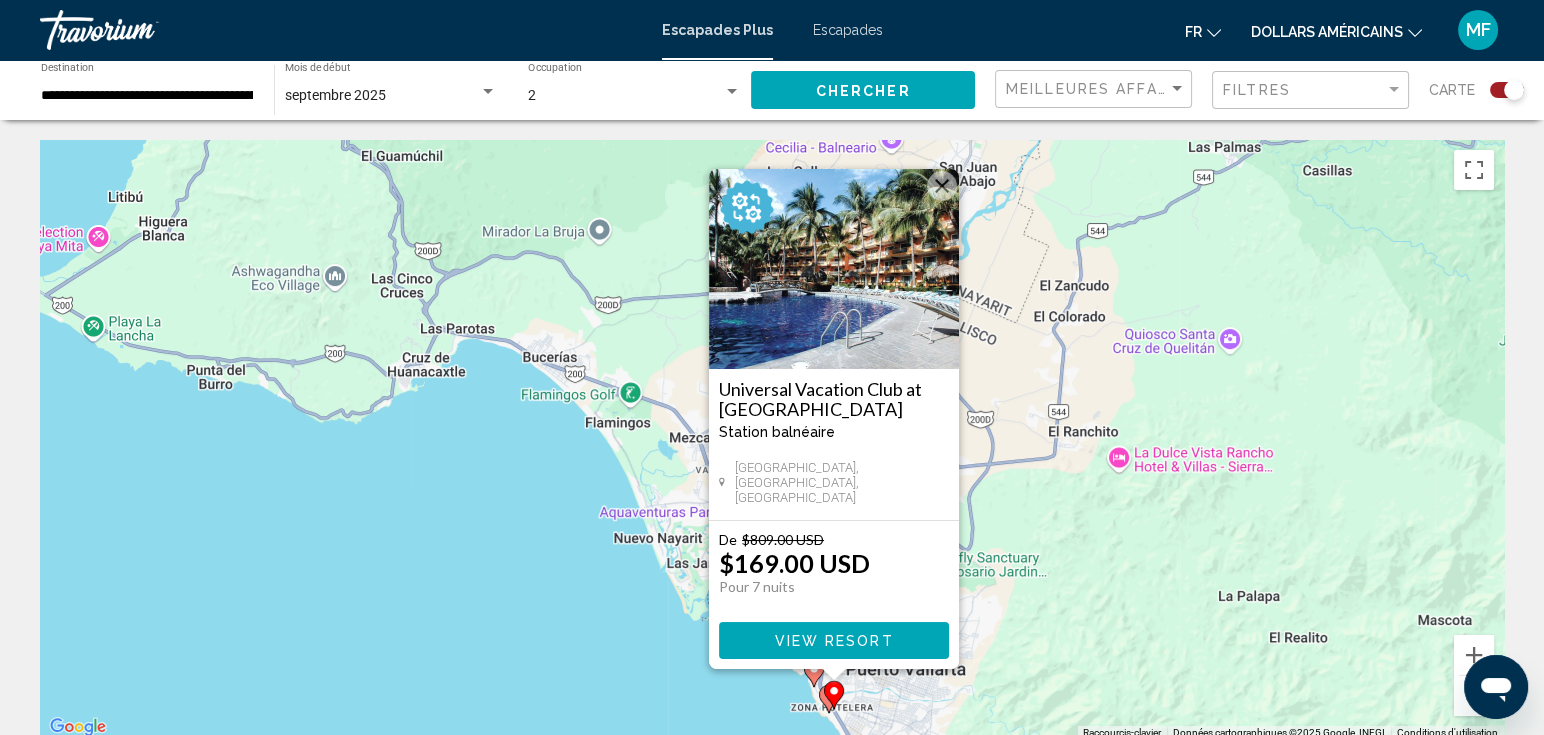 click at bounding box center [942, 186] 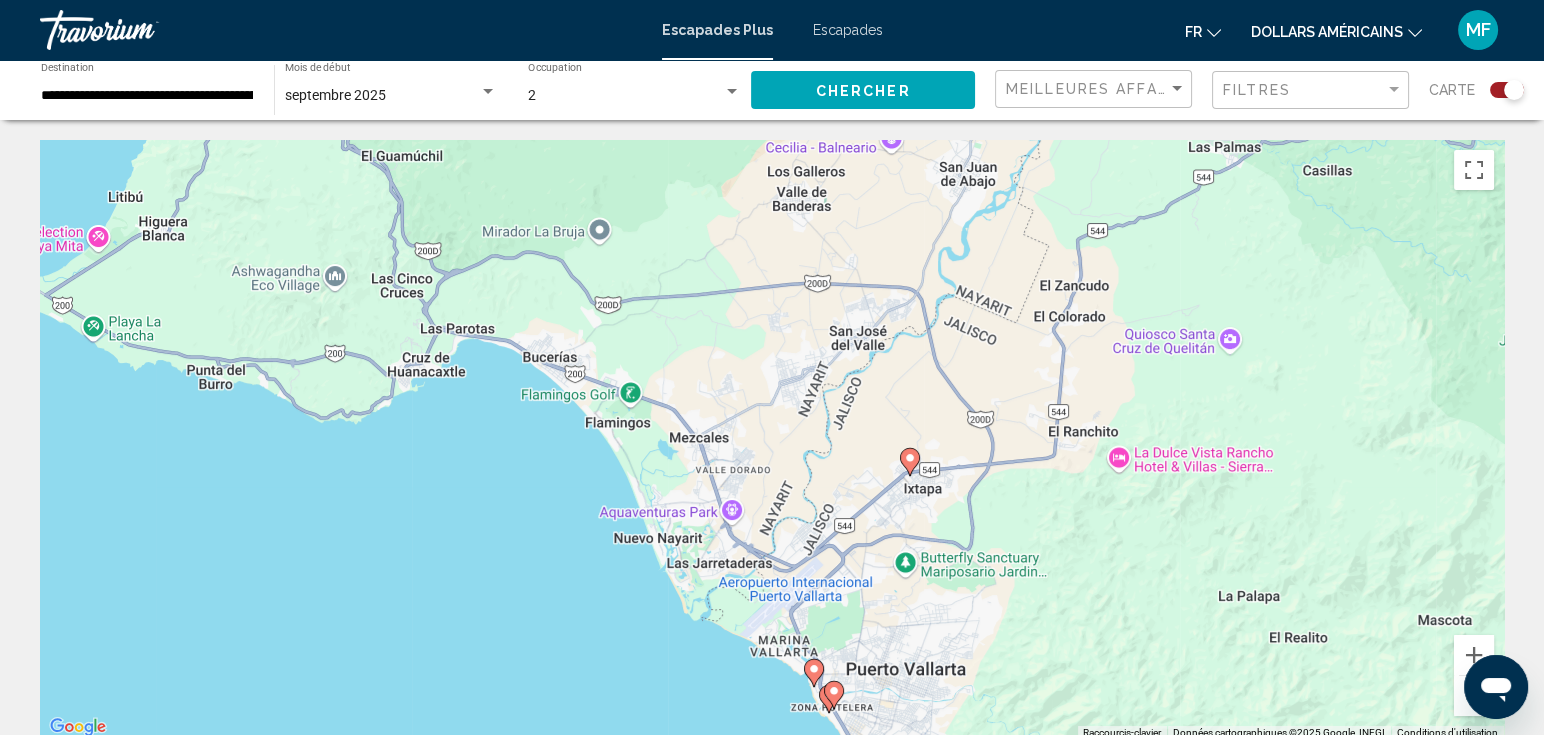 click 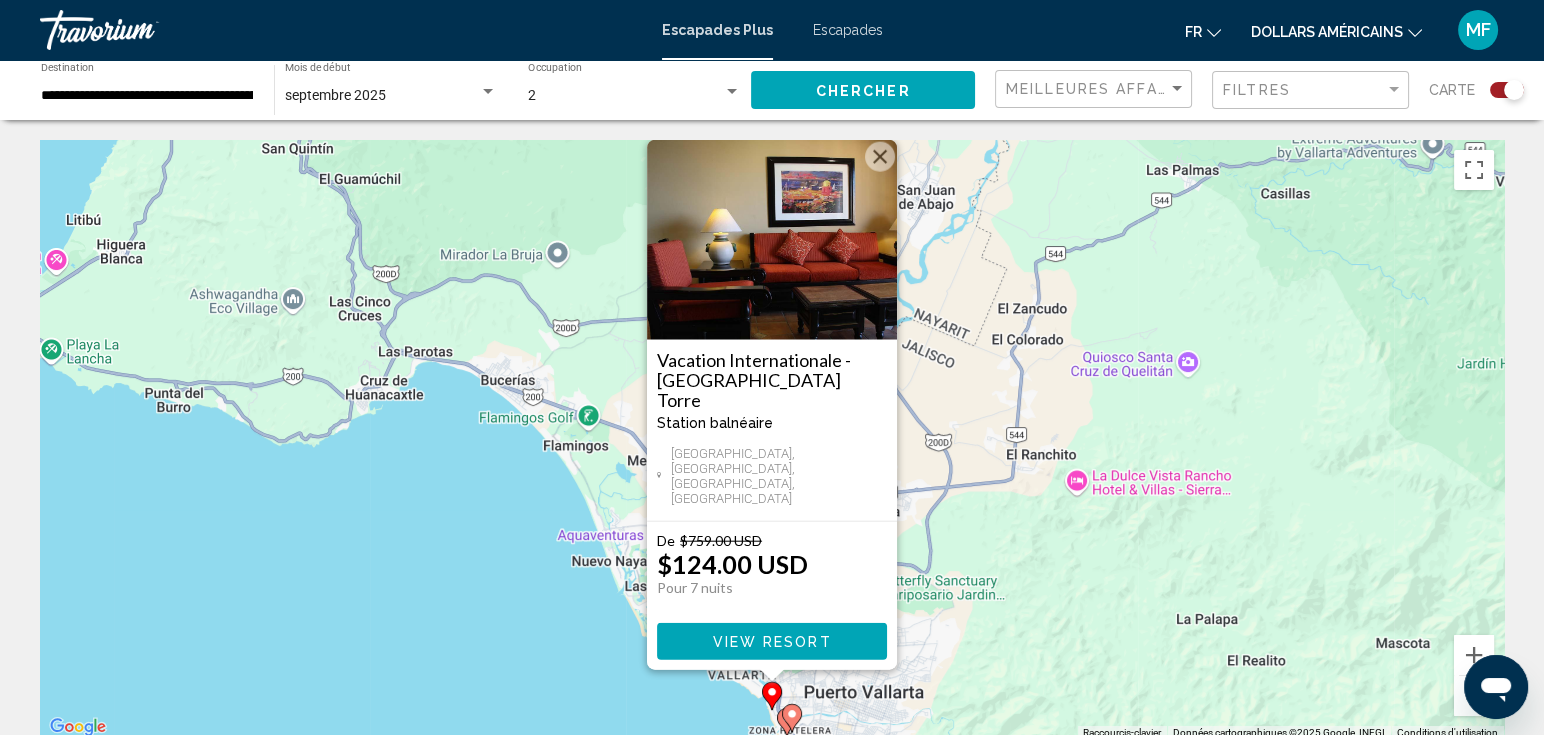 click at bounding box center [880, 157] 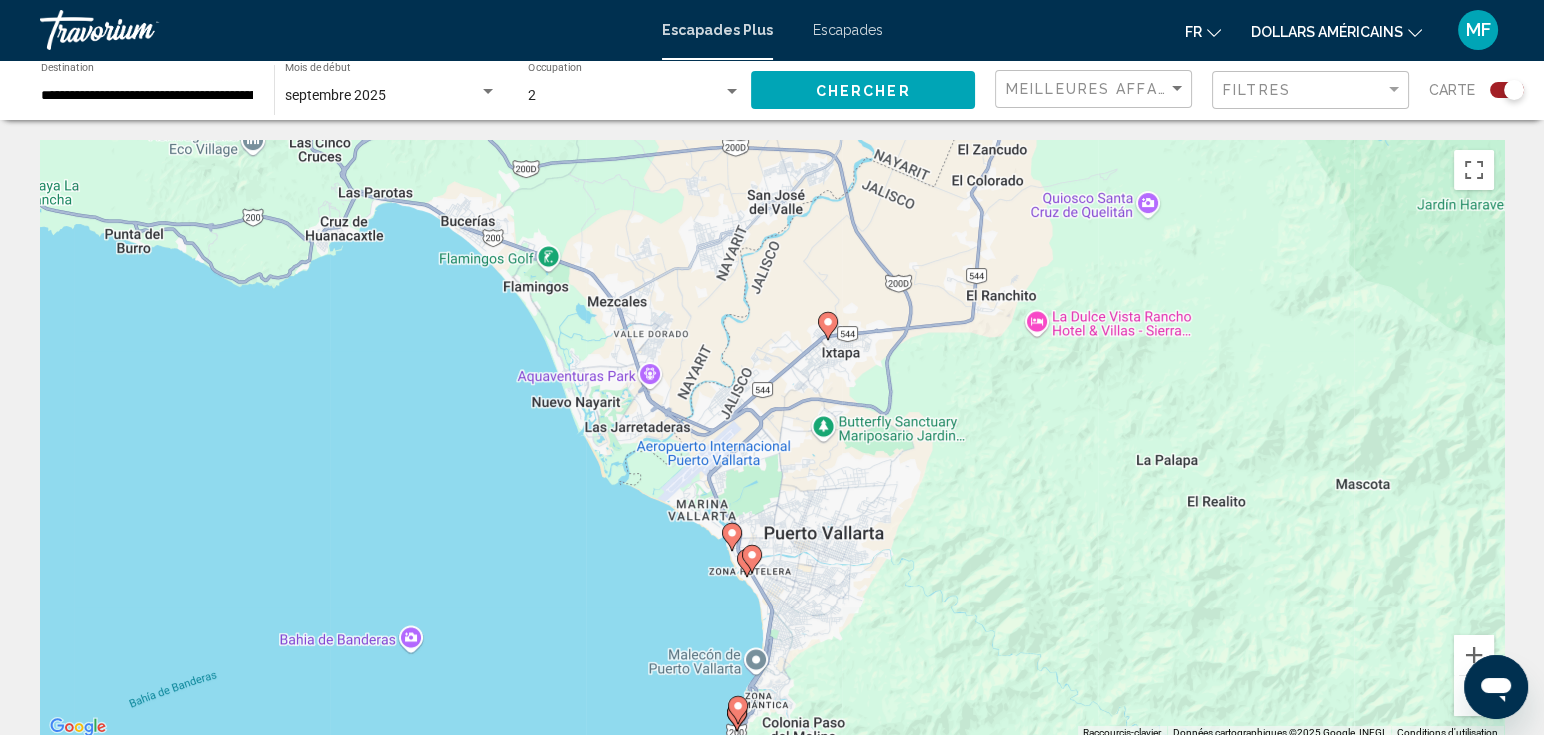 drag, startPoint x: 860, startPoint y: 605, endPoint x: 843, endPoint y: 314, distance: 291.49615 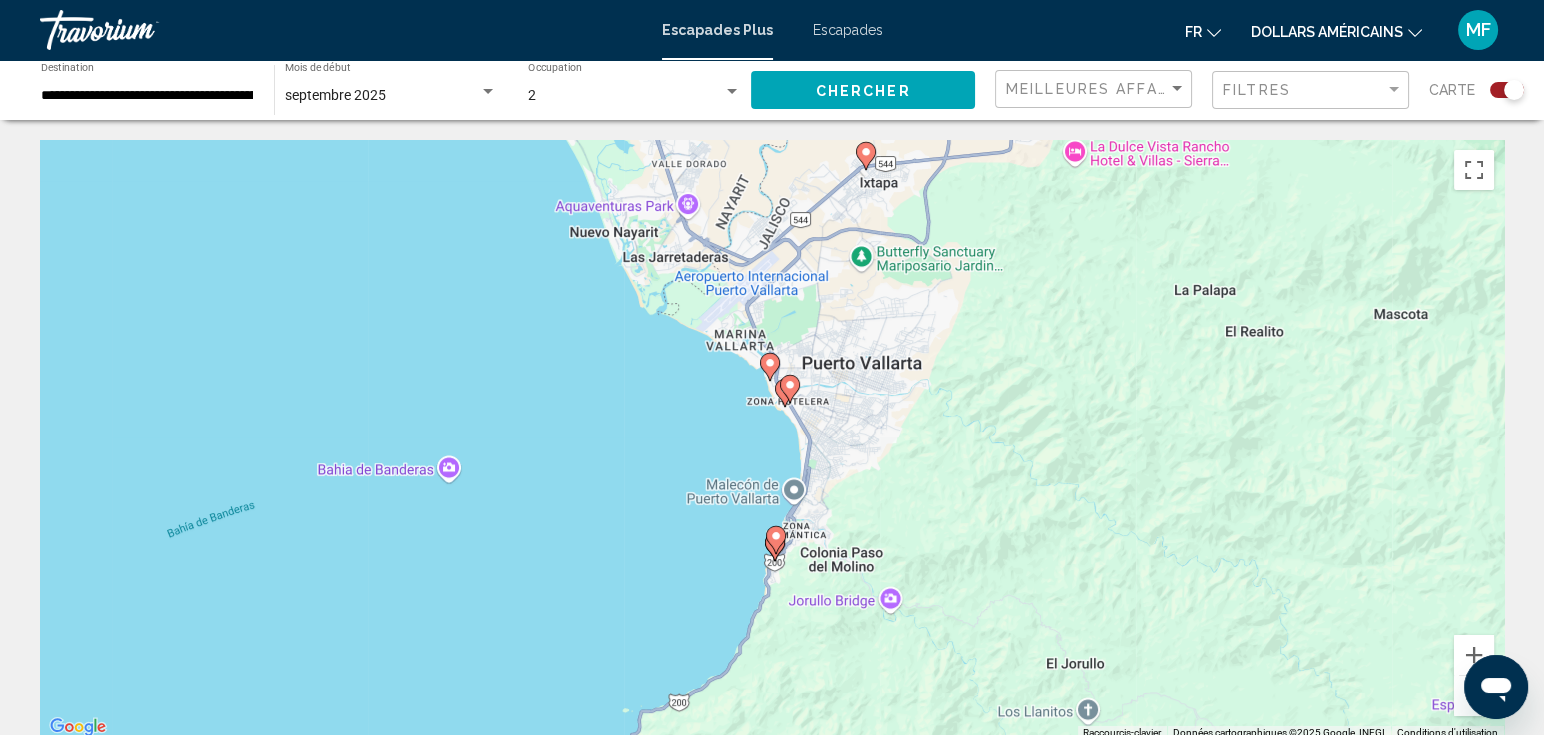 click 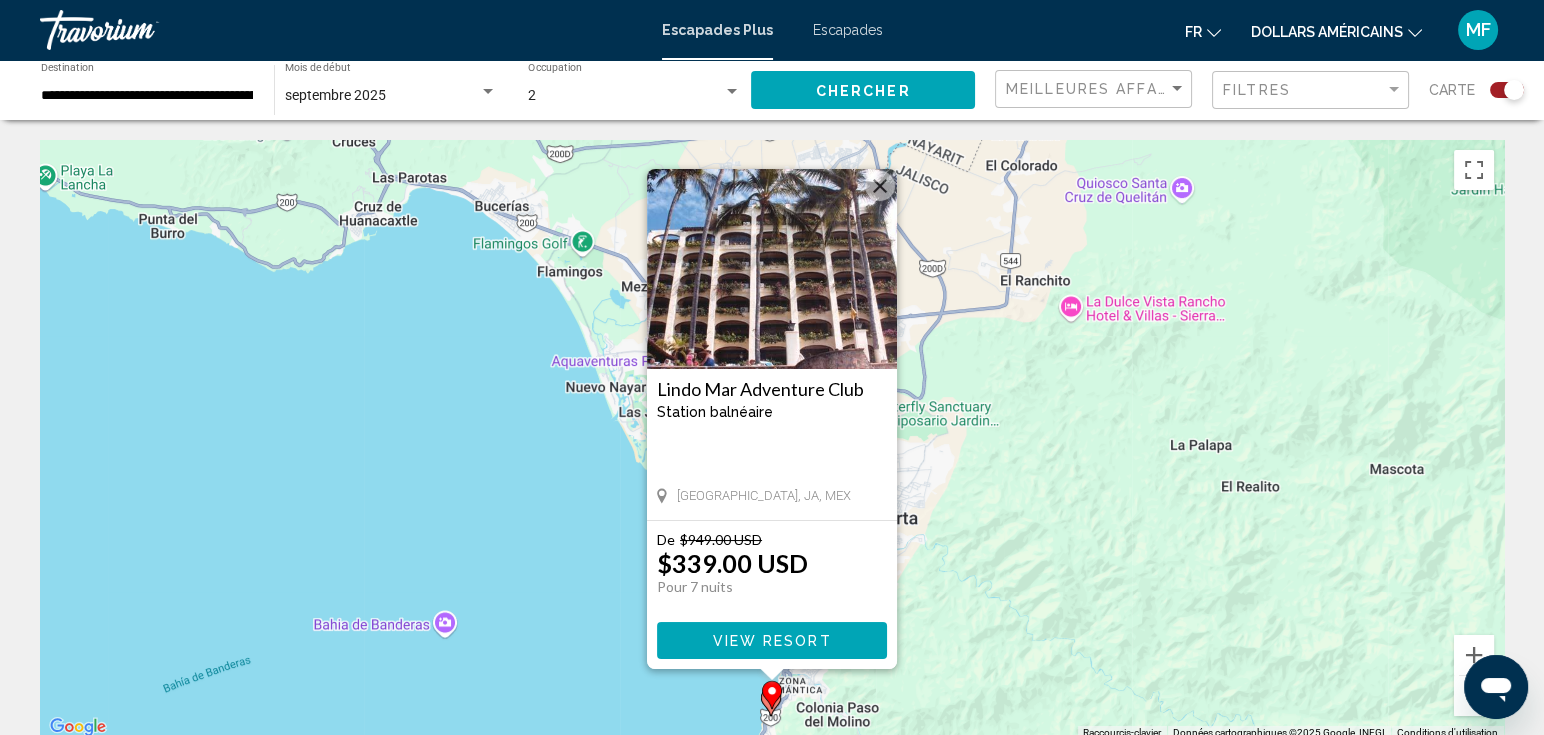 click at bounding box center (880, 186) 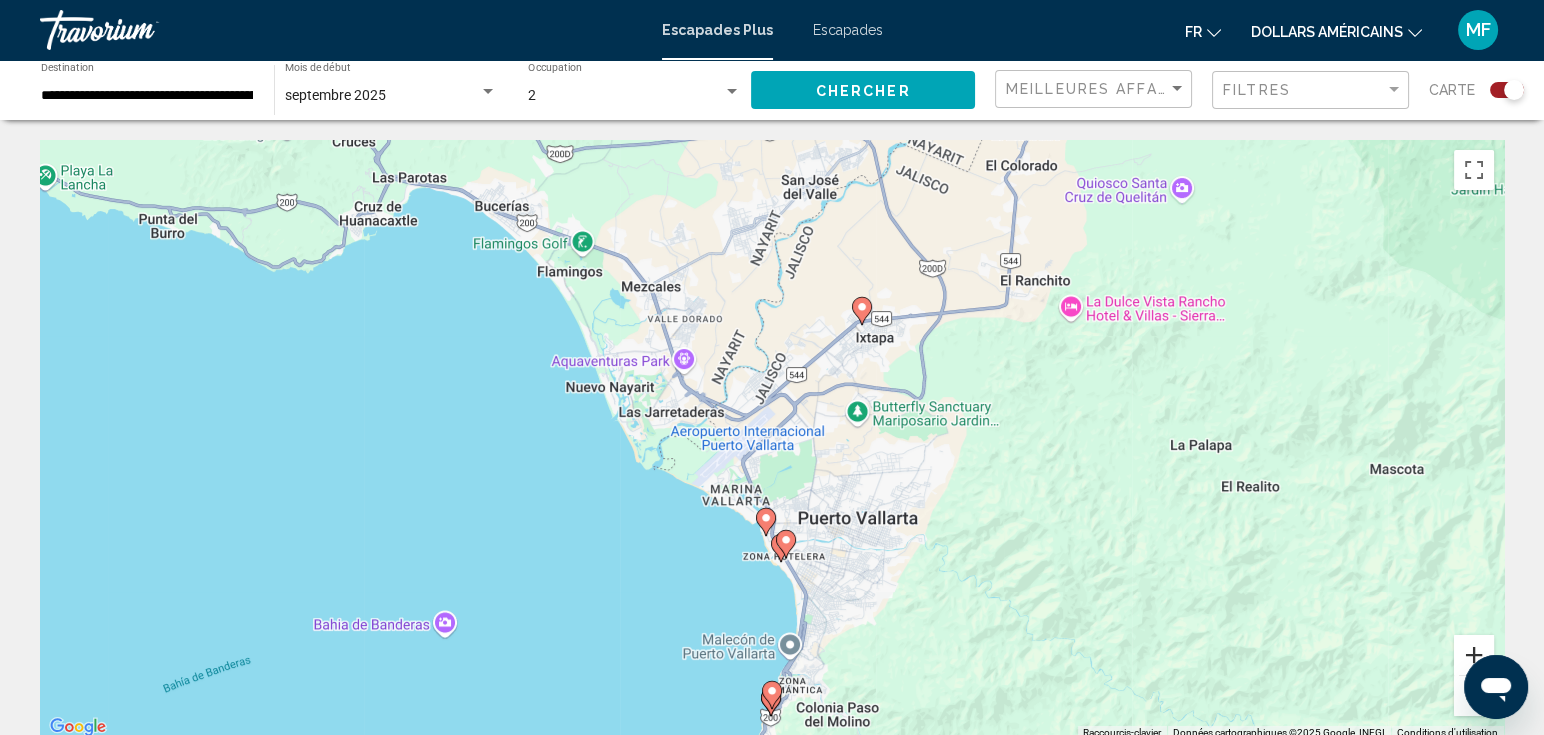 drag, startPoint x: 1469, startPoint y: 652, endPoint x: 1434, endPoint y: 642, distance: 36.40055 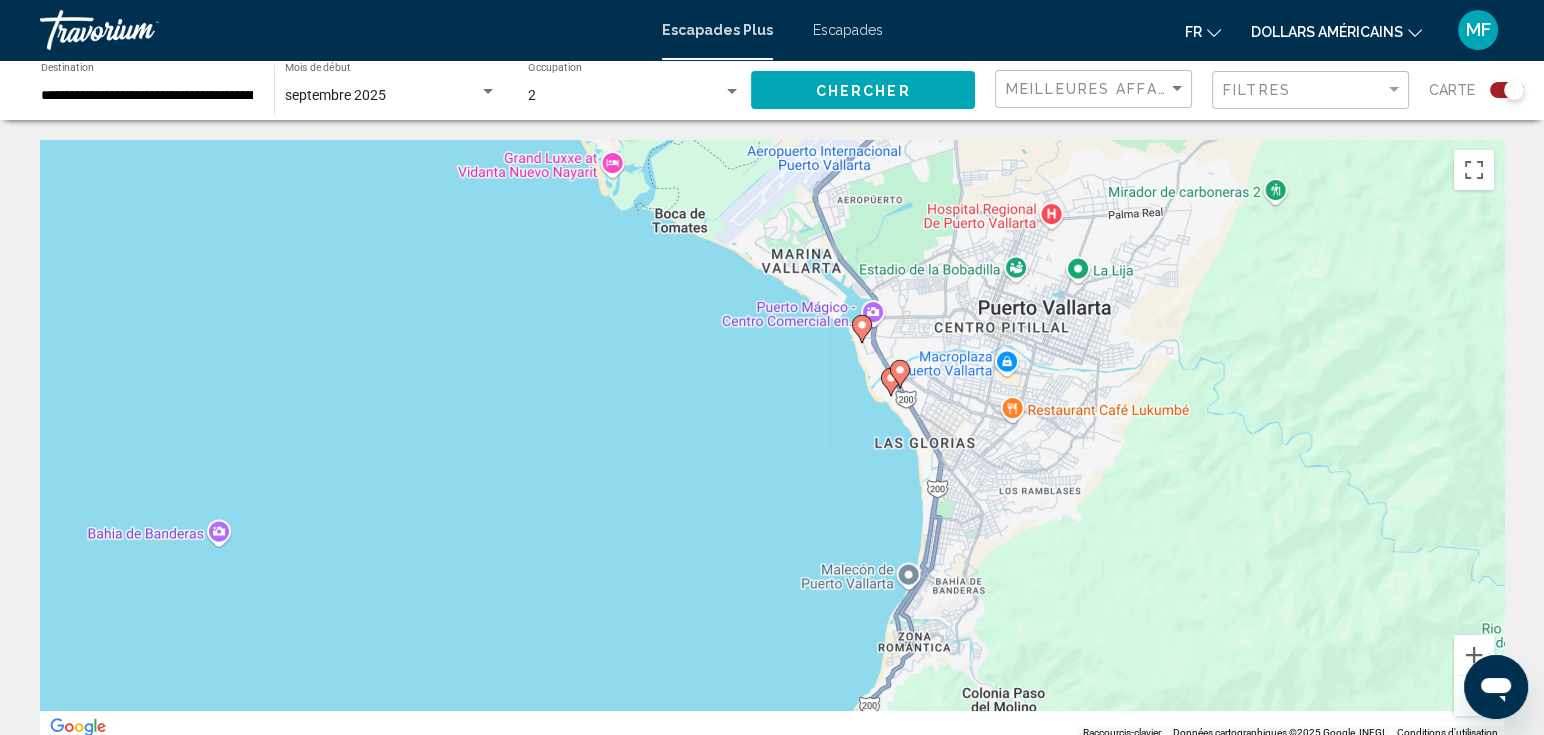 drag, startPoint x: 878, startPoint y: 667, endPoint x: 1000, endPoint y: 241, distance: 443.12527 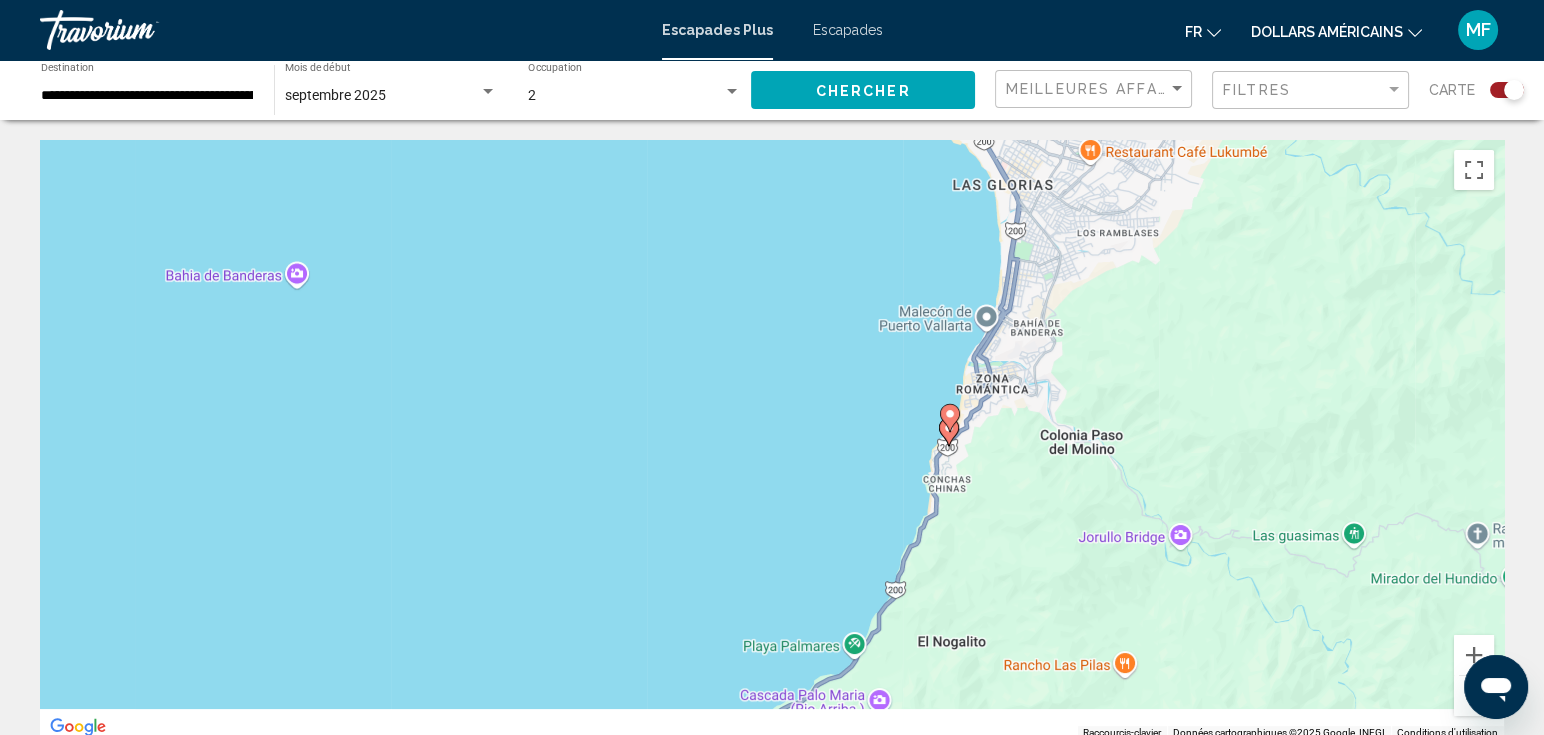 drag, startPoint x: 959, startPoint y: 531, endPoint x: 1022, endPoint y: 372, distance: 171.0263 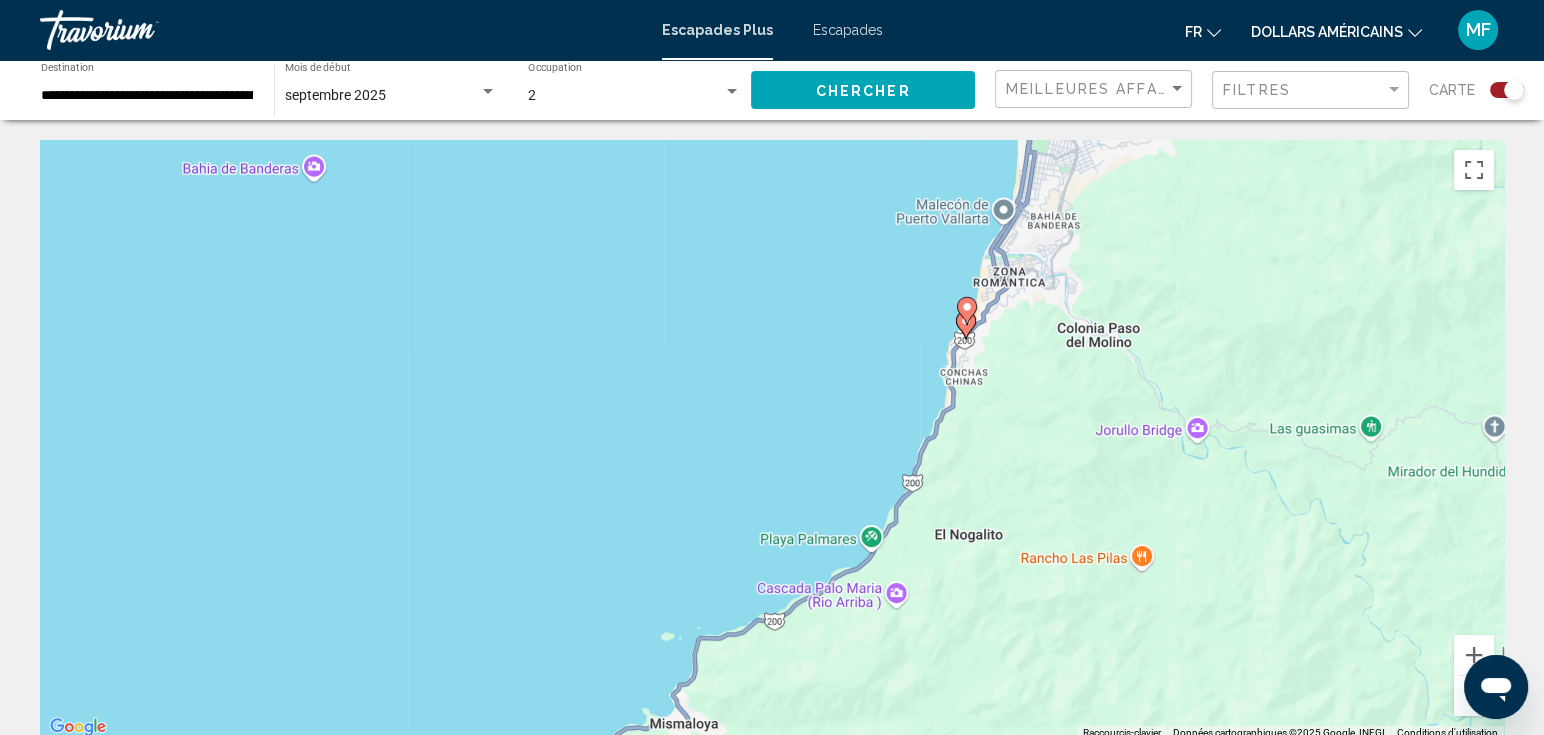 click 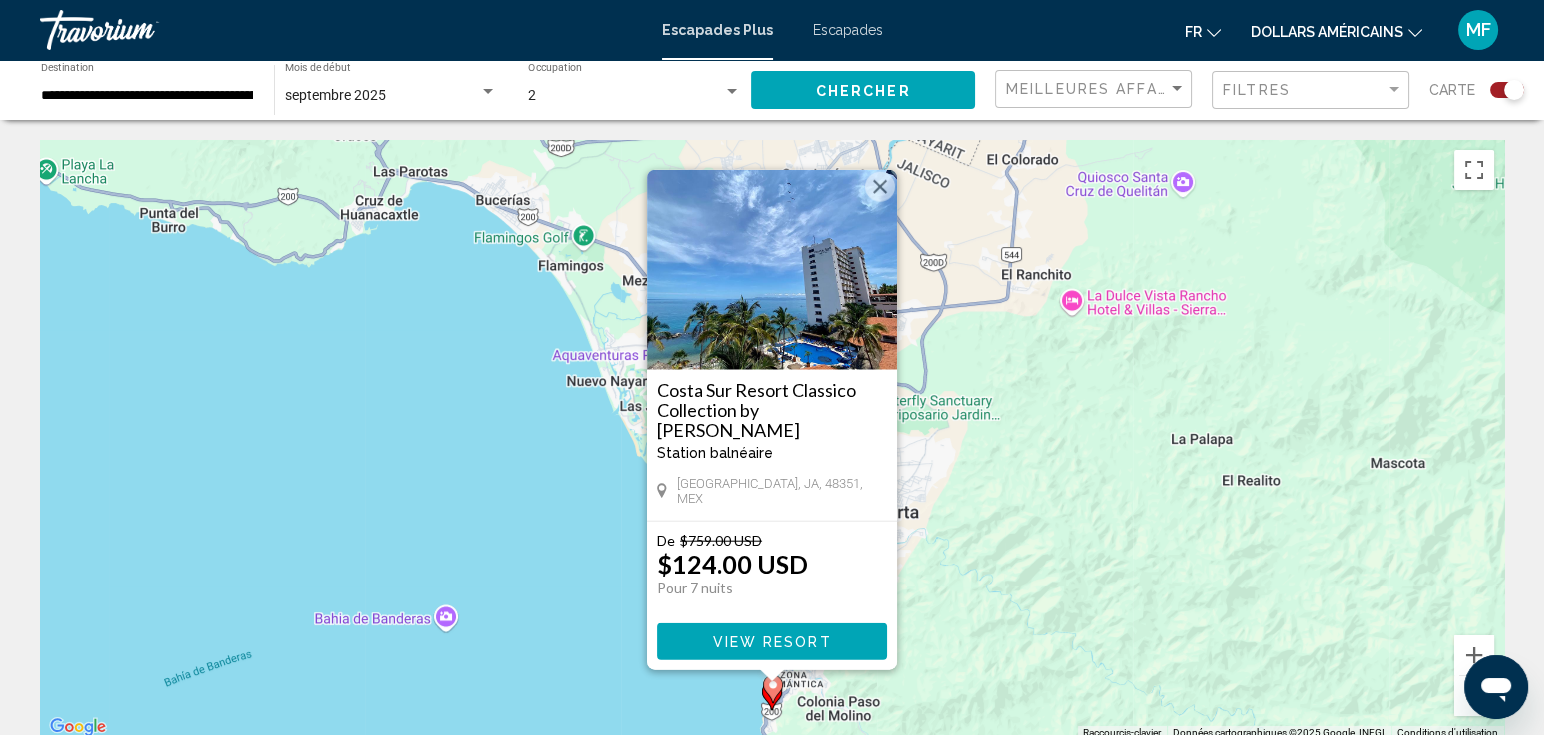 click on "Costa Sur Resort Classico Collection by Sonesta" at bounding box center [772, 410] 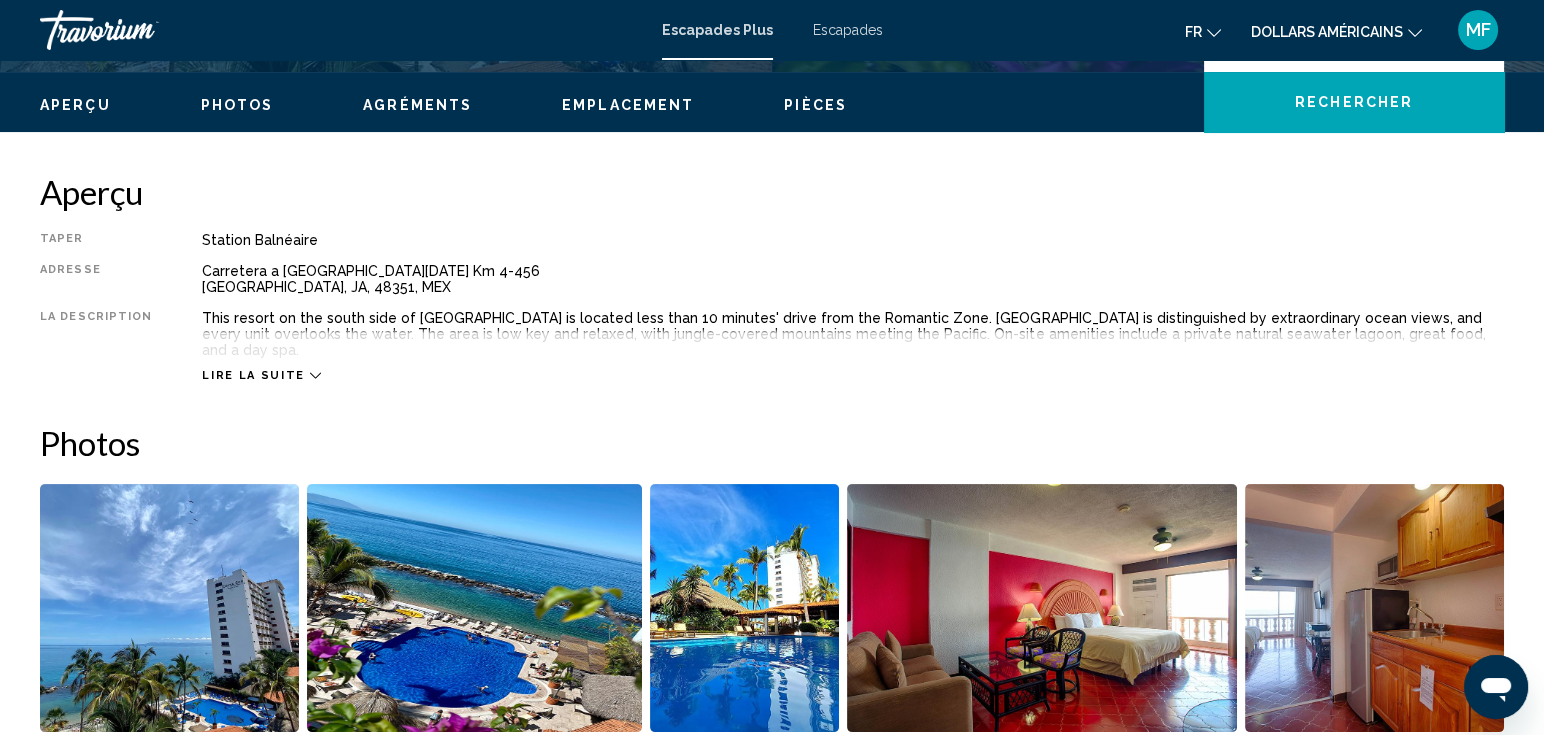 scroll, scrollTop: 555, scrollLeft: 0, axis: vertical 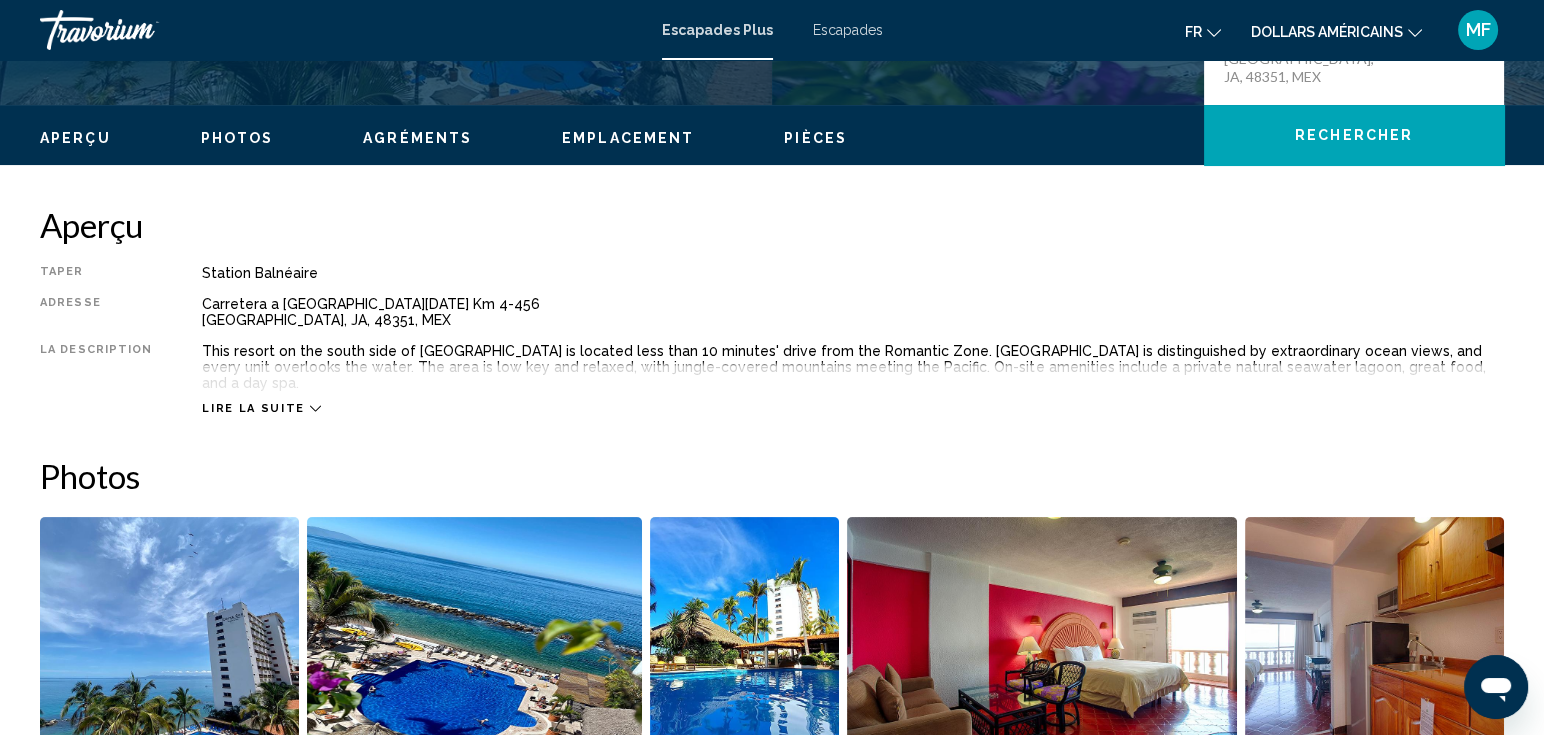 click on "Lire la suite" at bounding box center (261, 408) 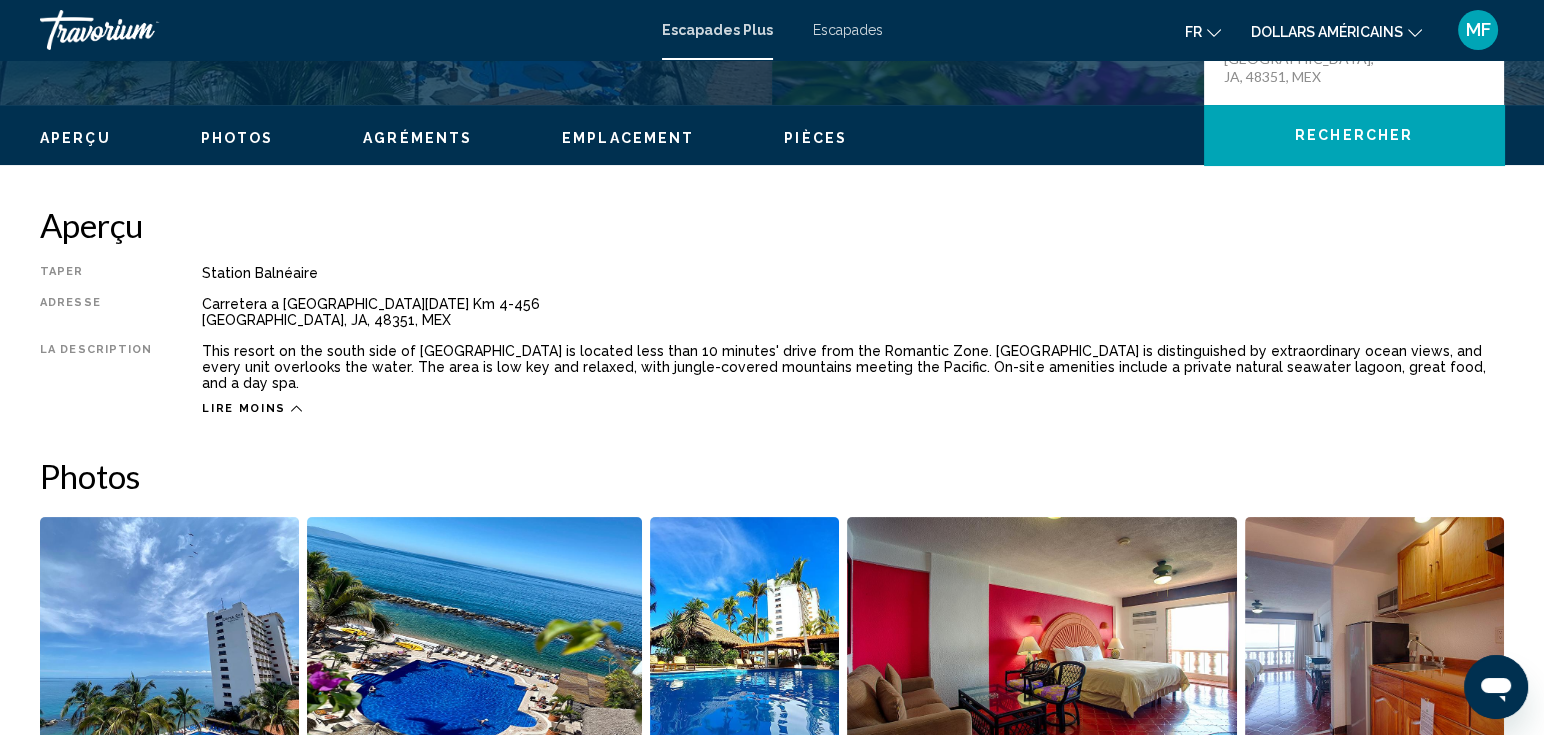 scroll, scrollTop: 0, scrollLeft: 0, axis: both 